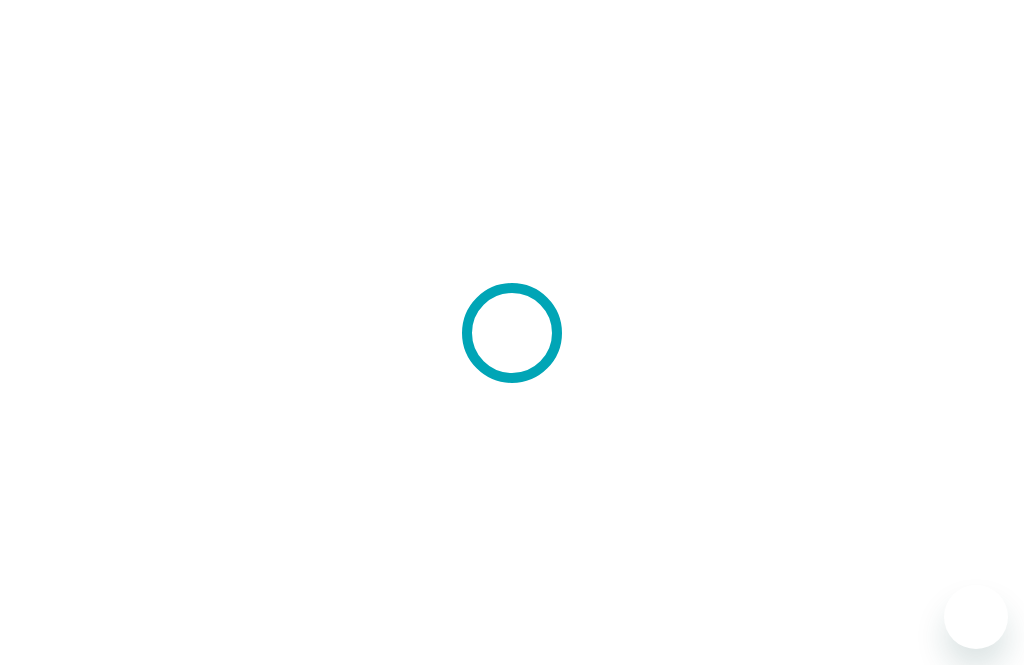 scroll, scrollTop: 0, scrollLeft: 0, axis: both 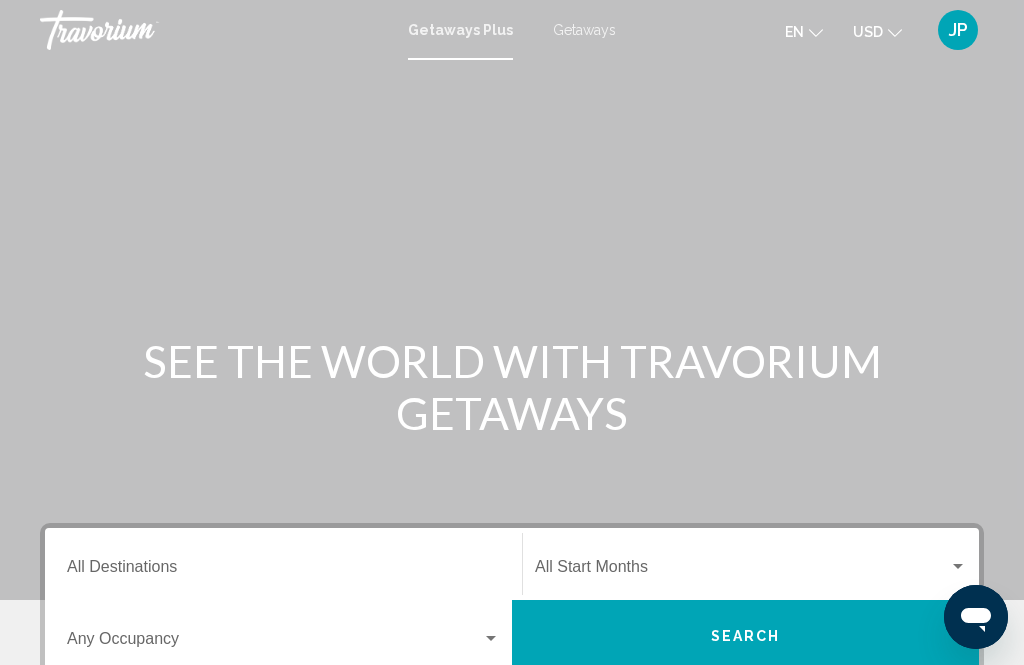click on "Destination All Destinations" at bounding box center [283, 571] 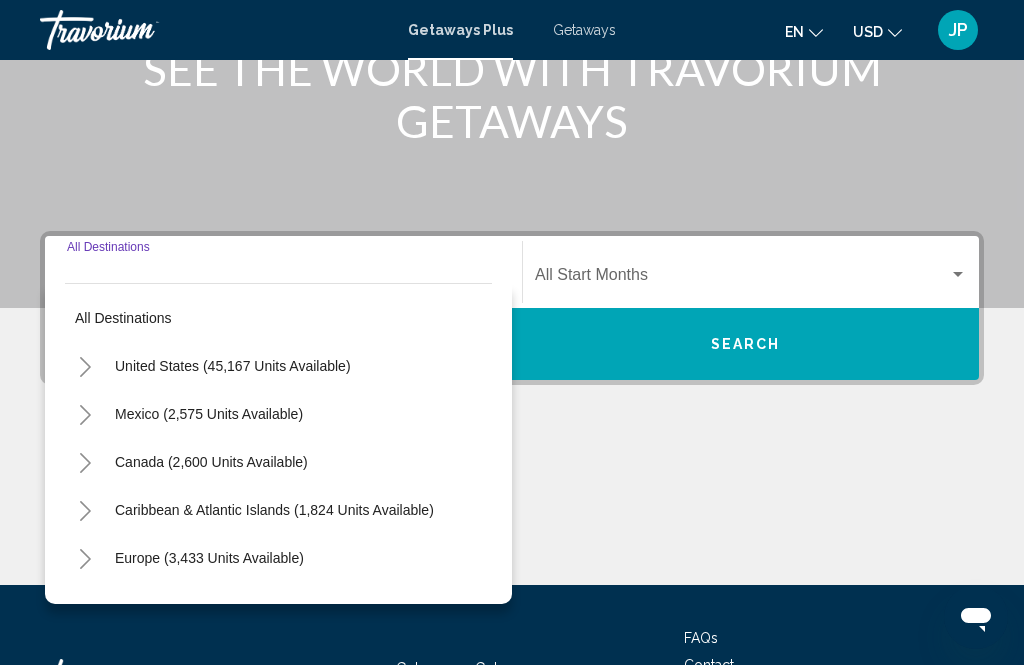 scroll, scrollTop: 457, scrollLeft: 0, axis: vertical 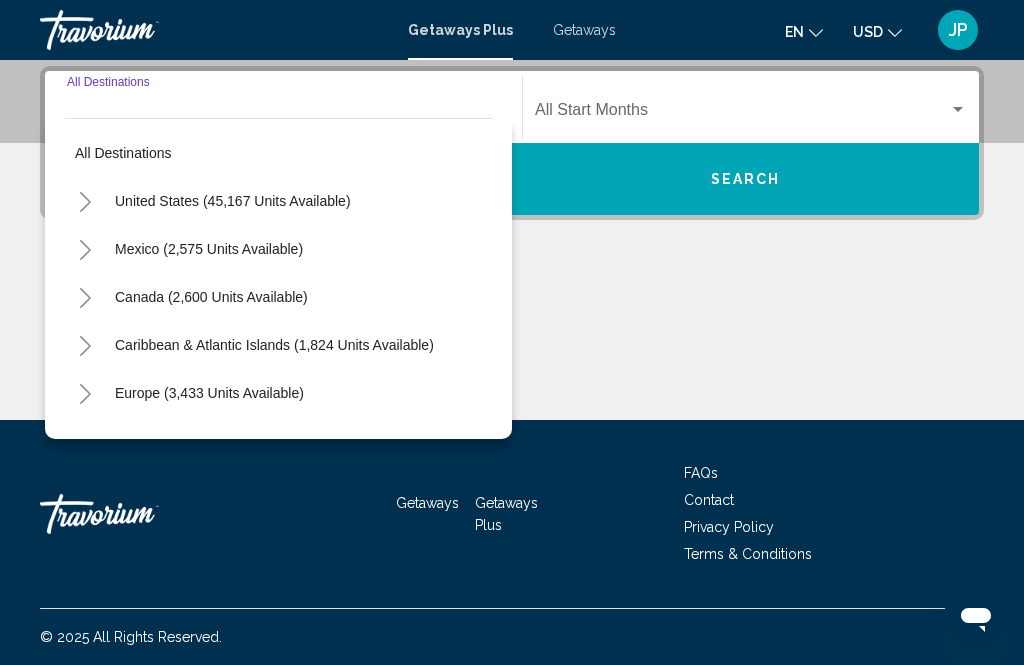 click on "United States (45,167 units available)" at bounding box center (209, 249) 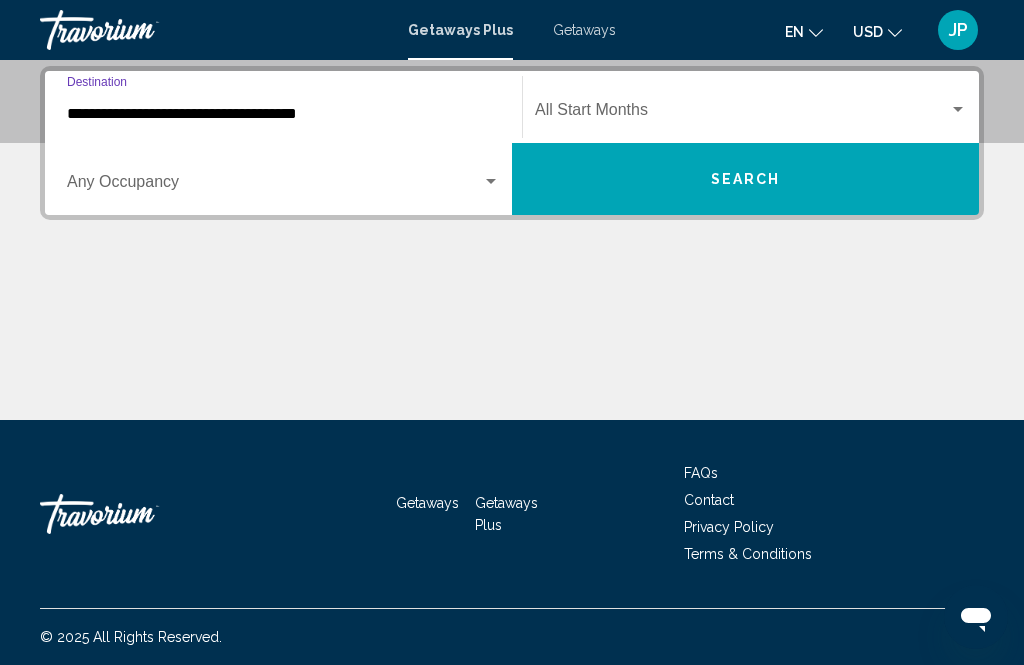 click on "Occupancy Any Occupancy" at bounding box center [283, 179] 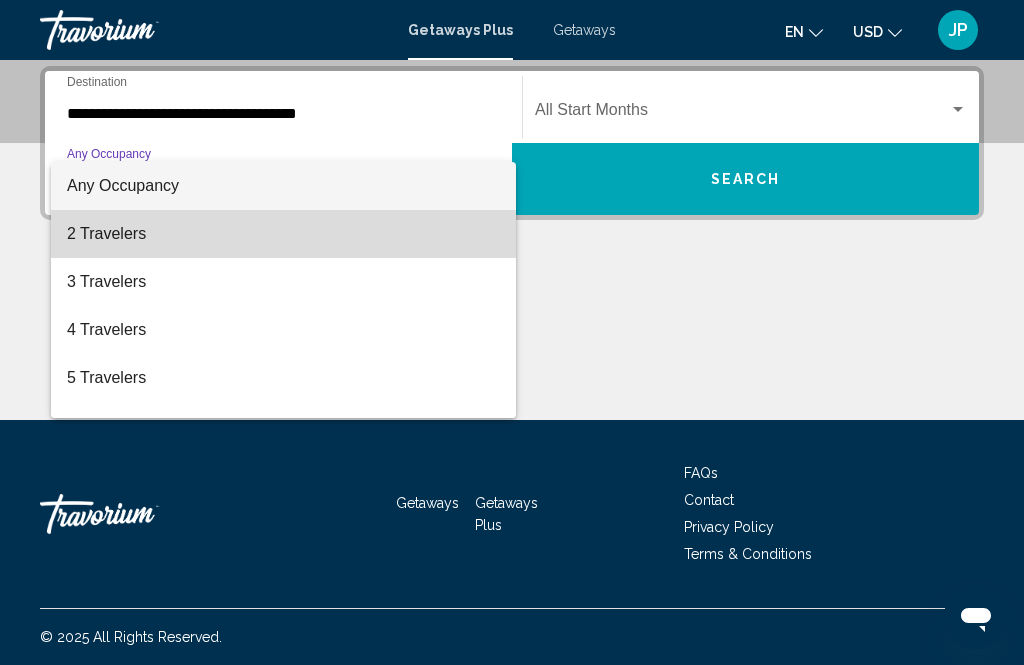 click on "2 Travelers" at bounding box center (283, 234) 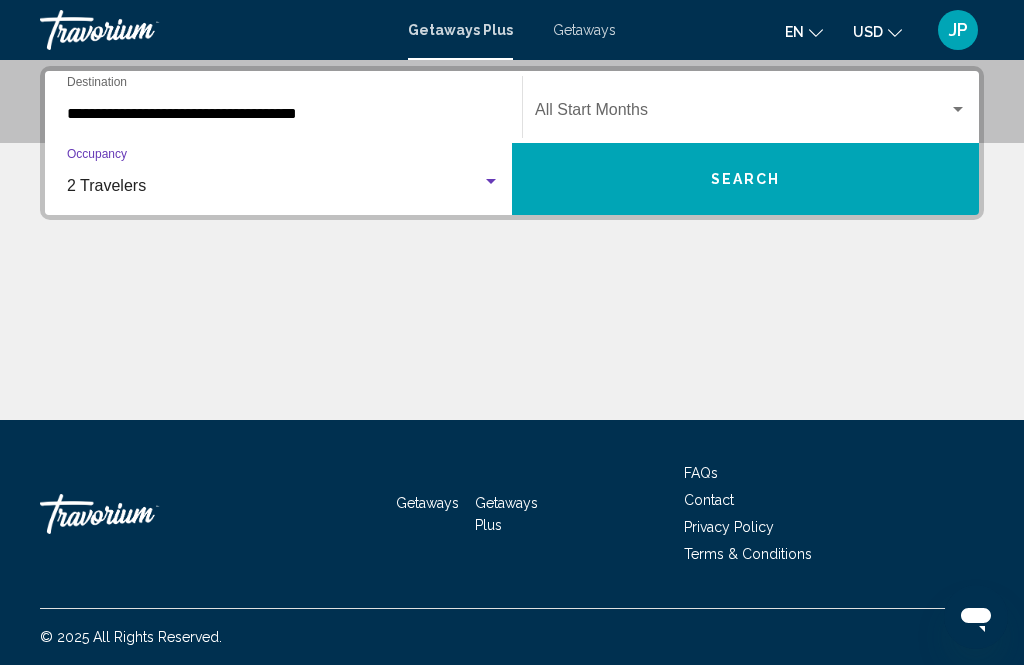 click at bounding box center [742, 114] 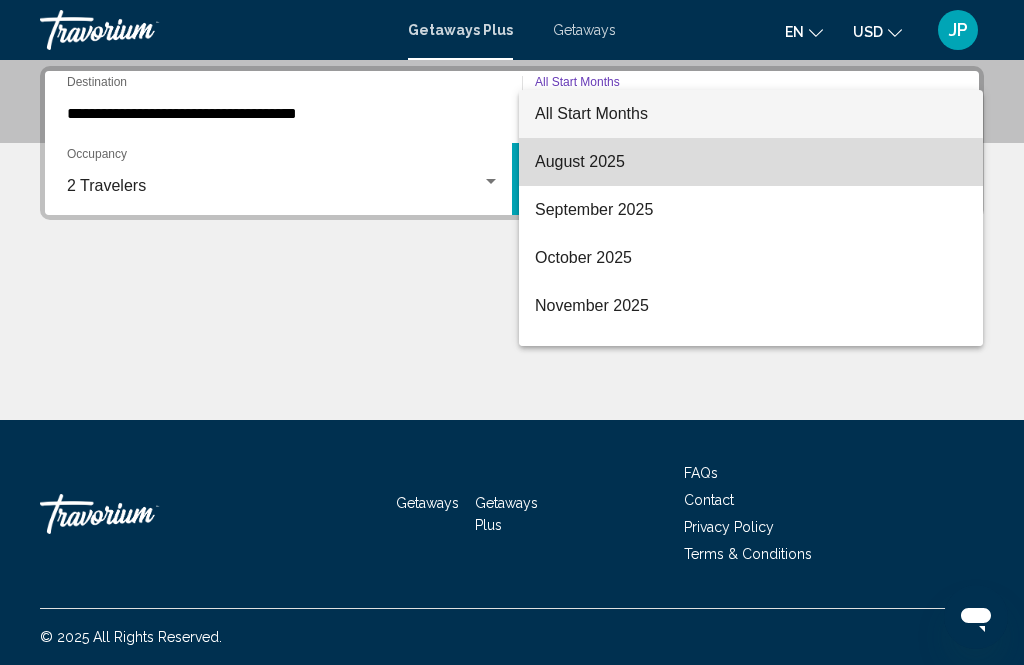 click on "August 2025" at bounding box center (751, 162) 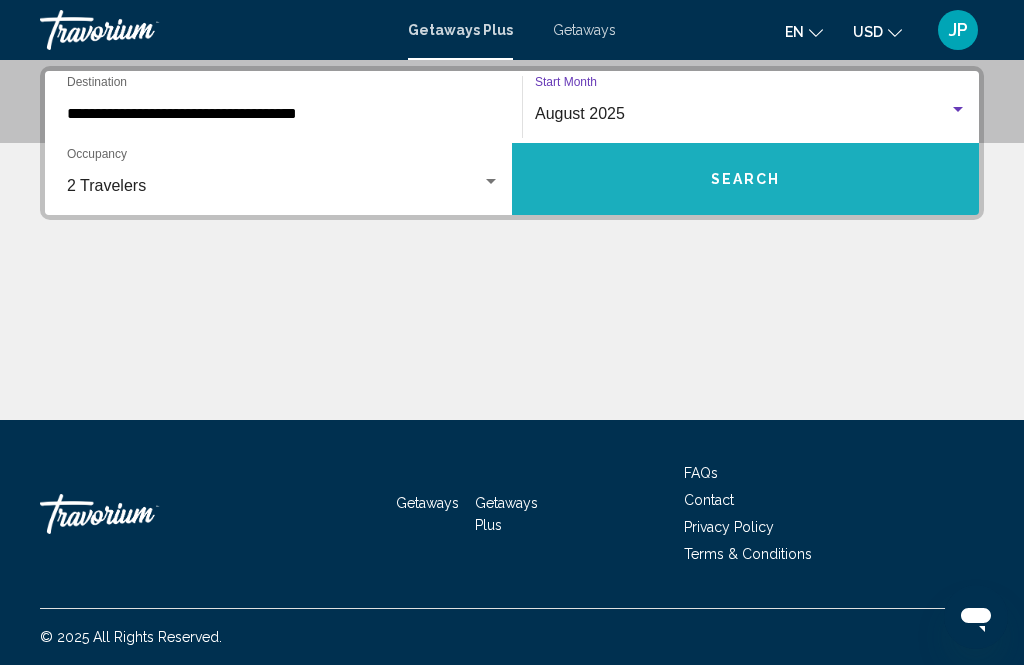click on "Search" at bounding box center (746, 180) 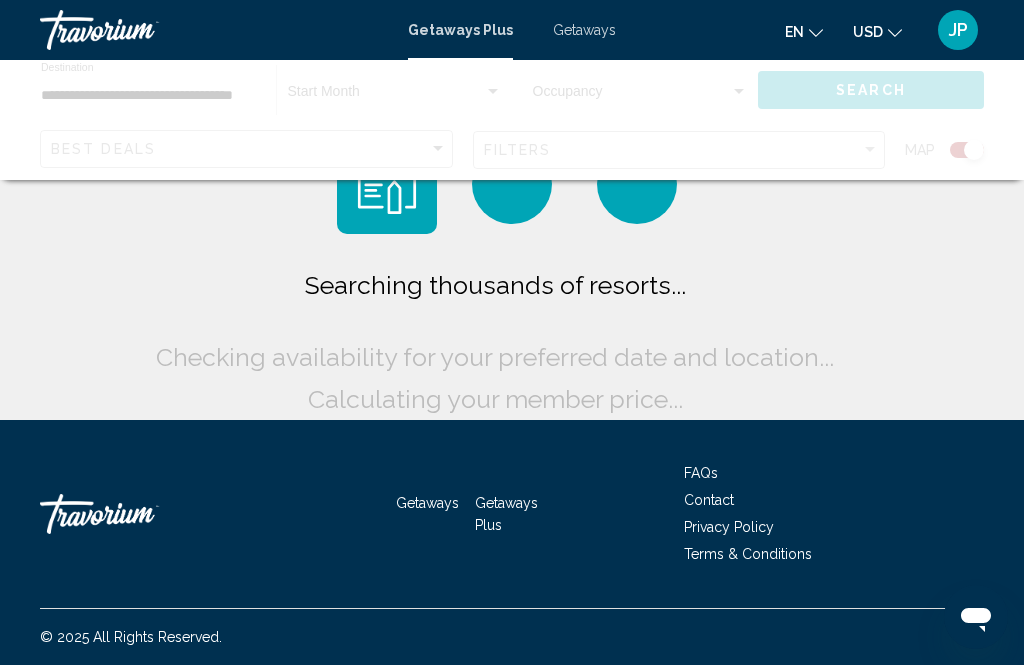scroll, scrollTop: 64, scrollLeft: 0, axis: vertical 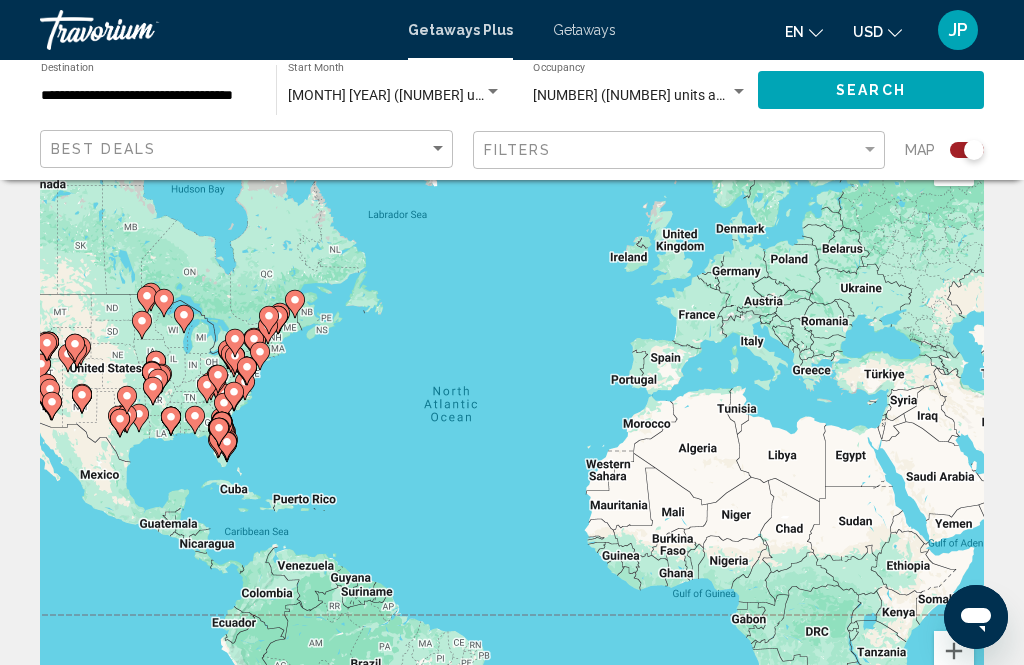 click 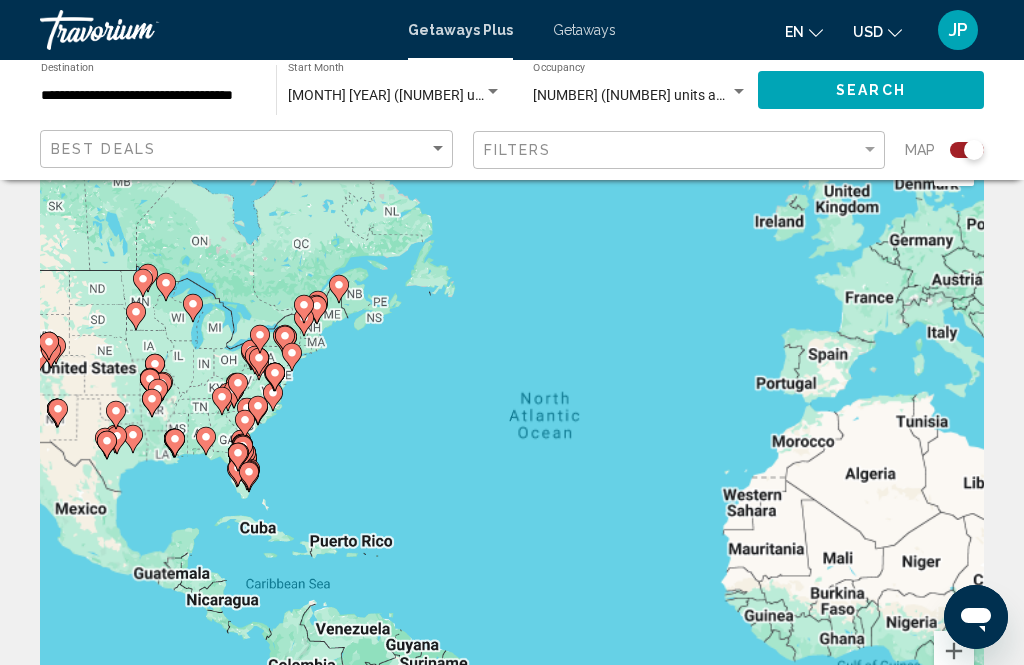 scroll, scrollTop: 135, scrollLeft: 0, axis: vertical 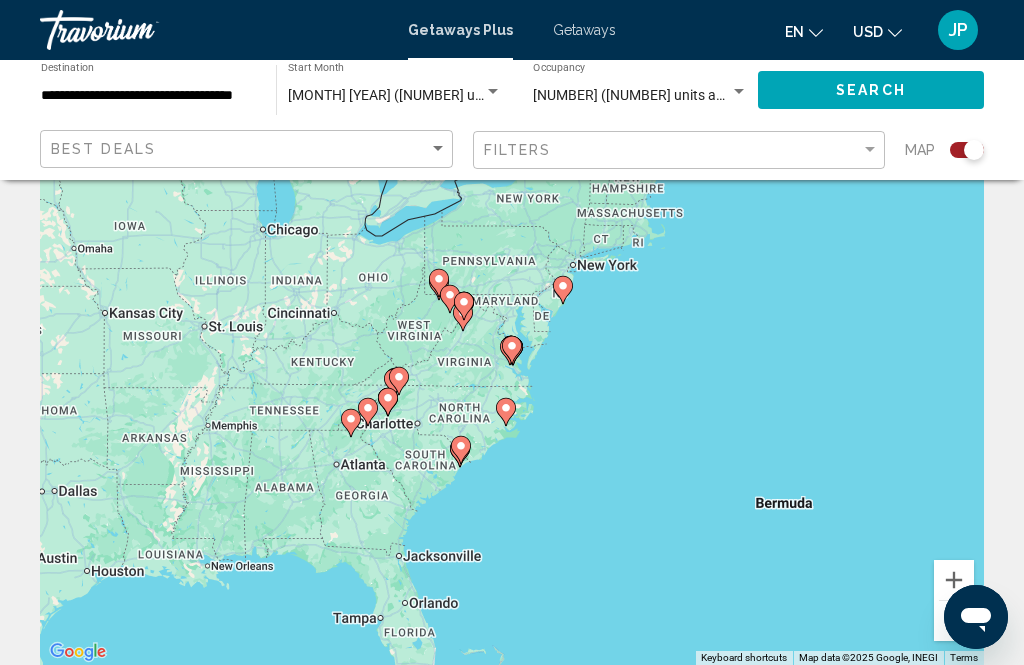 type on "**********" 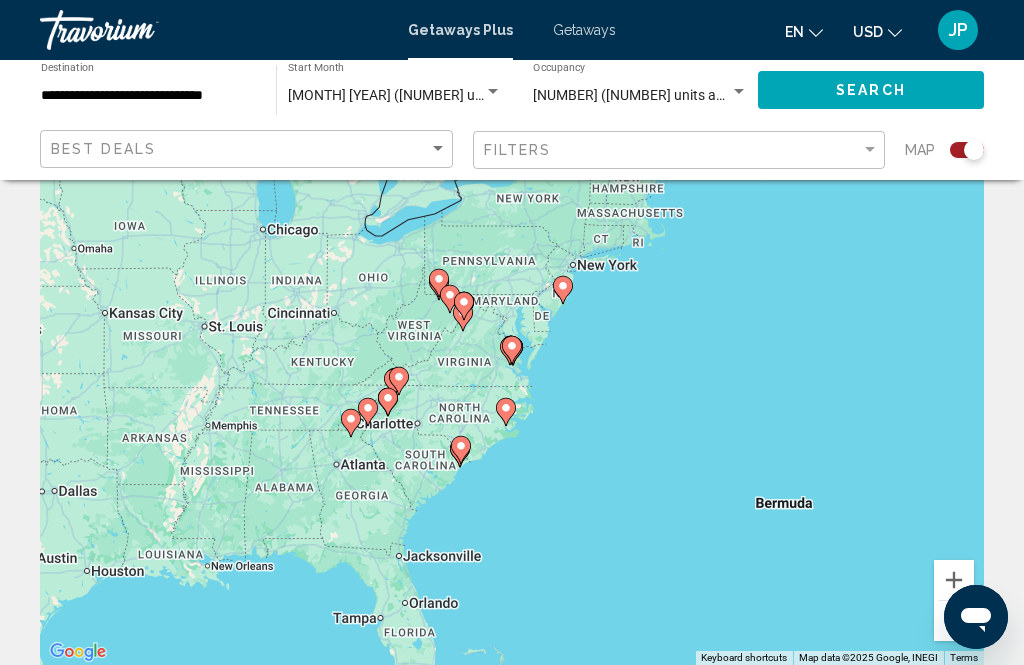 click 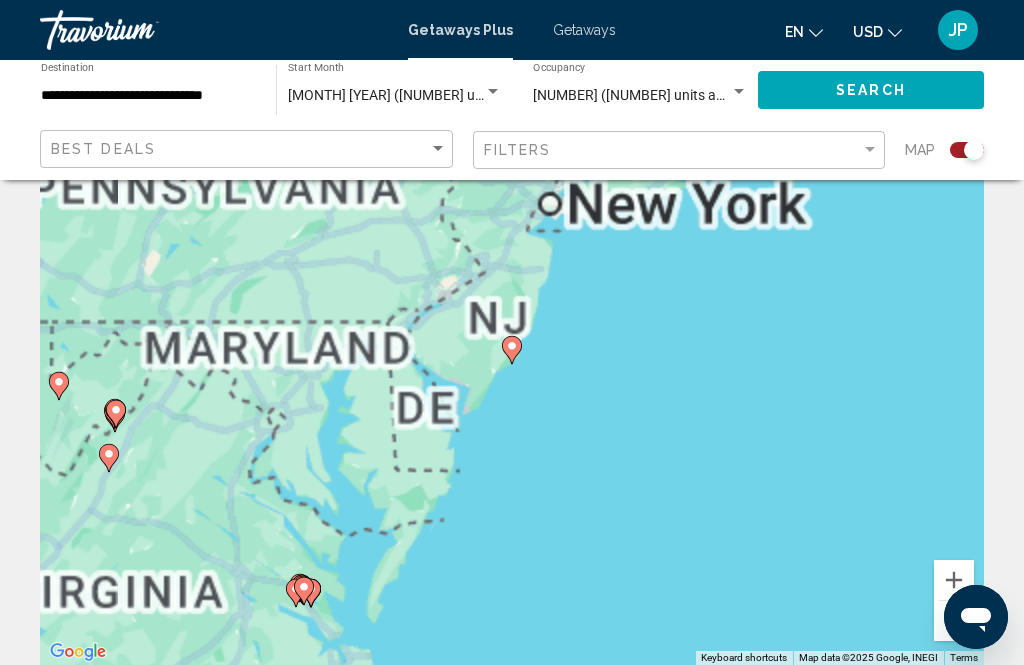 click 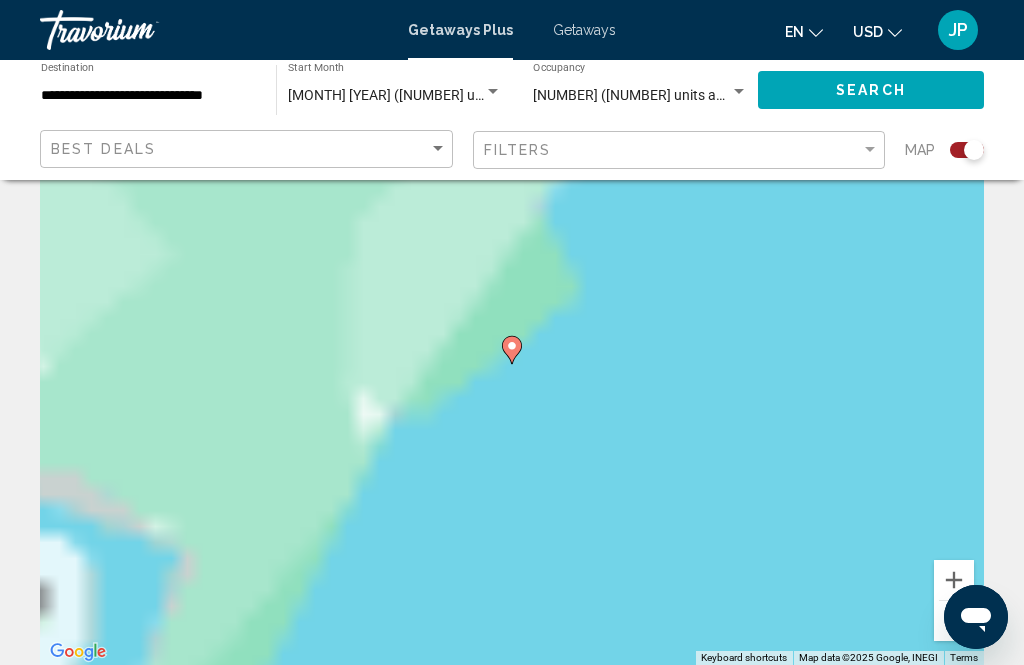 click at bounding box center [512, 350] 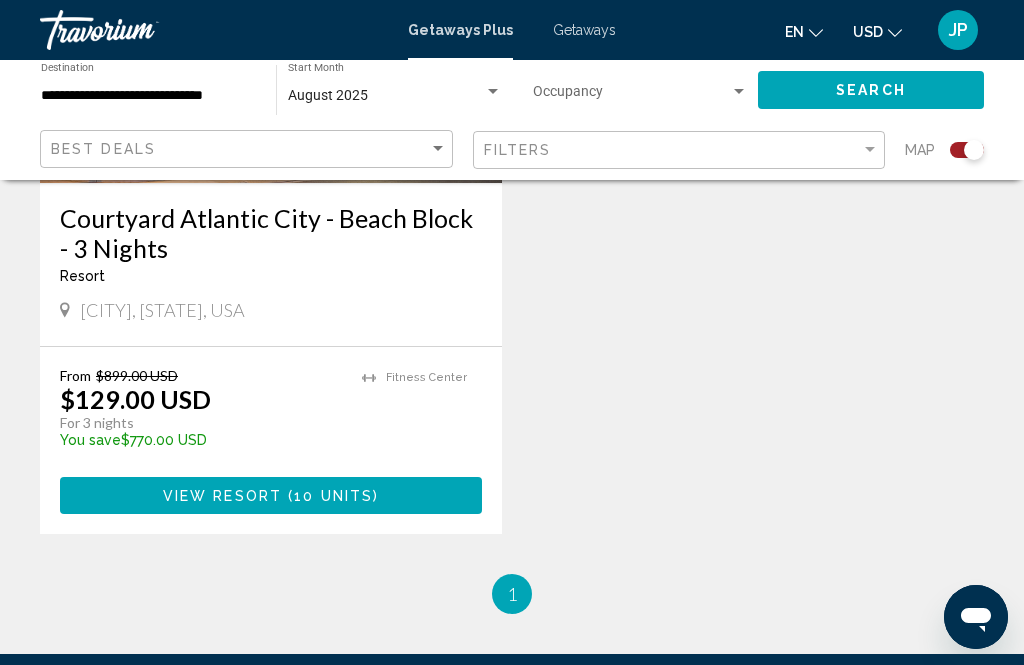 scroll, scrollTop: 1025, scrollLeft: 0, axis: vertical 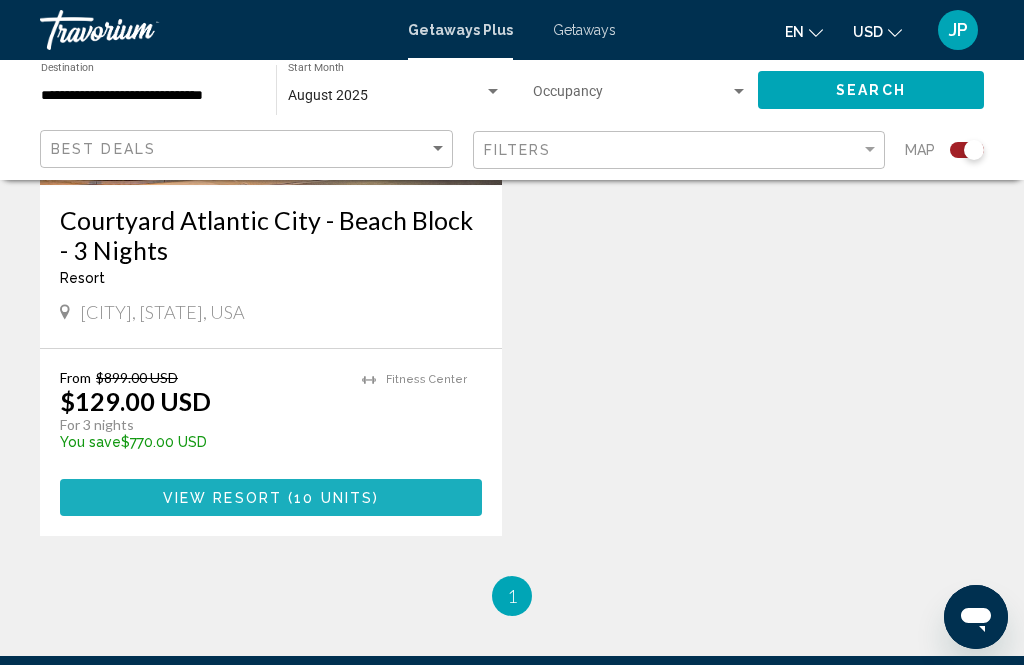 click on "10 units" at bounding box center (333, 498) 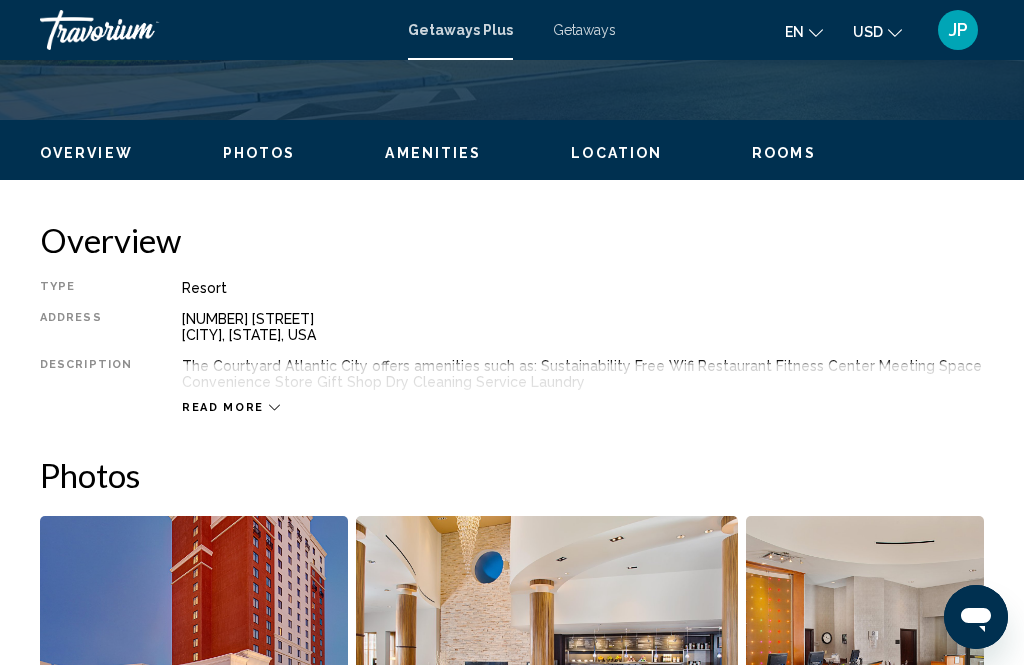 scroll, scrollTop: 889, scrollLeft: 0, axis: vertical 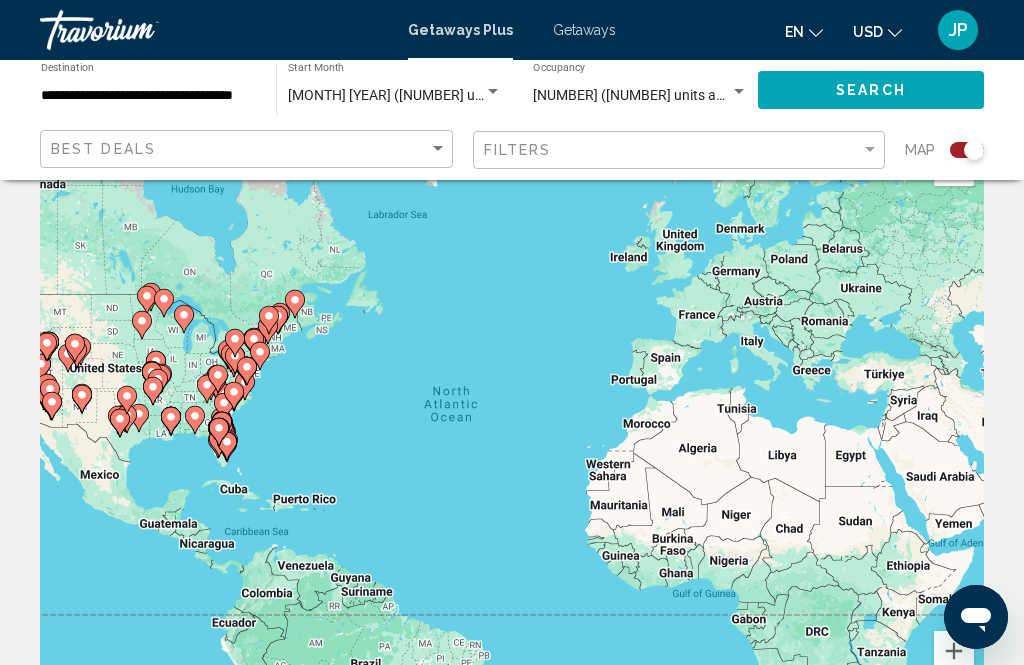 click 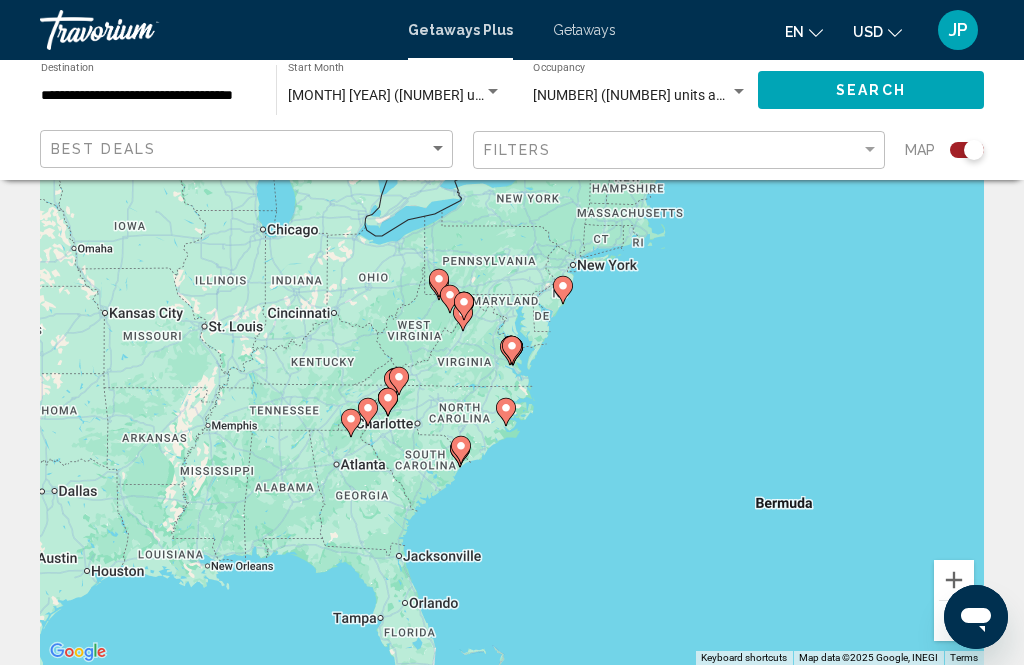 type on "**********" 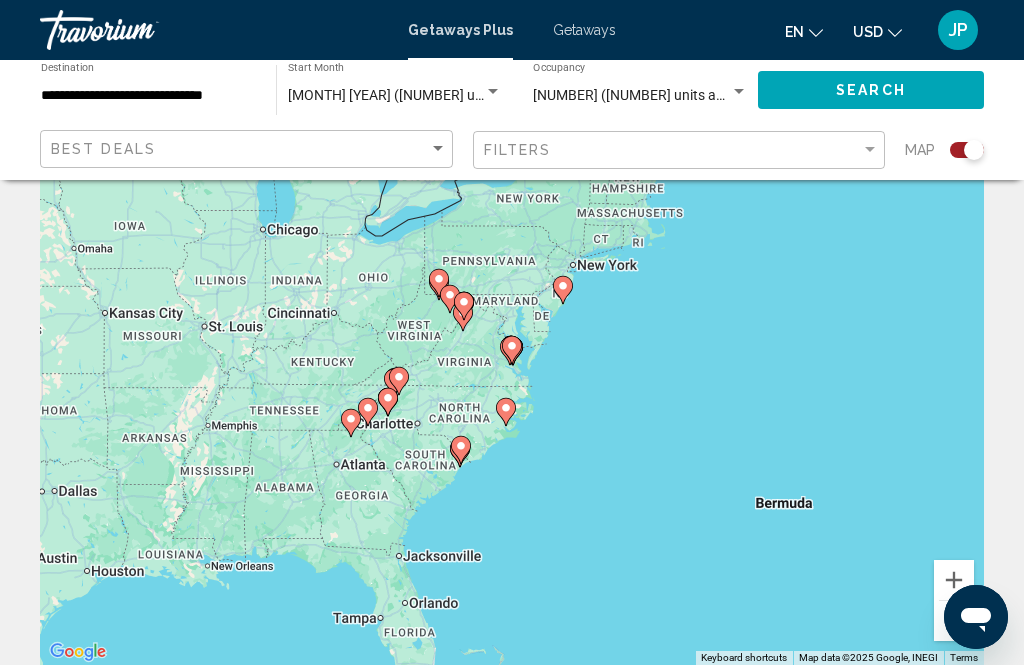 click 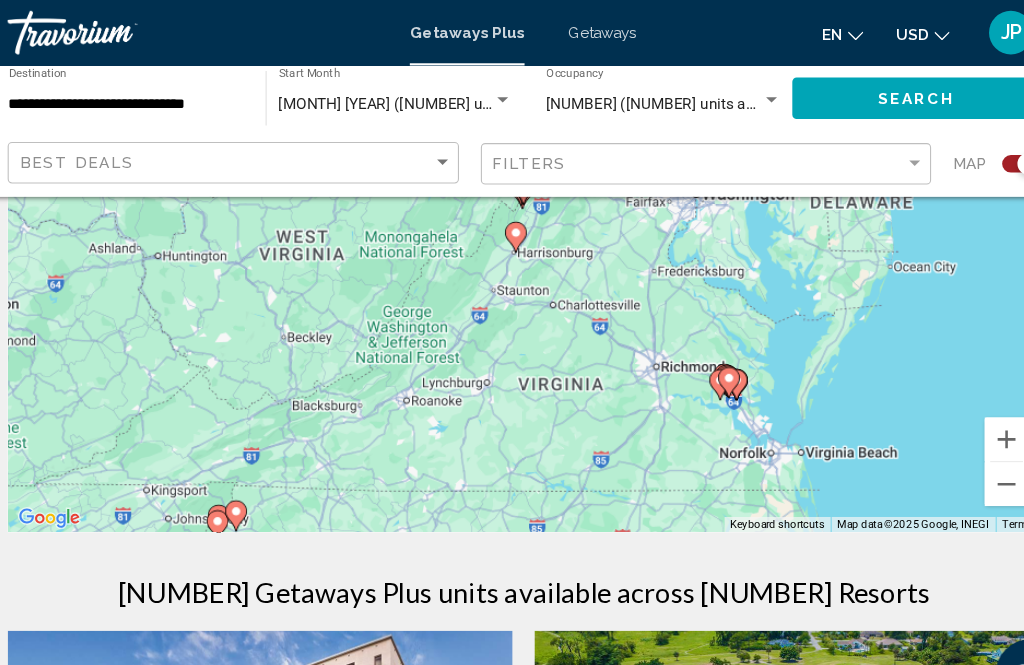 scroll, scrollTop: 310, scrollLeft: 0, axis: vertical 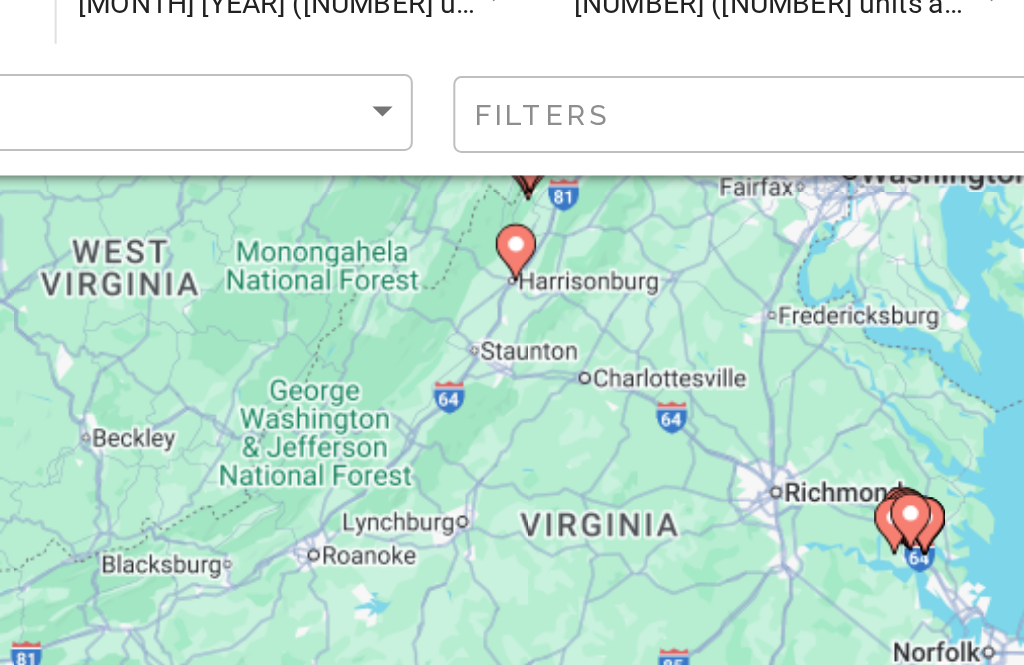click on "To activate drag with keyboard, press Alt + Enter. Once in keyboard drag state, use the arrow keys to move the marker. To complete the drag, press the Enter key. To cancel, press Escape." at bounding box center (512, 190) 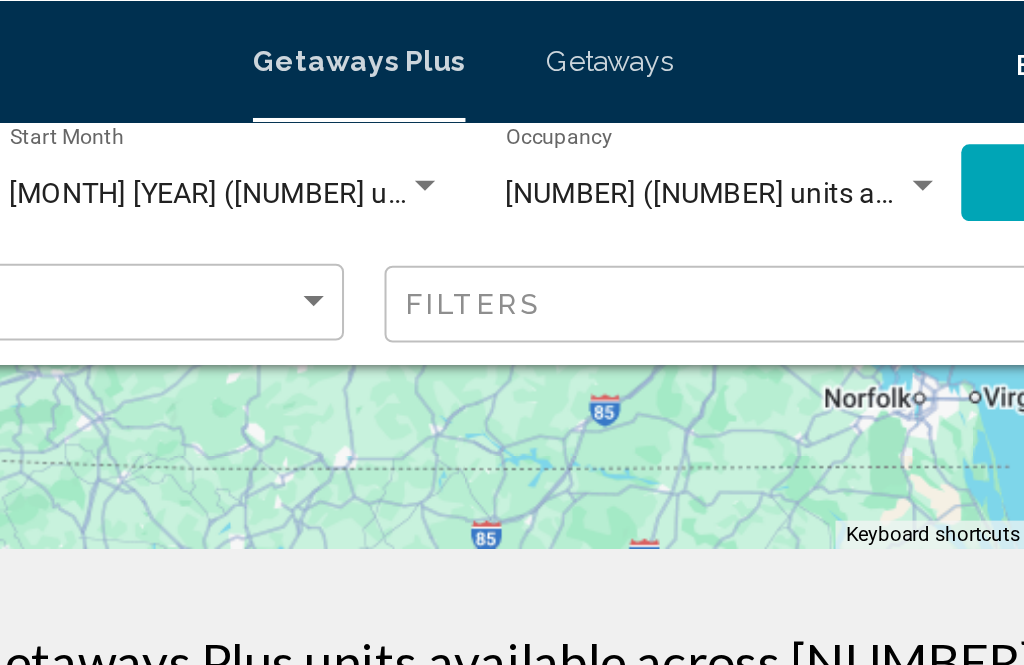 scroll, scrollTop: 528, scrollLeft: 0, axis: vertical 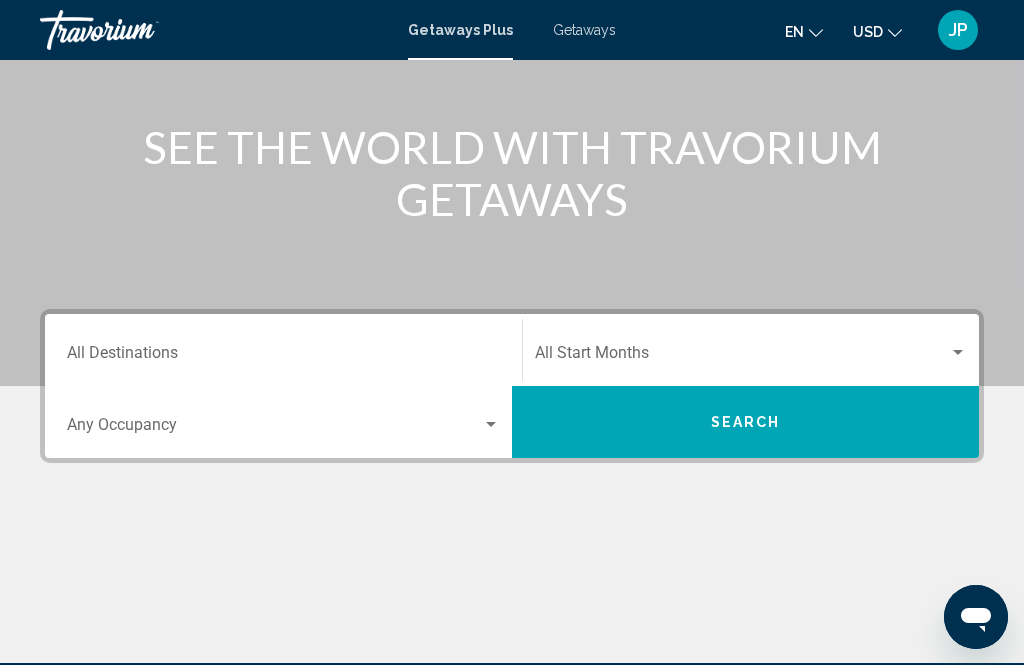 click on "Destination All Destinations" at bounding box center [283, 357] 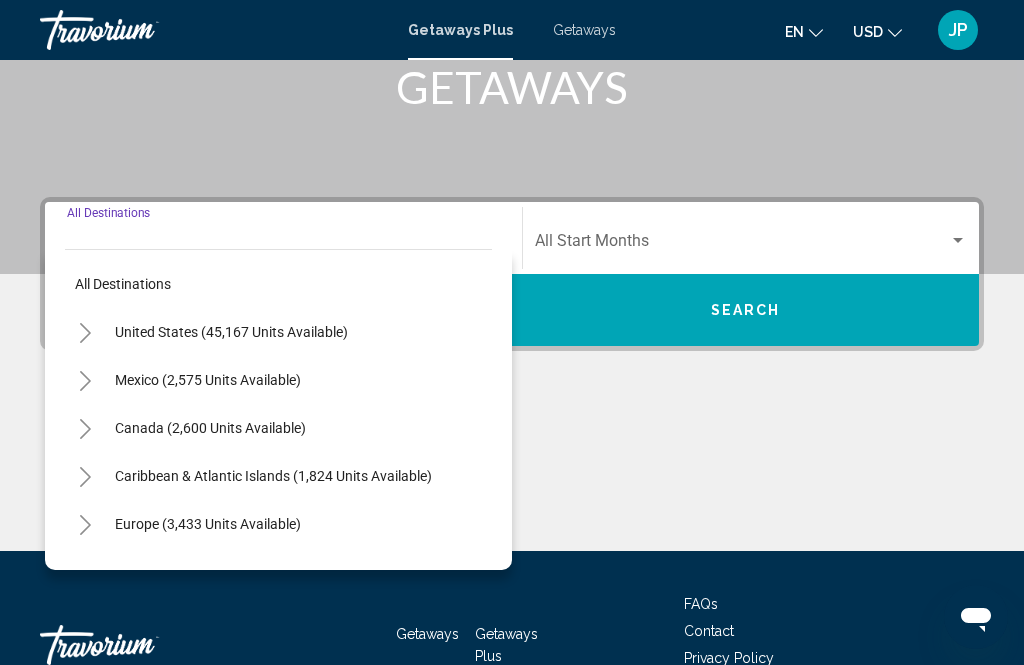 scroll, scrollTop: 393, scrollLeft: 0, axis: vertical 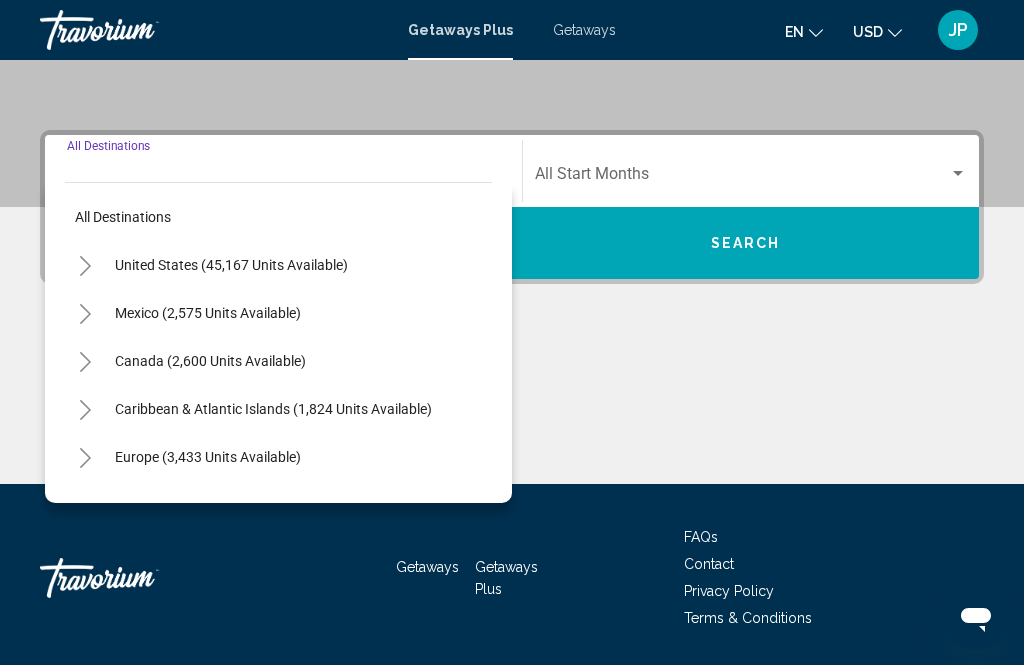 click on "United States (45,167 units available)" at bounding box center [208, 313] 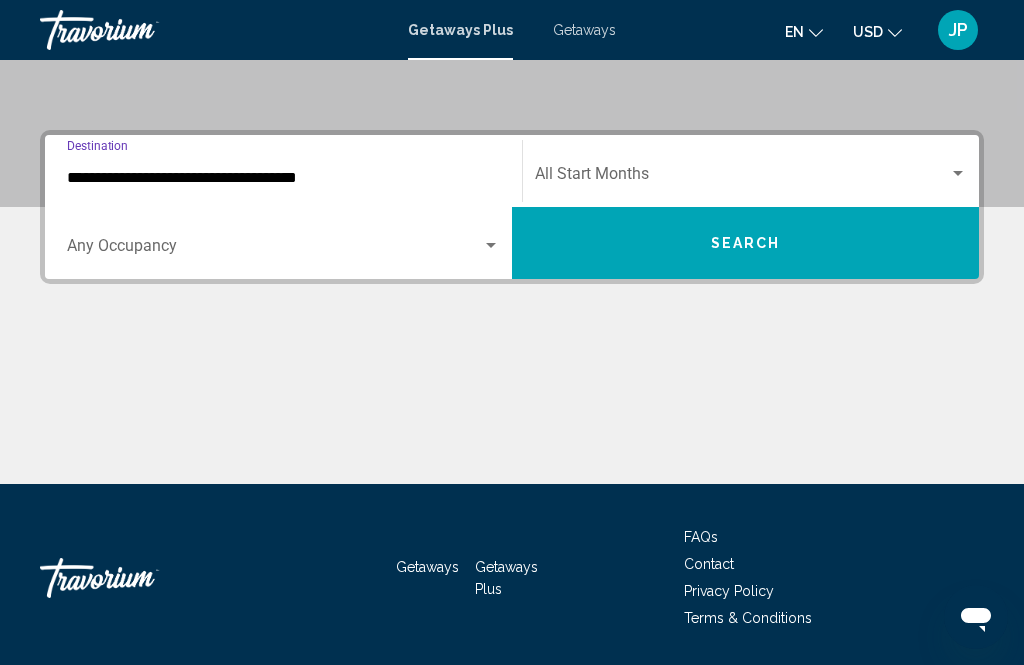 click at bounding box center [742, 178] 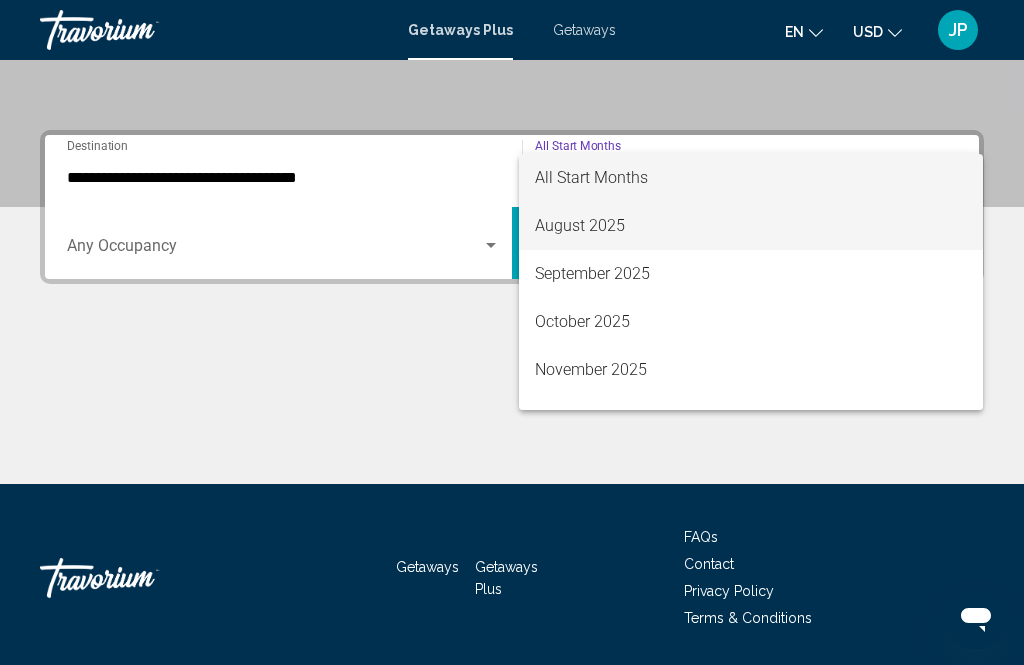 click on "August 2025" at bounding box center (751, 226) 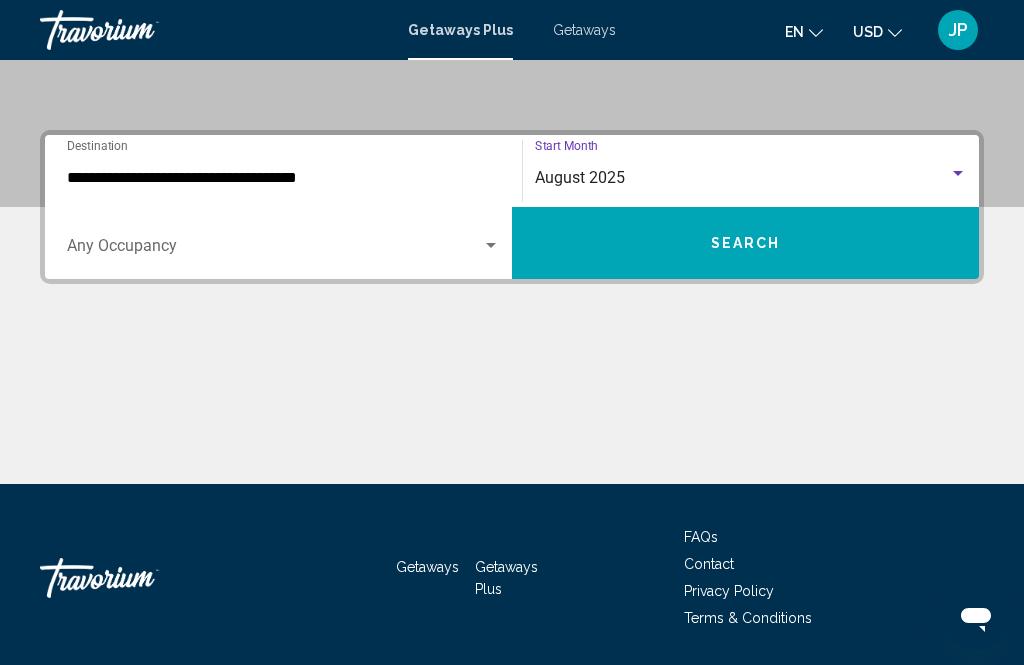 click on "Search" at bounding box center [746, 244] 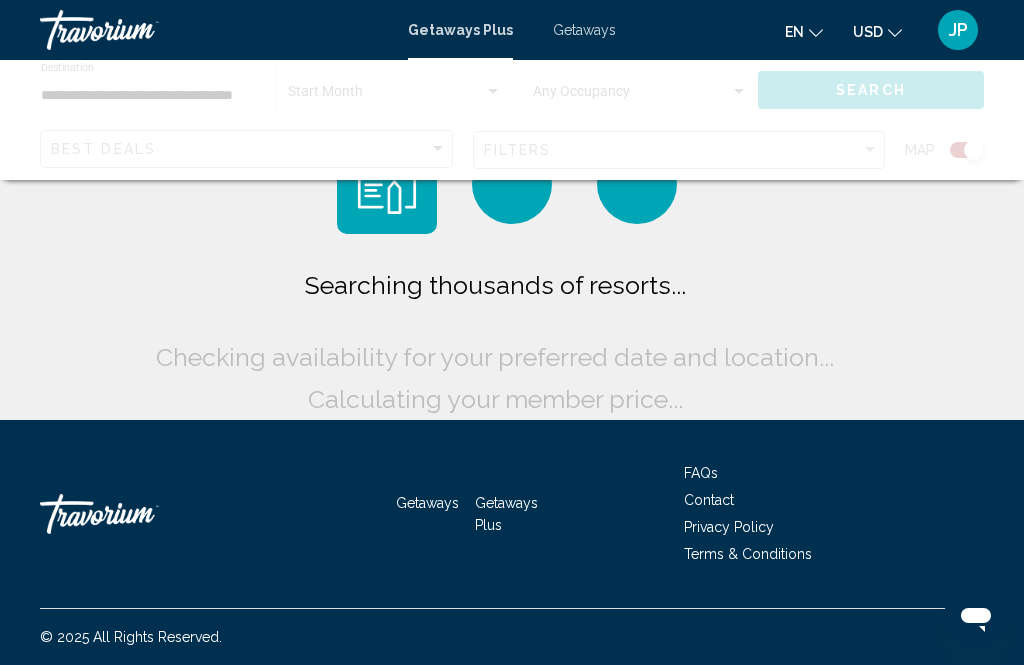 scroll, scrollTop: 0, scrollLeft: 0, axis: both 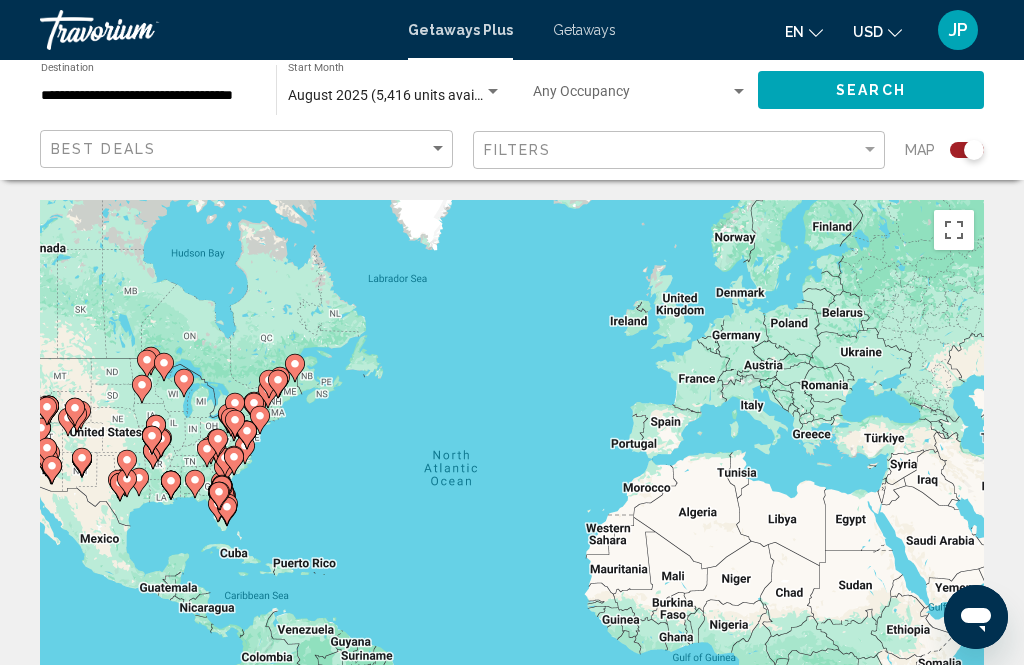 click 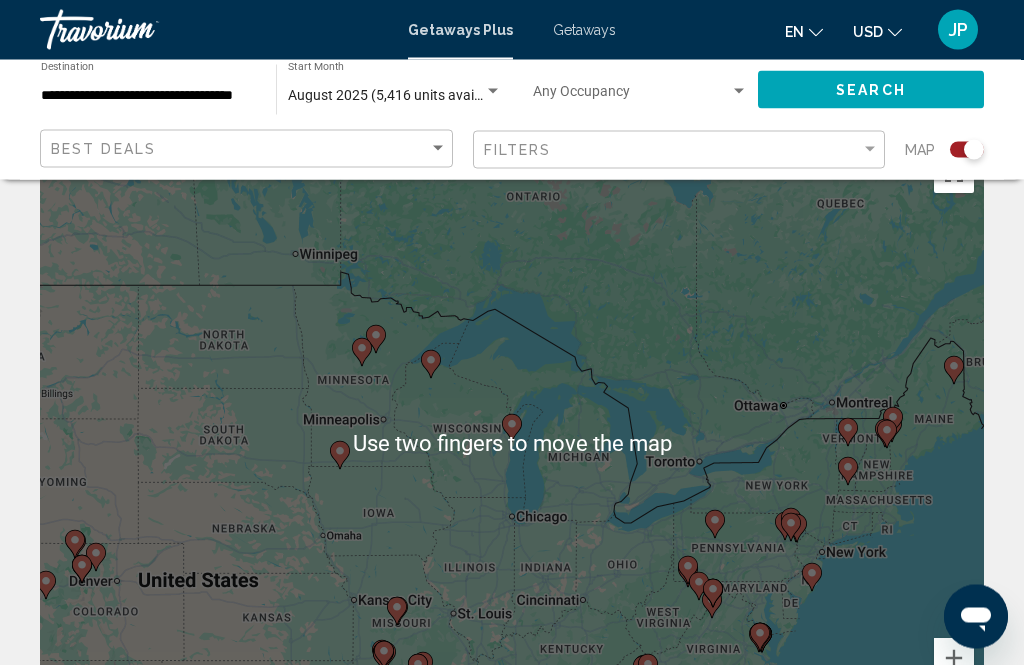 scroll, scrollTop: 57, scrollLeft: 0, axis: vertical 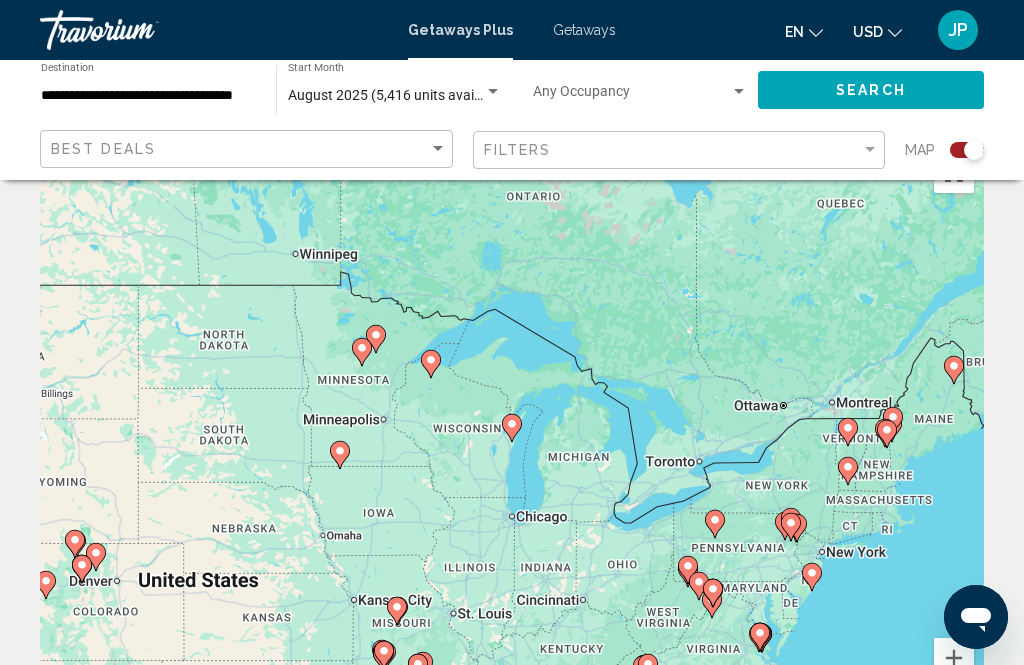 type on "**********" 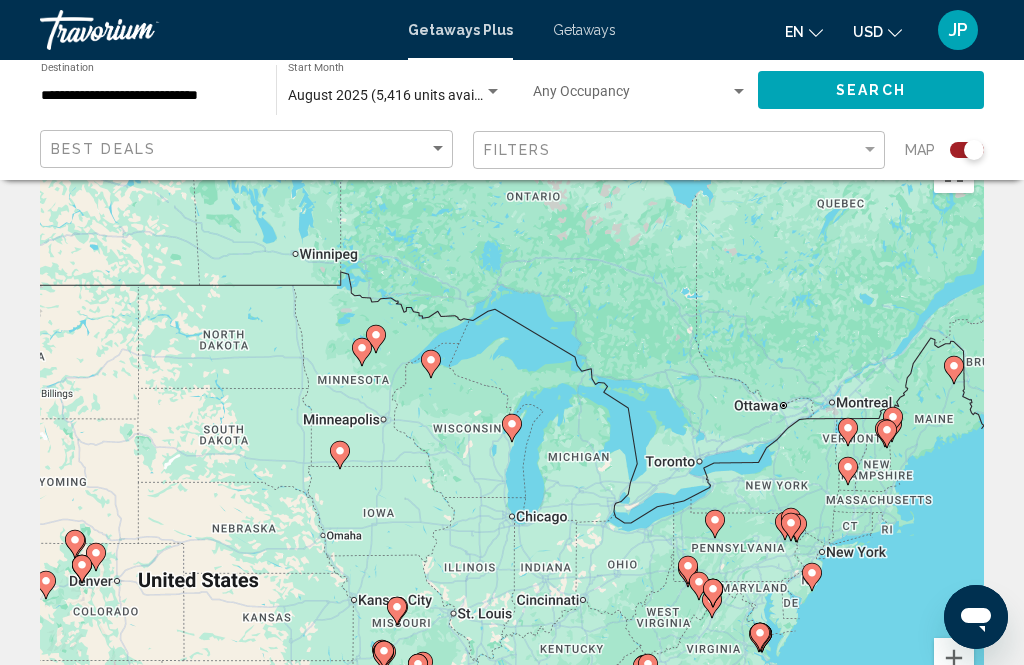 click 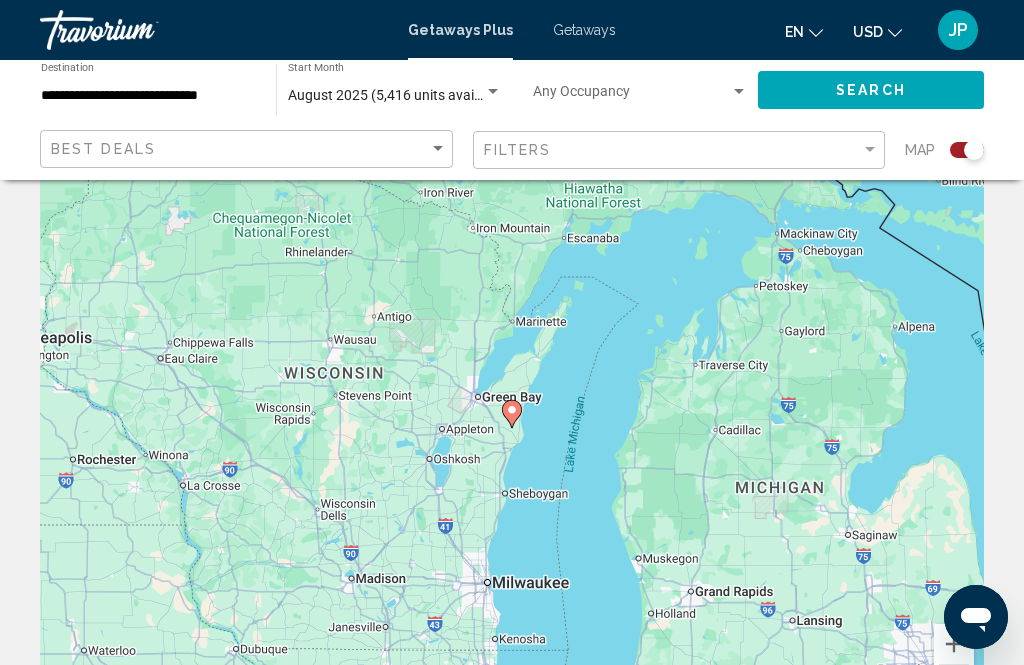 click 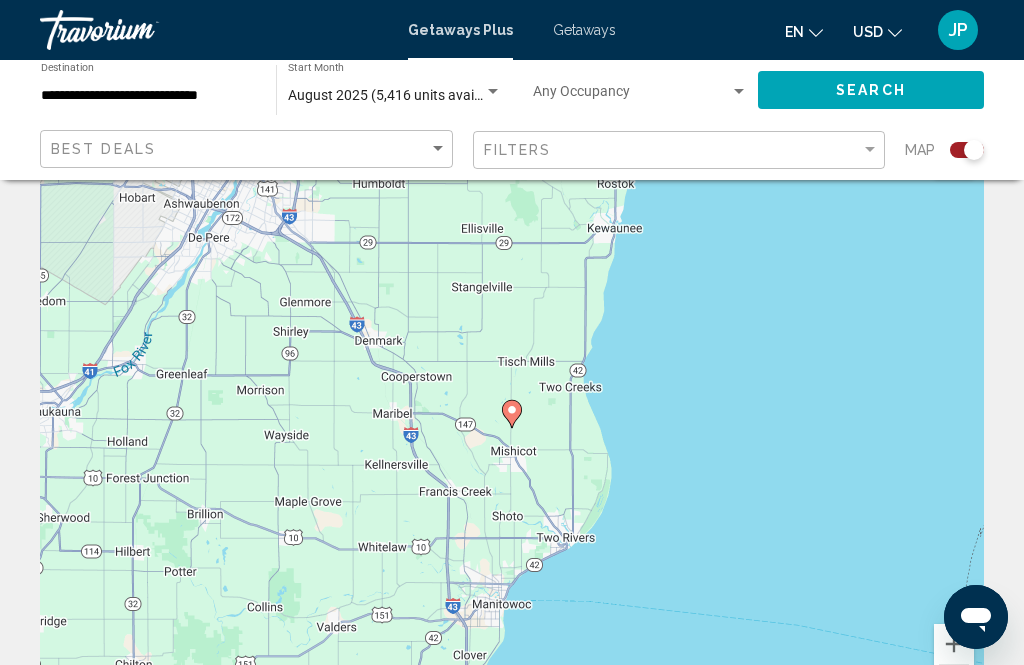 click 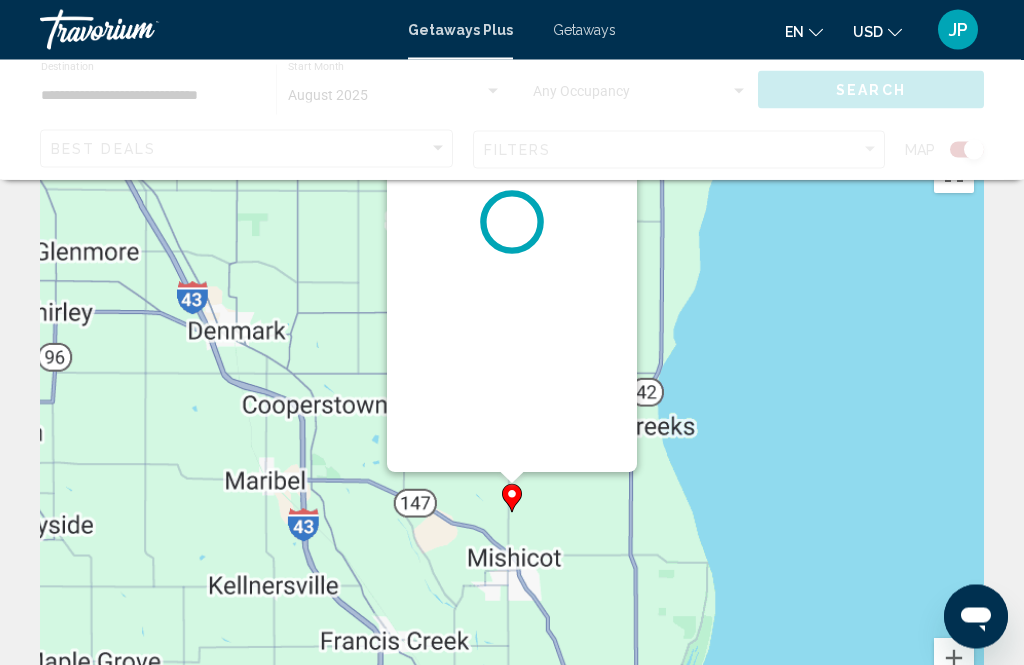scroll, scrollTop: 0, scrollLeft: 0, axis: both 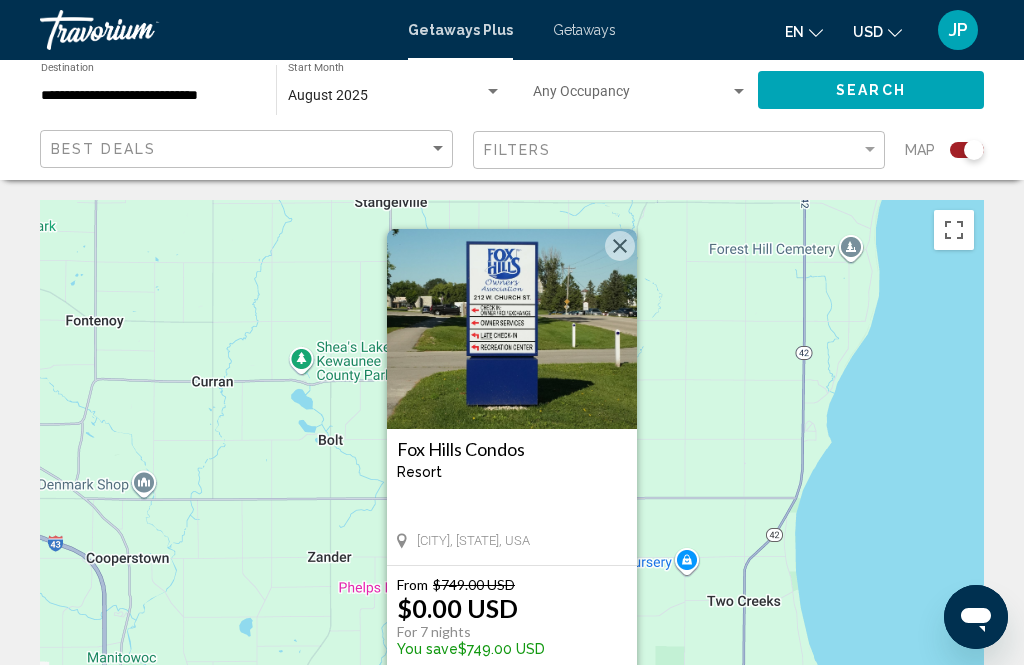 click at bounding box center [620, 246] 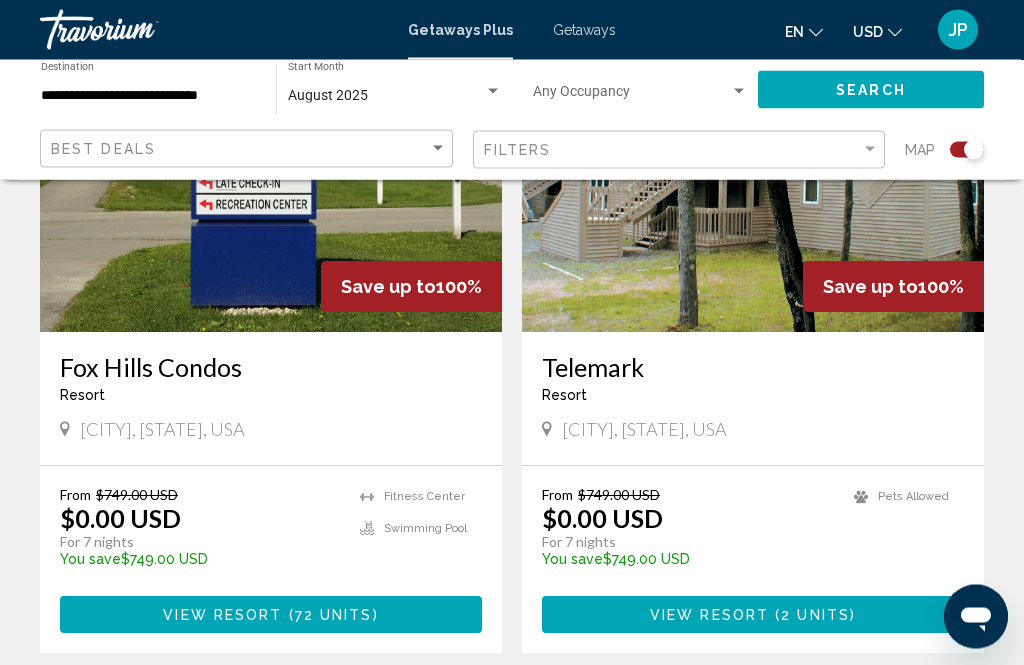 scroll, scrollTop: 878, scrollLeft: 0, axis: vertical 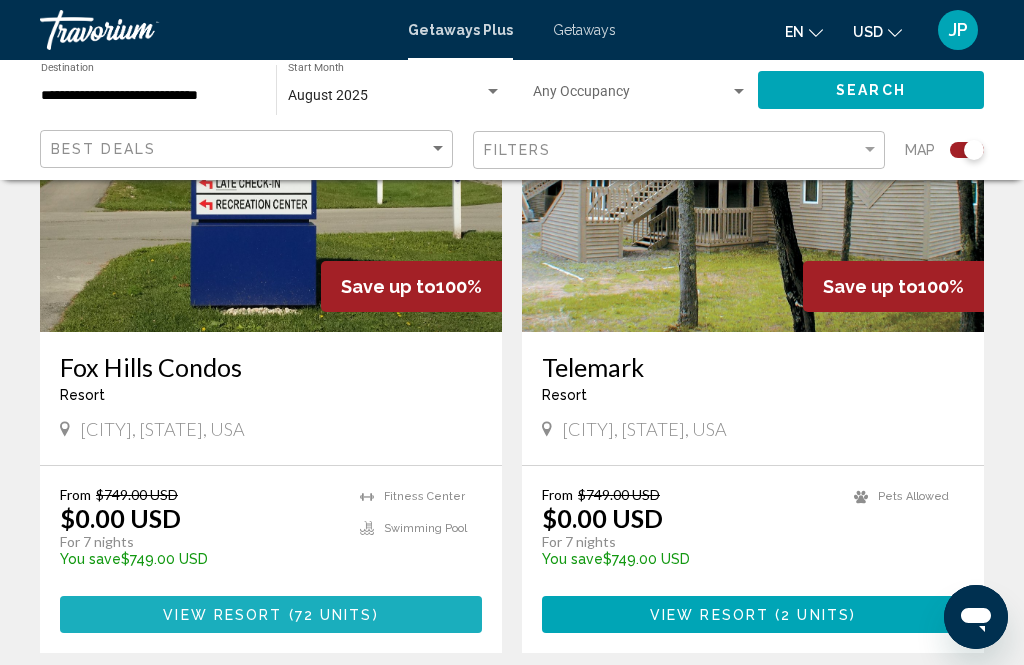 click on "72 units" at bounding box center [334, 615] 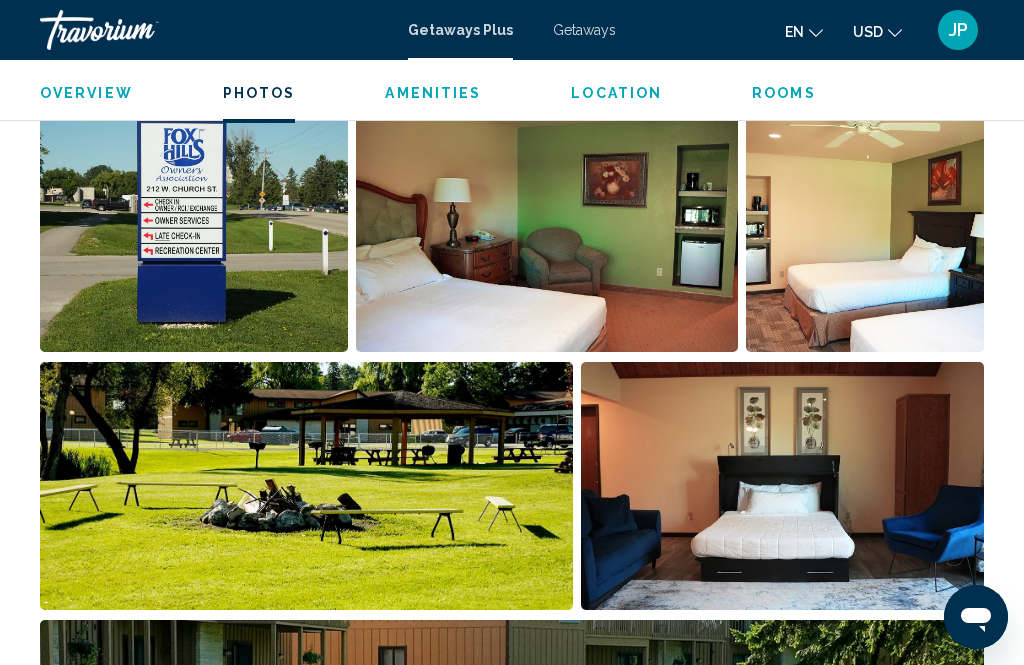 scroll, scrollTop: 1364, scrollLeft: 0, axis: vertical 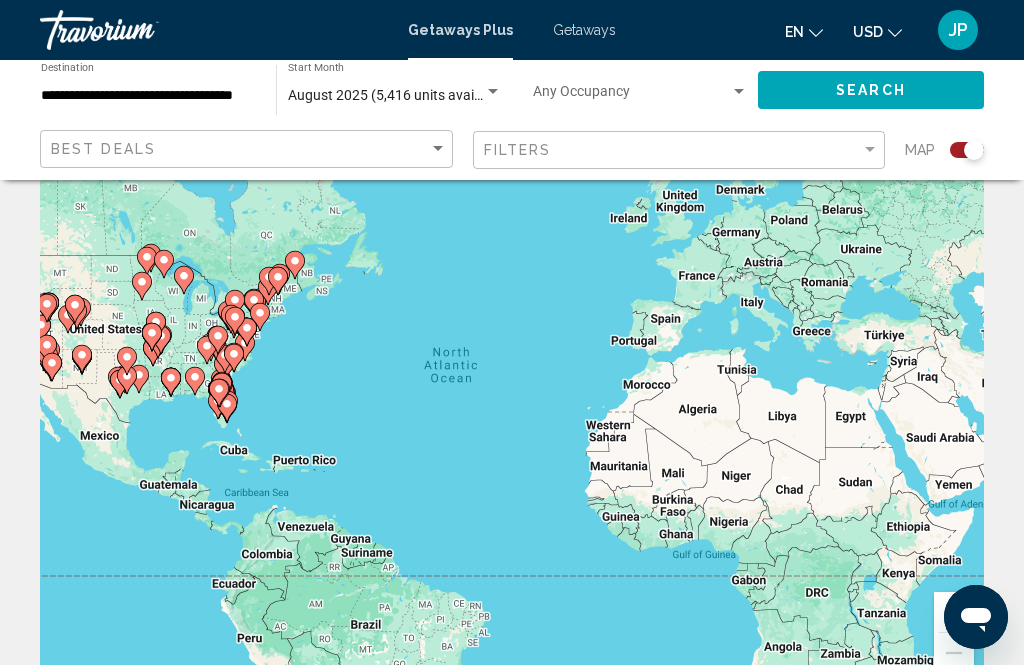 click 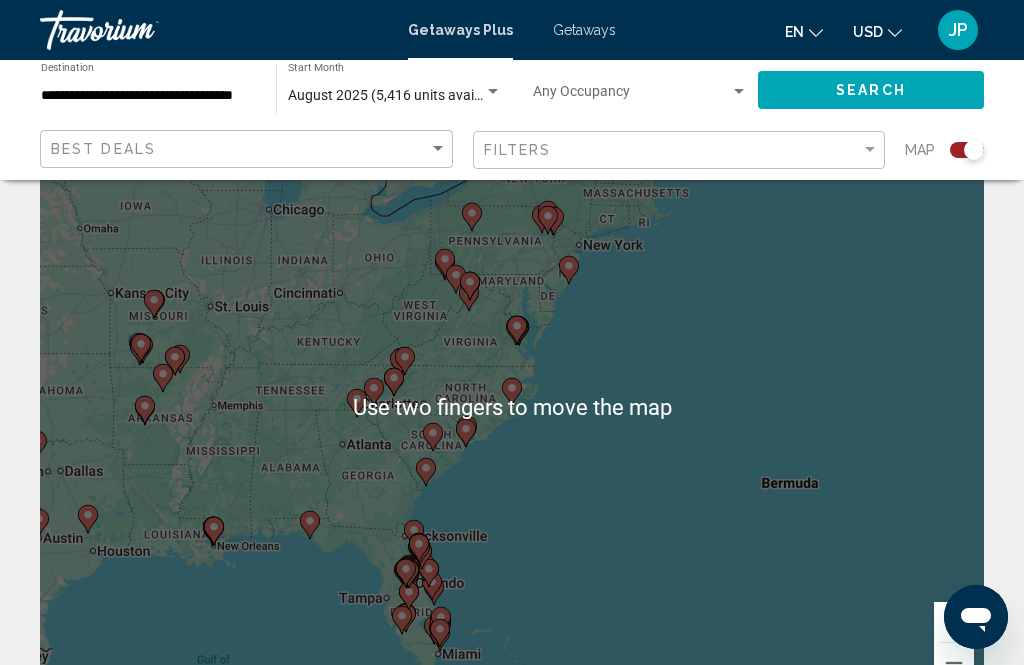 scroll, scrollTop: 96, scrollLeft: 0, axis: vertical 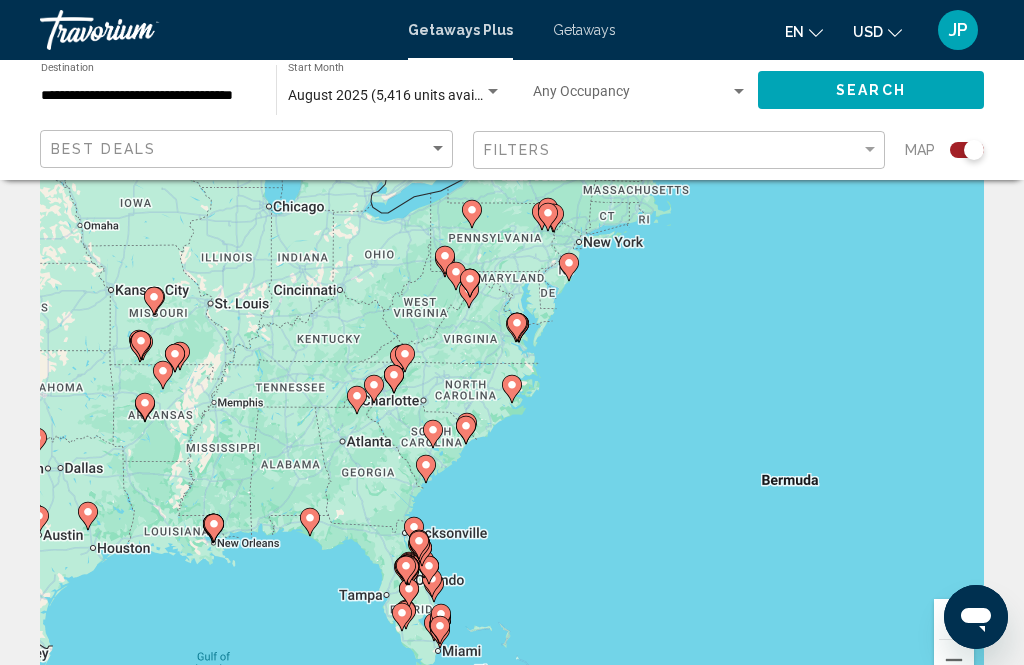 click at bounding box center [419, 544] 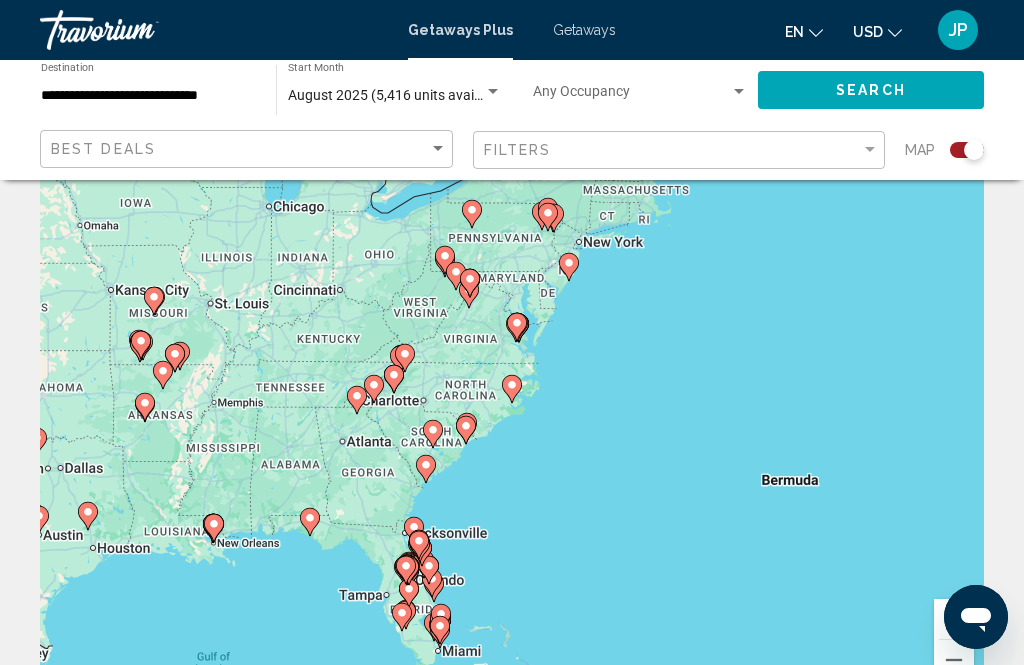 click 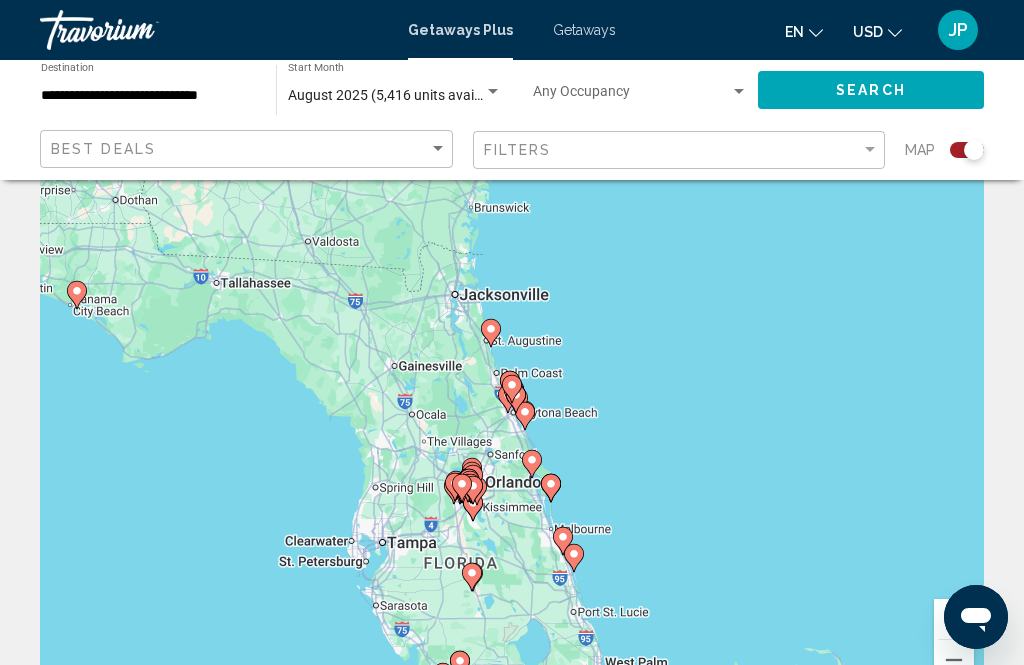 click on "To navigate, press the arrow keys.  To activate drag with keyboard, press Alt + Enter. Once in keyboard drag state, use the arrow keys to move the marker. To complete the drag, press the Enter key. To cancel, press Escape." at bounding box center (512, 404) 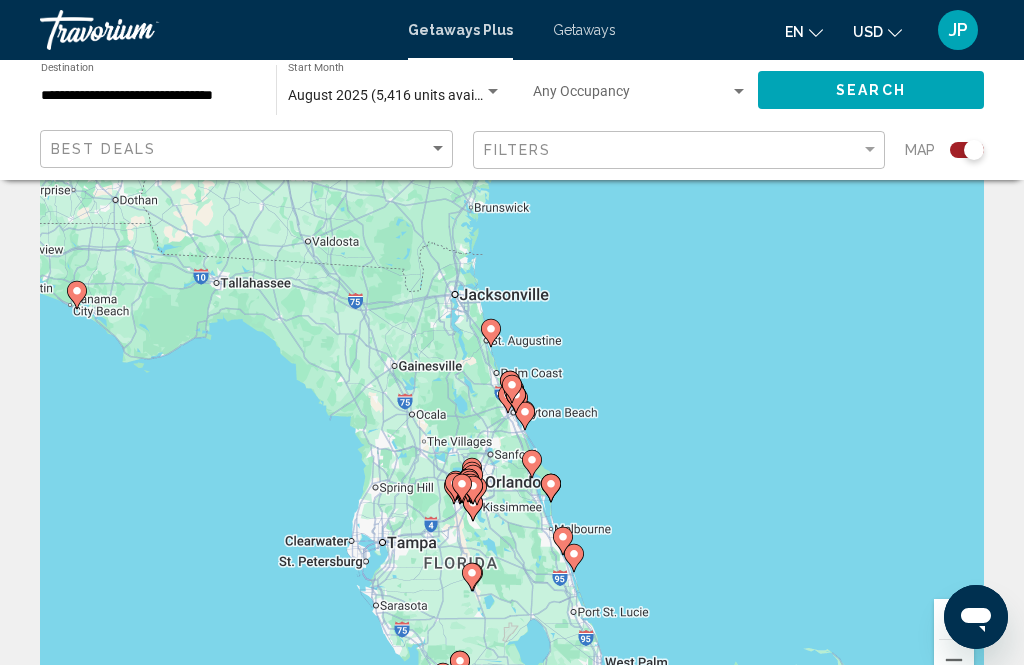 click 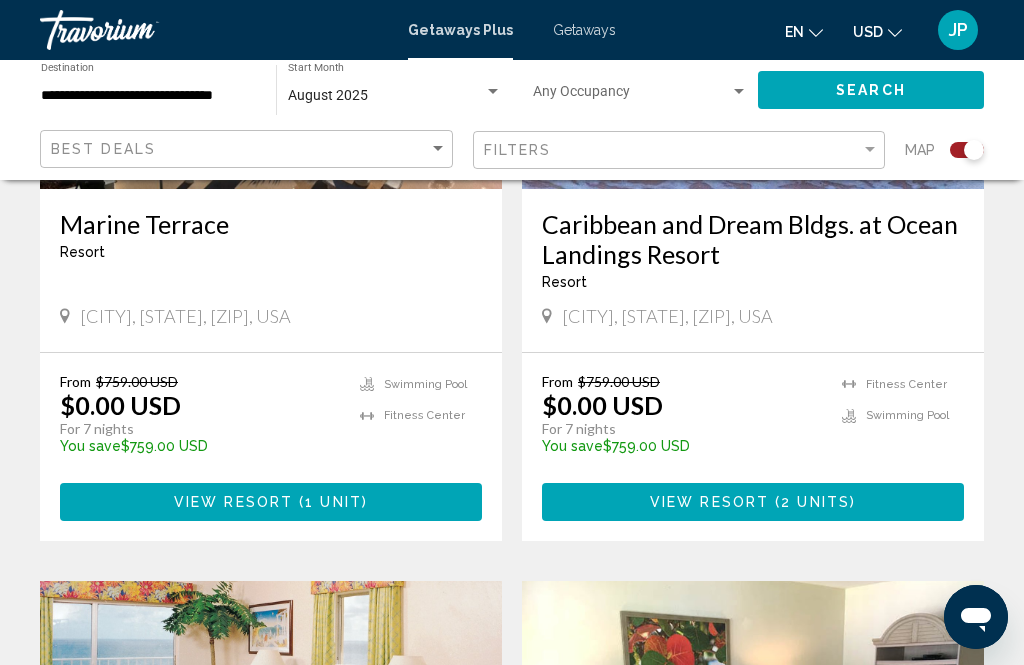 scroll, scrollTop: 3862, scrollLeft: 0, axis: vertical 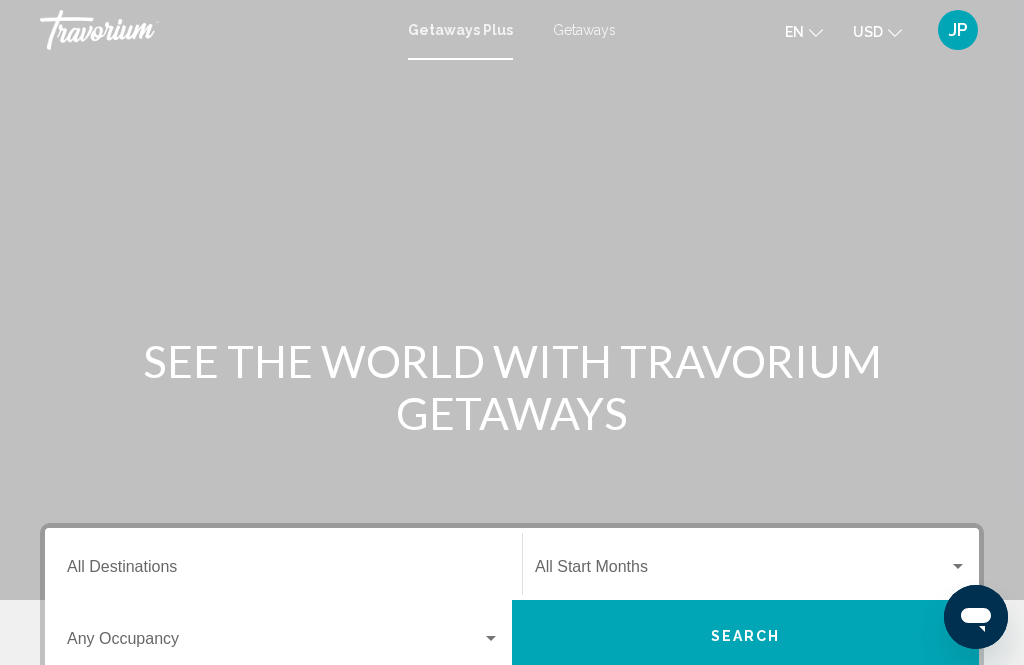 click on "Destination All Destinations" at bounding box center (283, 571) 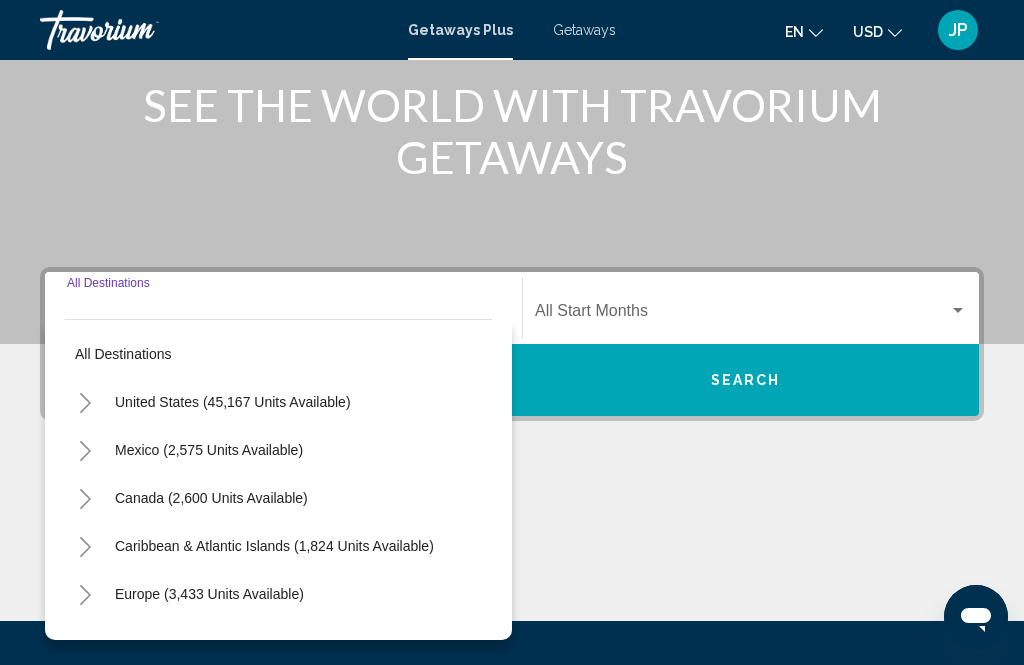 scroll, scrollTop: 457, scrollLeft: 0, axis: vertical 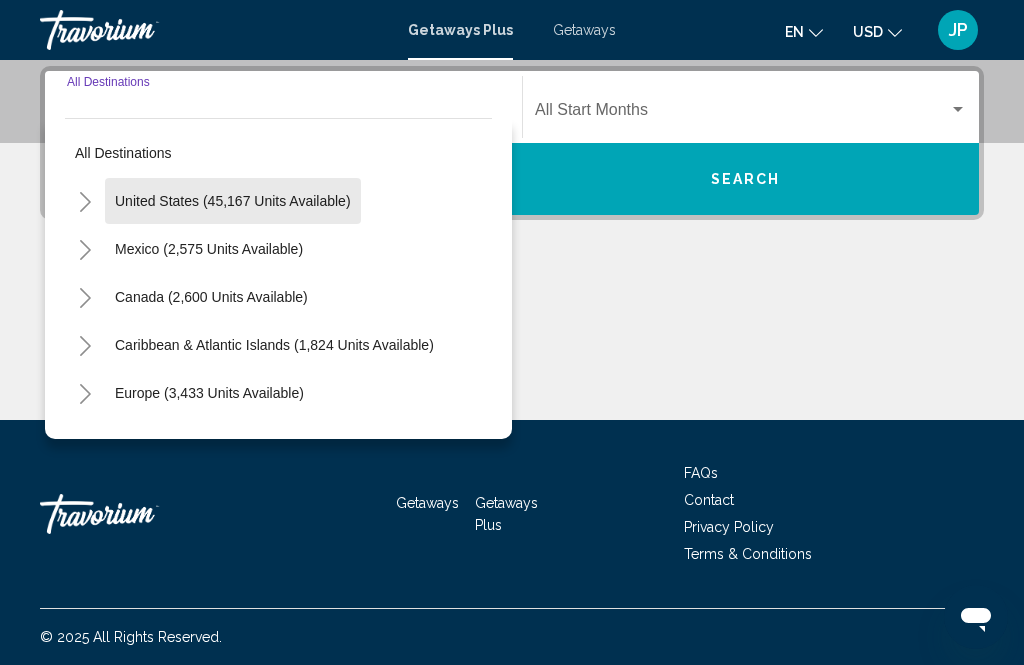 click on "United States (45,167 units available)" at bounding box center [209, 249] 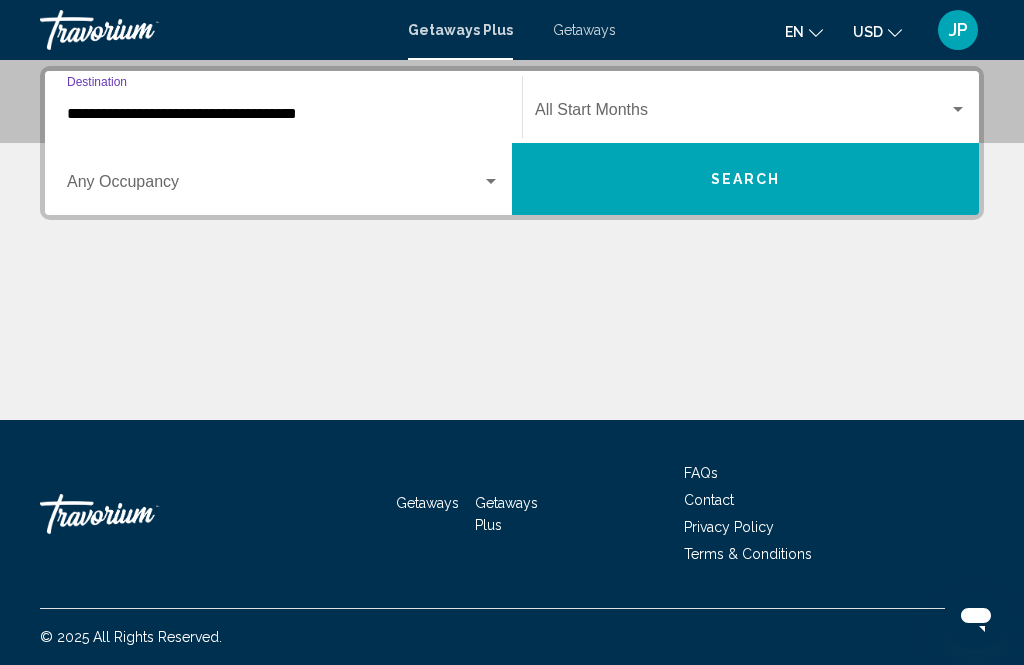 click at bounding box center [742, 114] 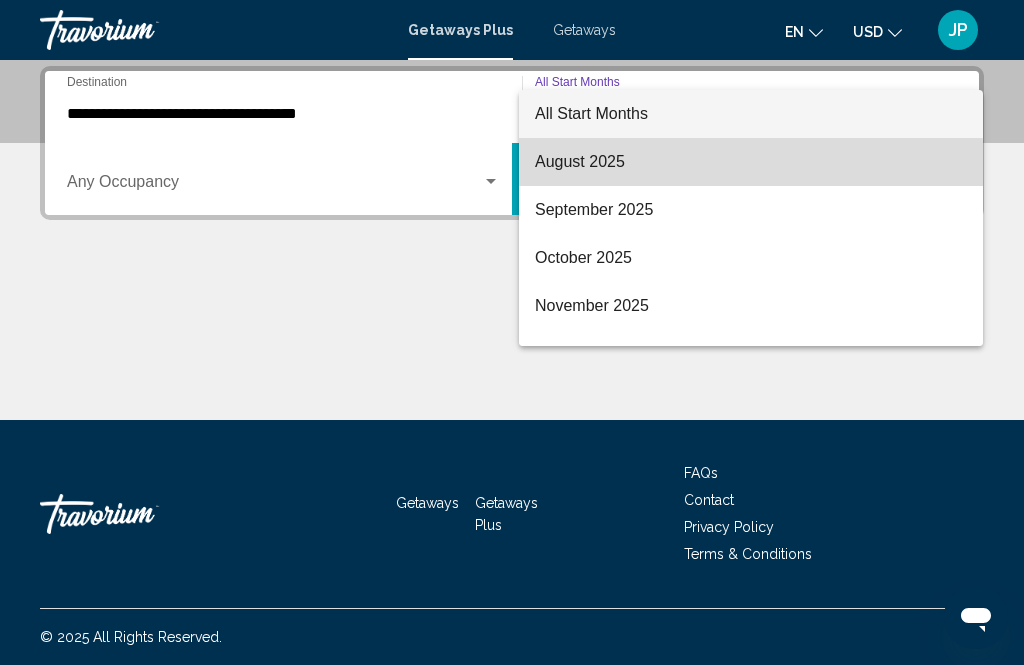 click on "August 2025" at bounding box center [751, 162] 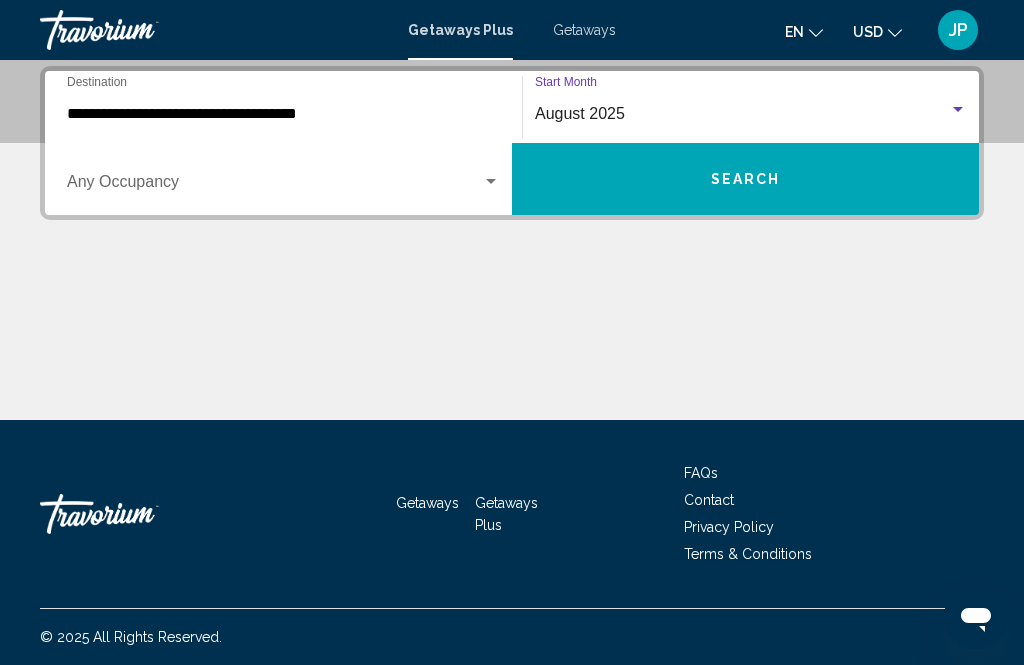 click on "Search" at bounding box center [746, 180] 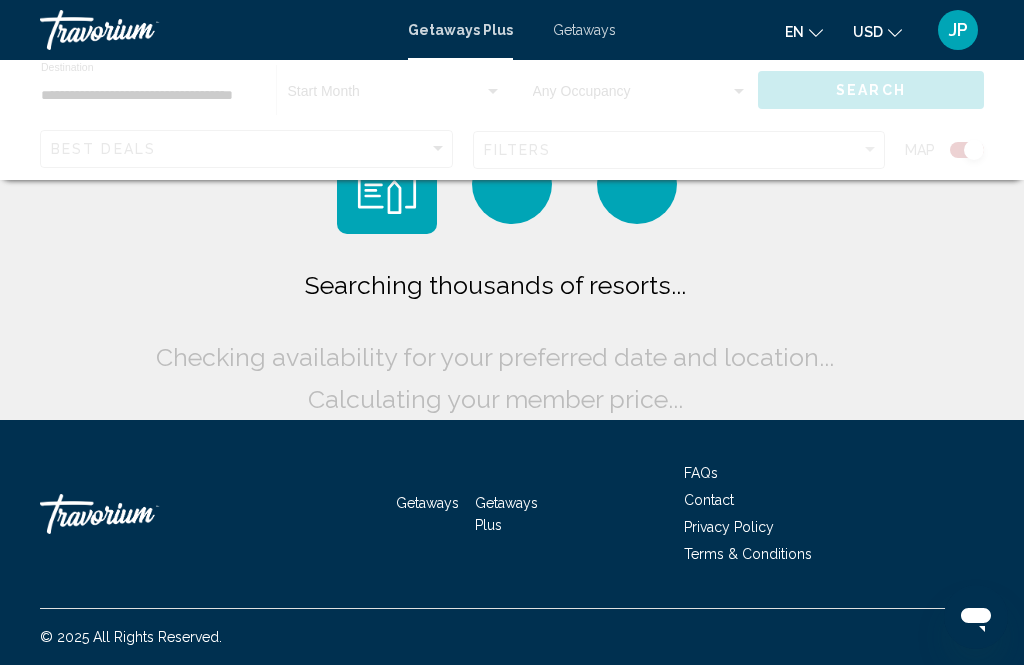 scroll, scrollTop: 64, scrollLeft: 0, axis: vertical 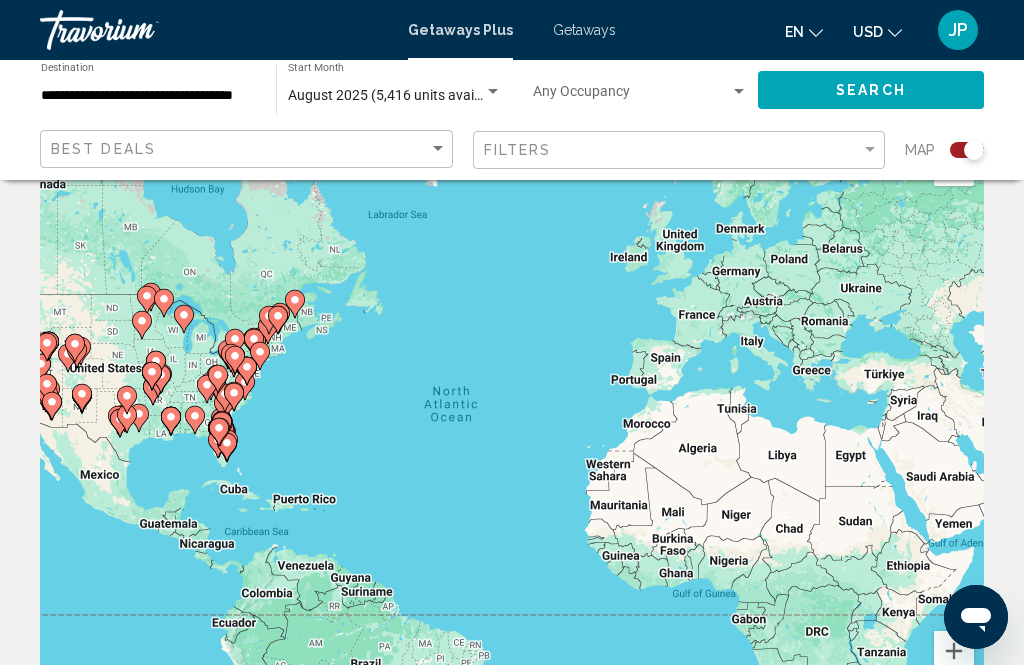 click 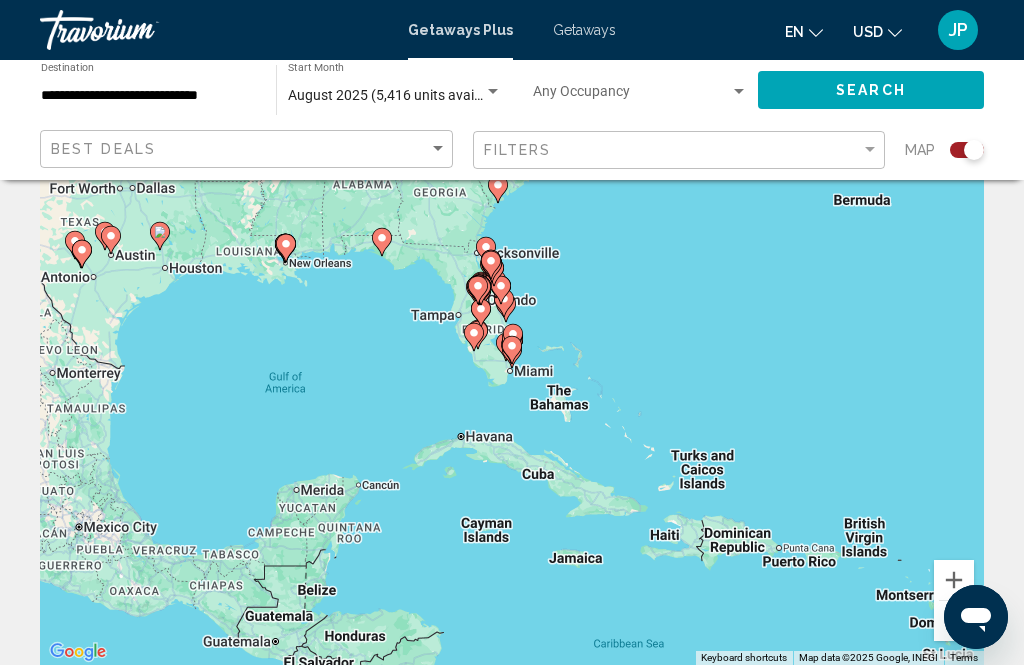 click 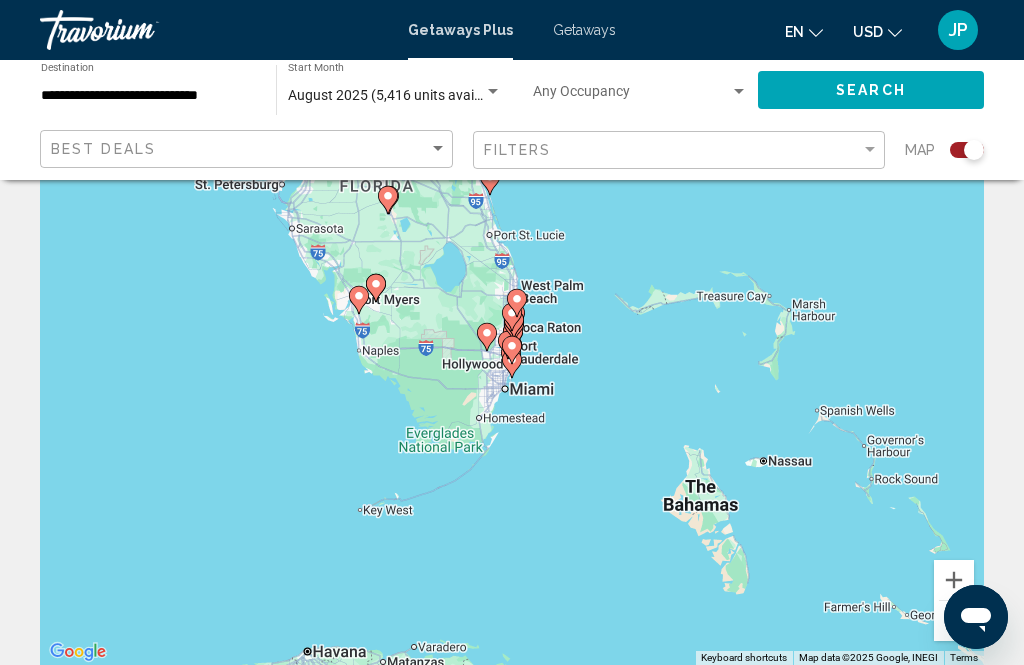 click at bounding box center (512, 364) 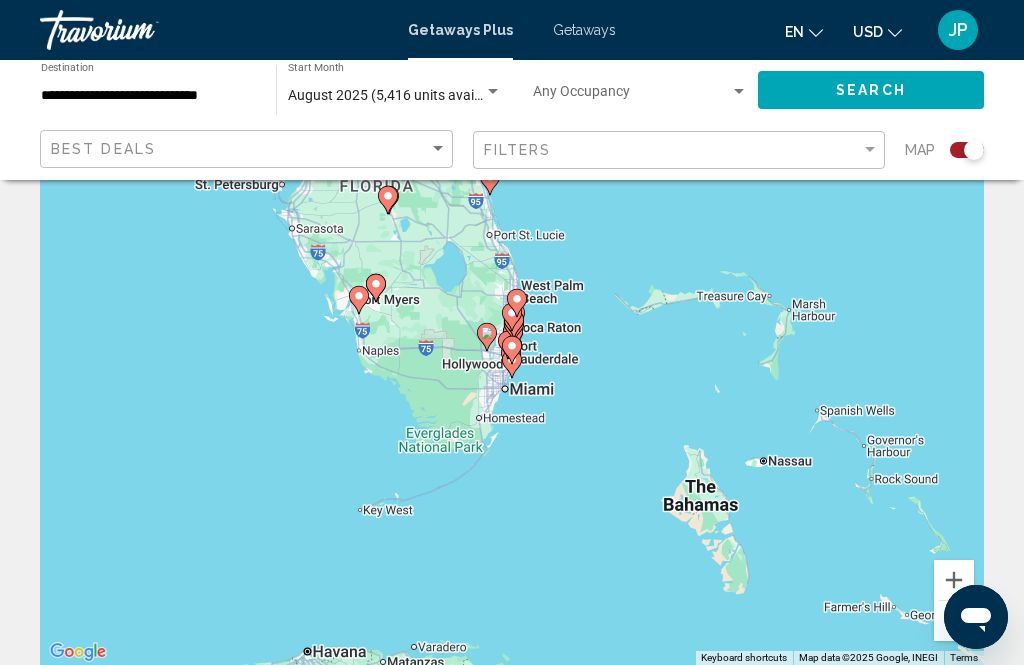click on "To activate drag with keyboard, press Alt + Enter. Once in keyboard drag state, use the arrow keys to move the marker. To complete the drag, press the Enter key. To cancel, press Escape." at bounding box center (512, 365) 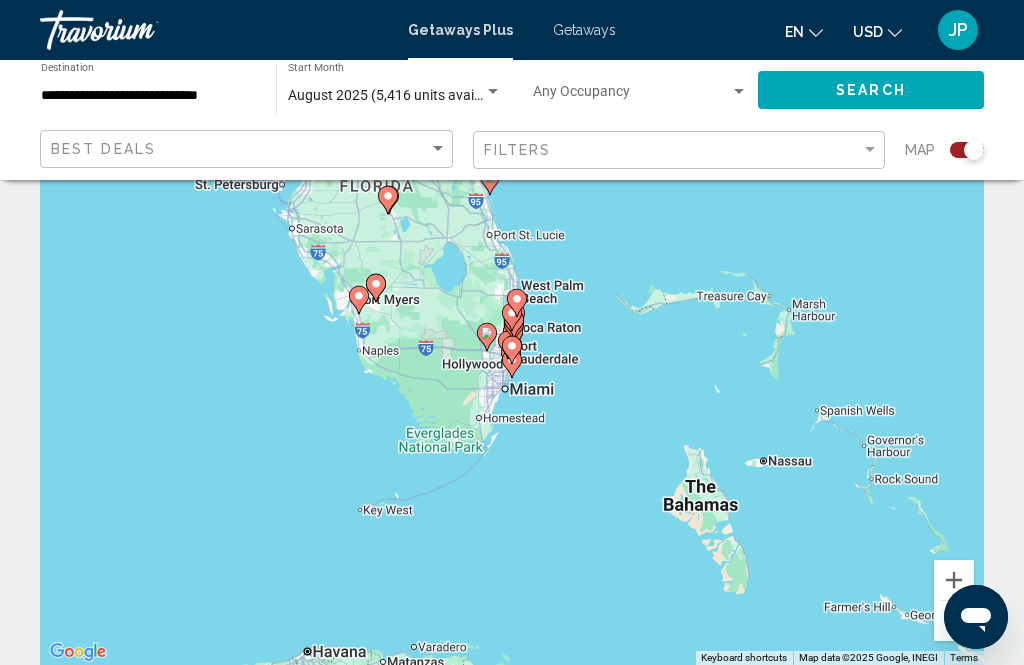 click at bounding box center [512, 350] 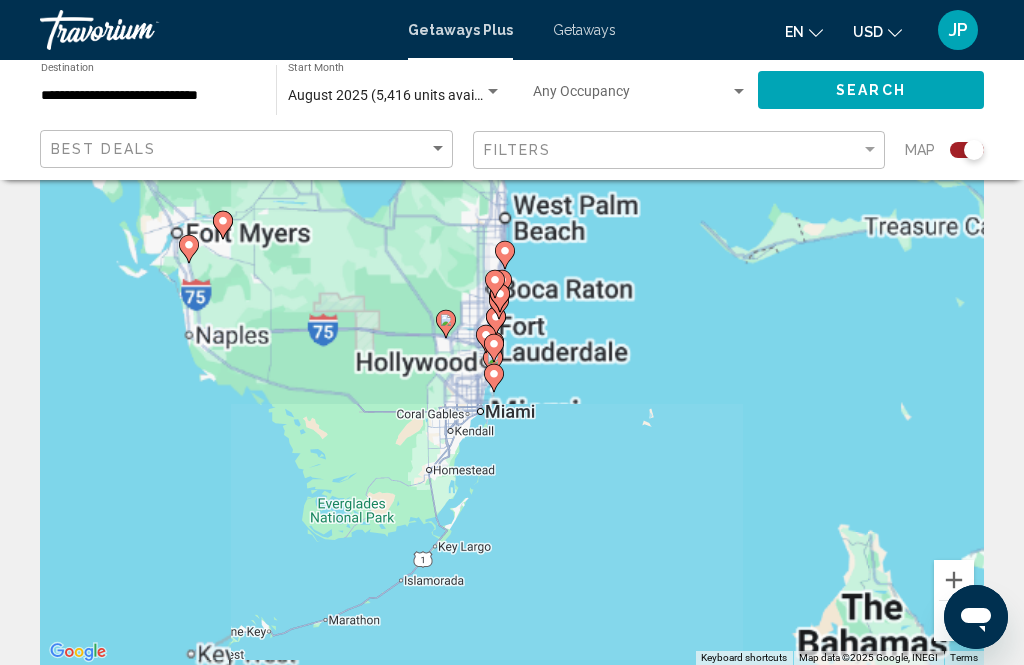 click on "To navigate, press the arrow keys.  To activate drag with keyboard, press Alt + Enter. Once in keyboard drag state, use the arrow keys to move the marker. To complete the drag, press the Enter key. To cancel, press Escape." at bounding box center (512, 365) 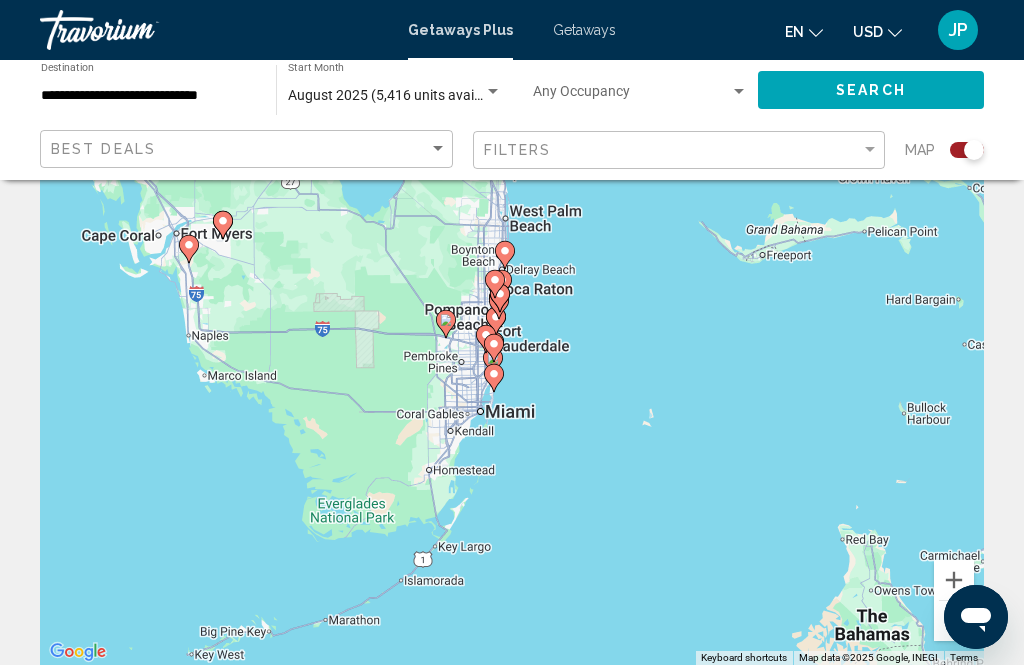 click 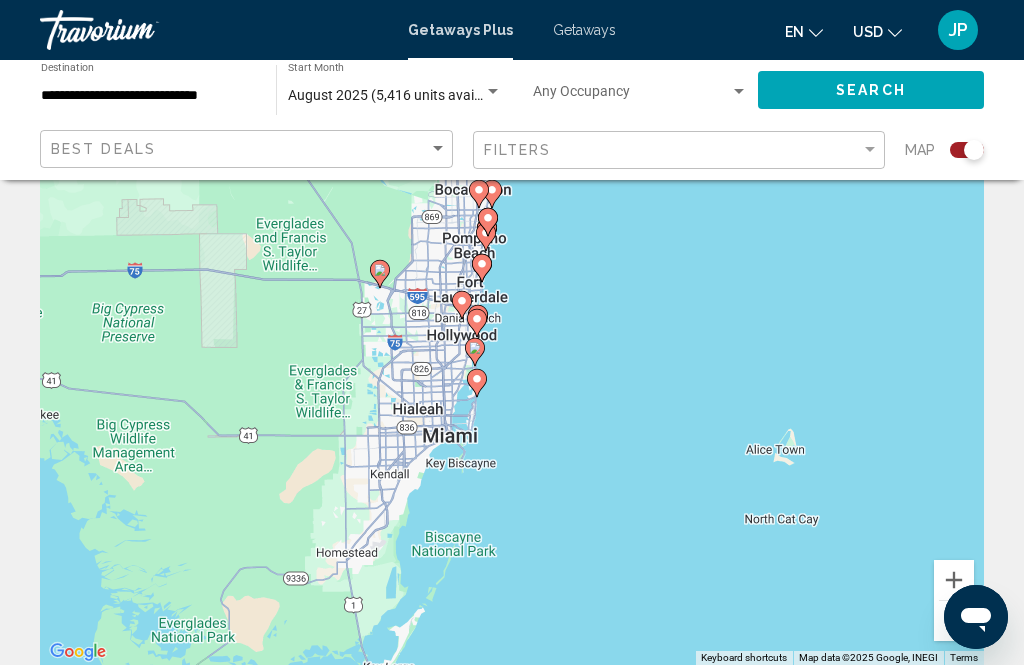 click 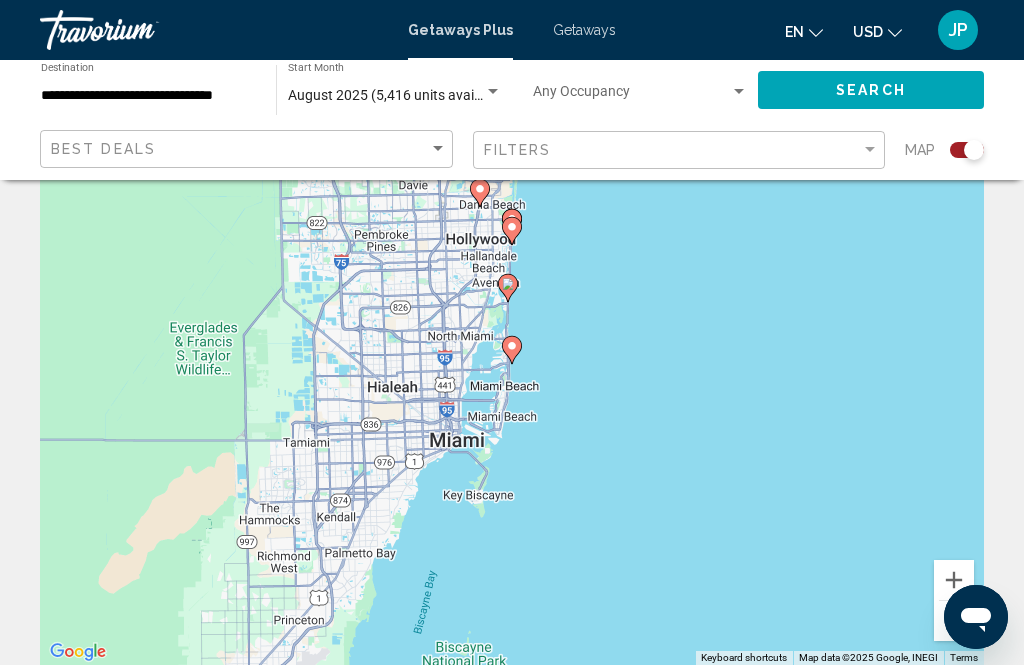 click at bounding box center [512, 350] 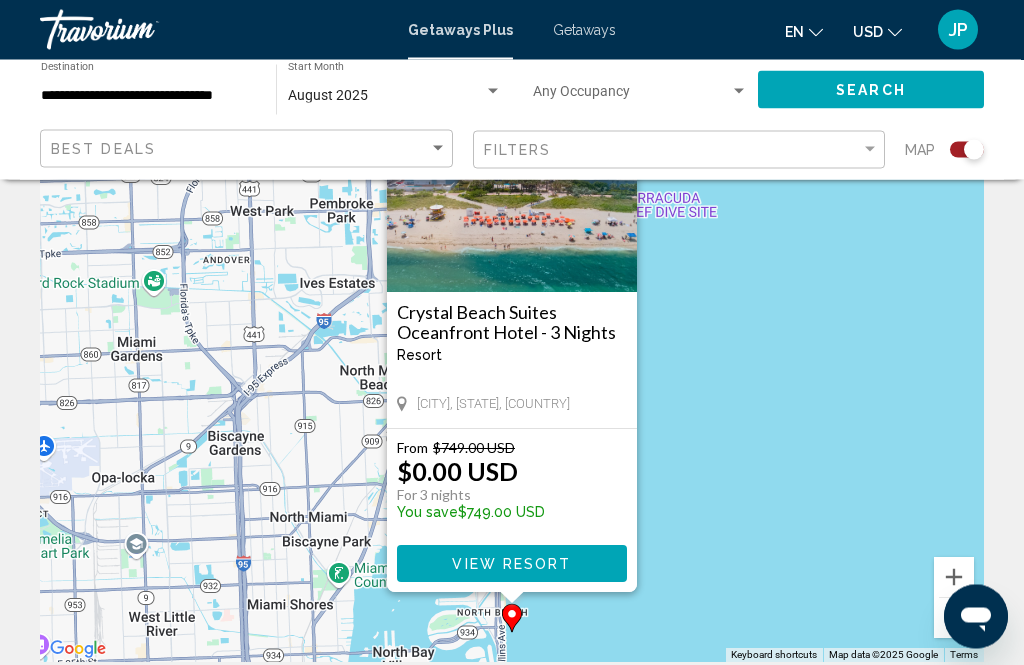 scroll, scrollTop: 143, scrollLeft: 0, axis: vertical 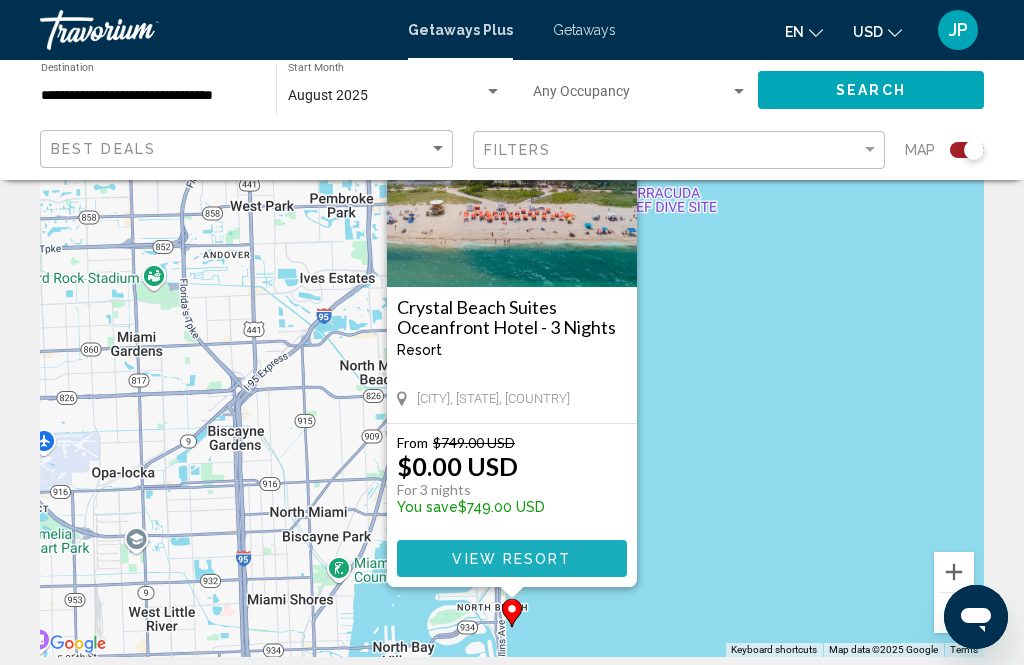 click on "View Resort" at bounding box center (511, 559) 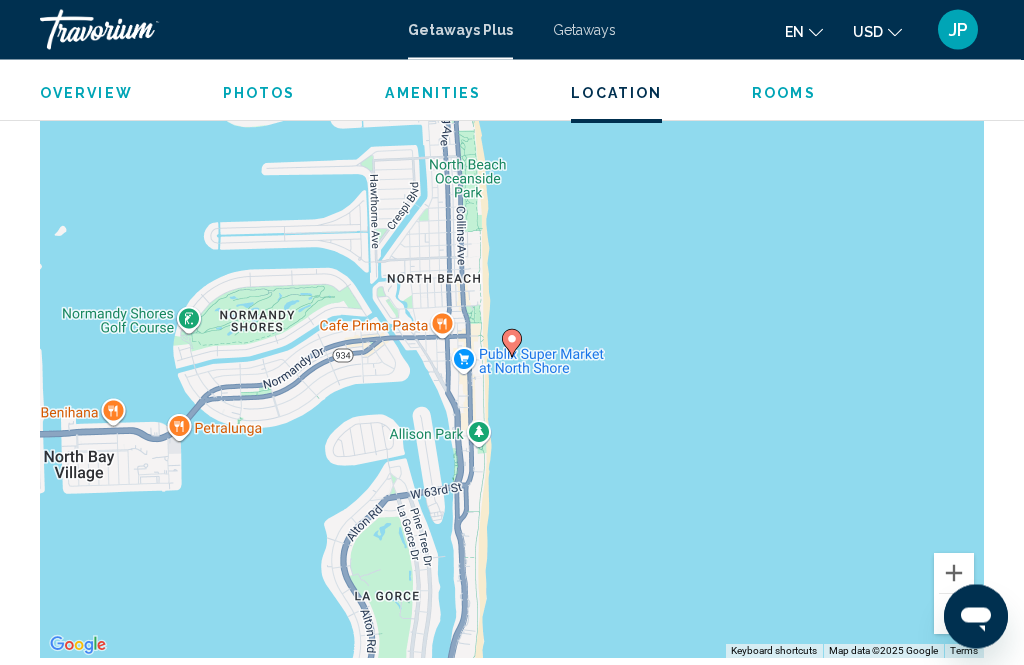 scroll, scrollTop: 3021, scrollLeft: 0, axis: vertical 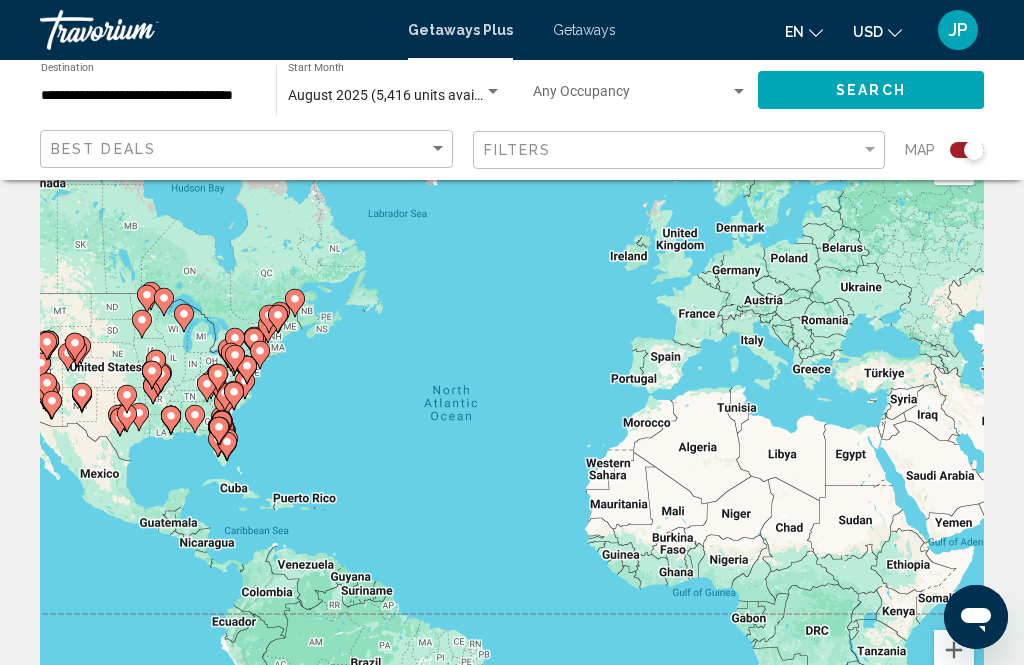 click 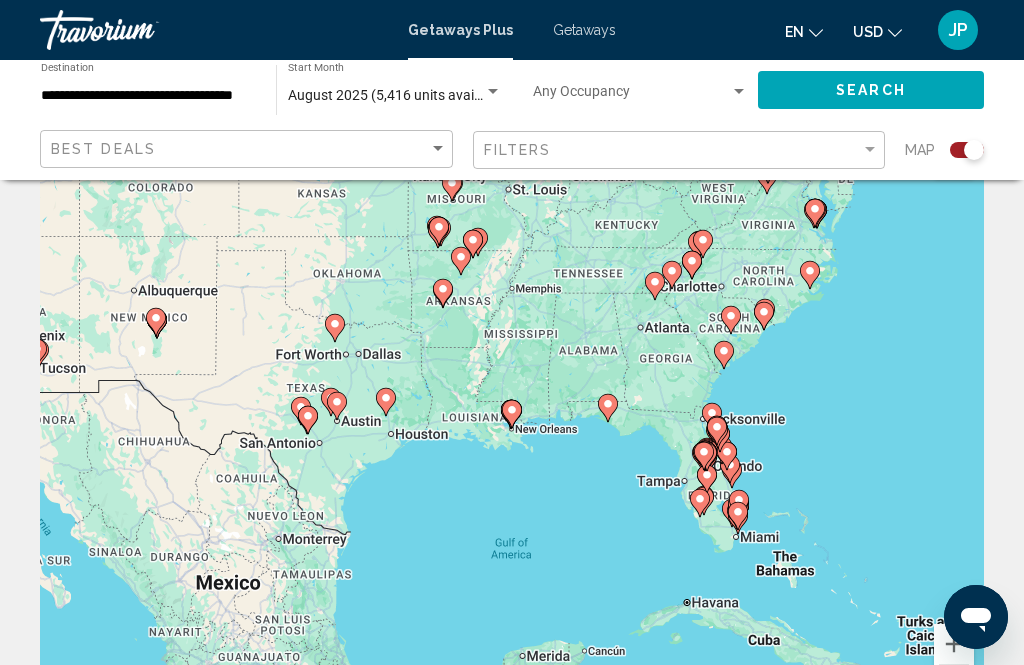 click 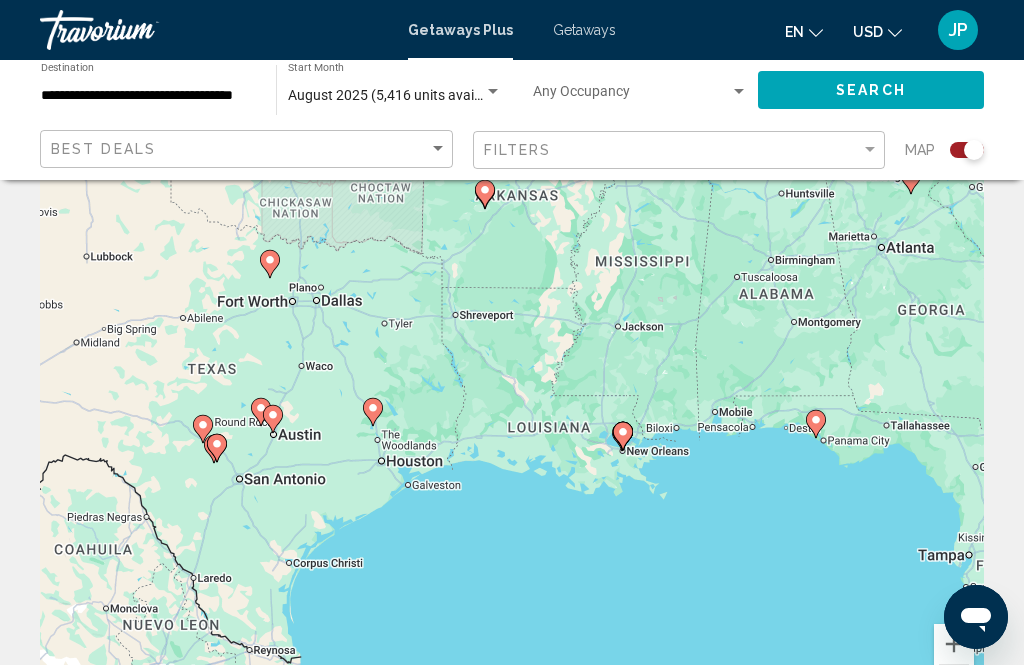click on "To activate drag with keyboard, press Alt + Enter. Once in keyboard drag state, use the arrow keys to move the marker. To complete the drag, press the Enter key. To cancel, press Escape." at bounding box center [512, 429] 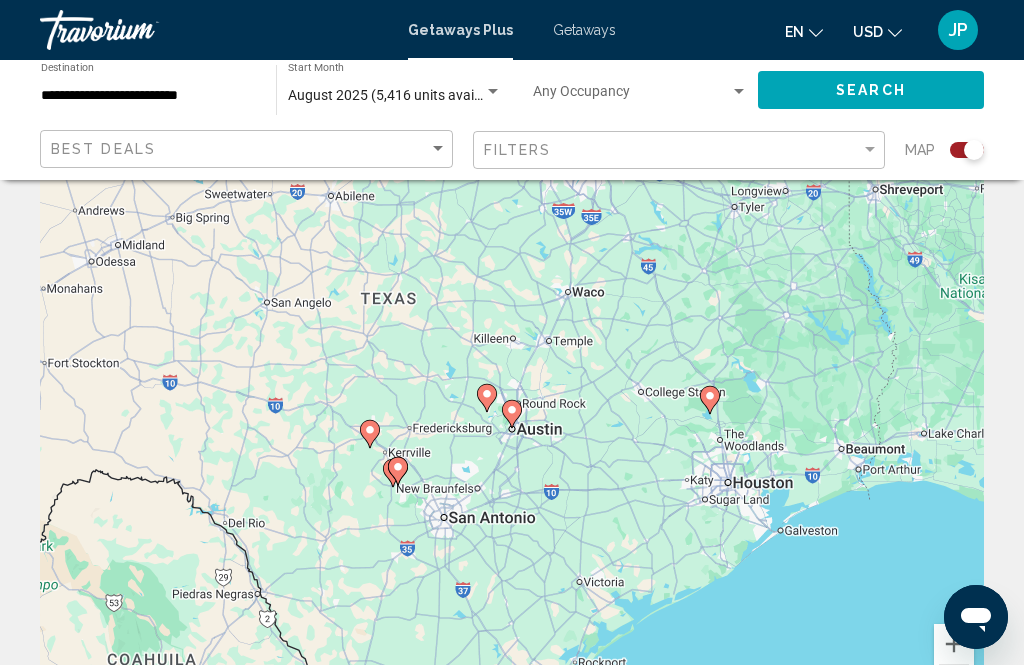 click 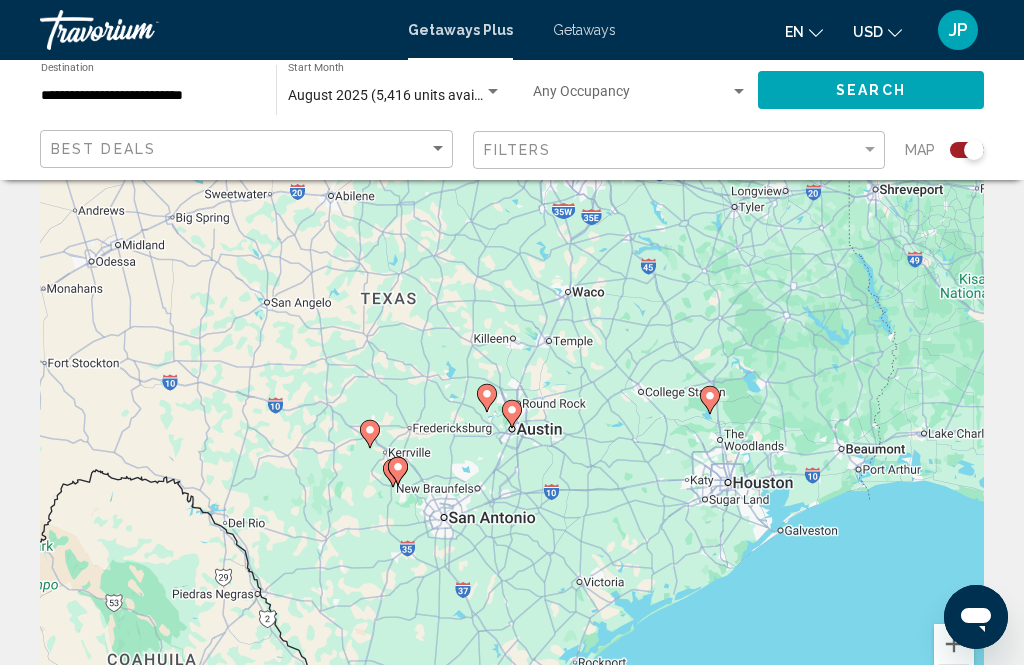 click 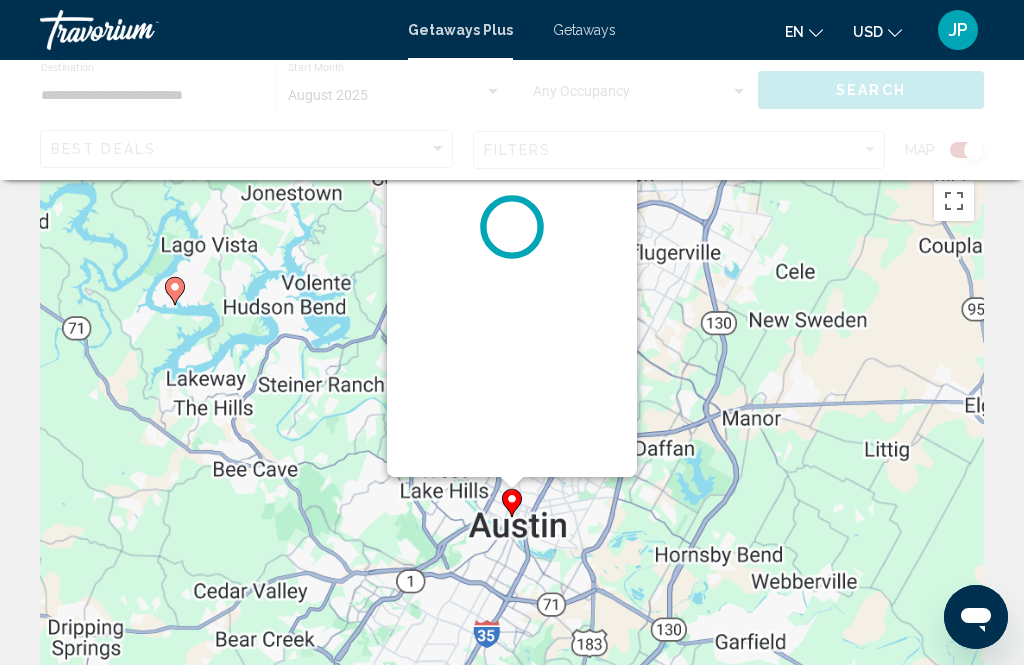 scroll, scrollTop: 0, scrollLeft: 0, axis: both 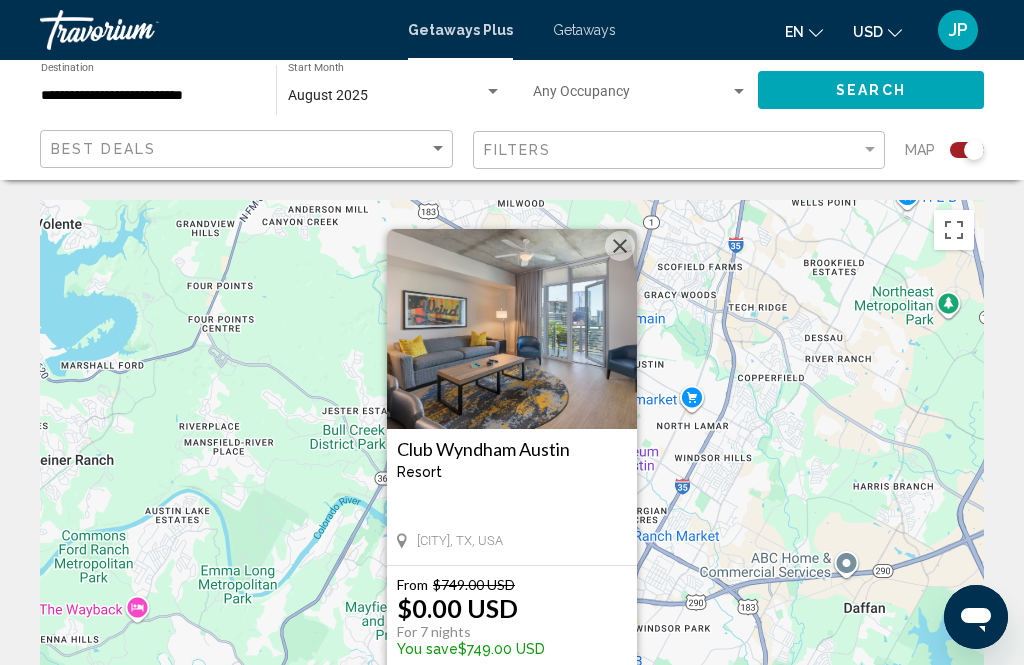 click on "View Resort" at bounding box center [511, 700] 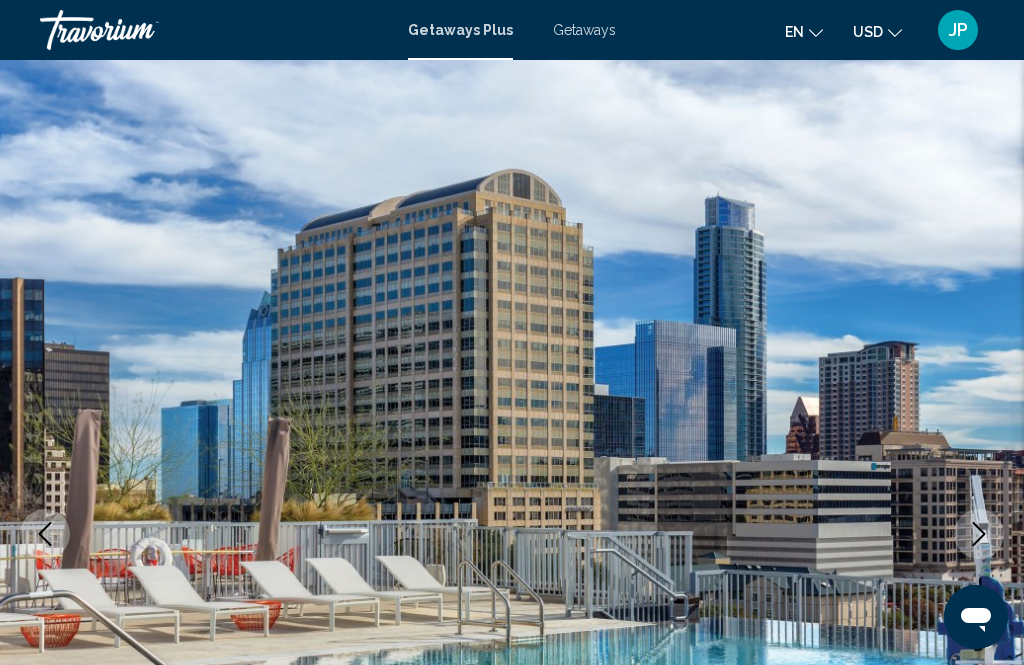 scroll, scrollTop: 0, scrollLeft: 0, axis: both 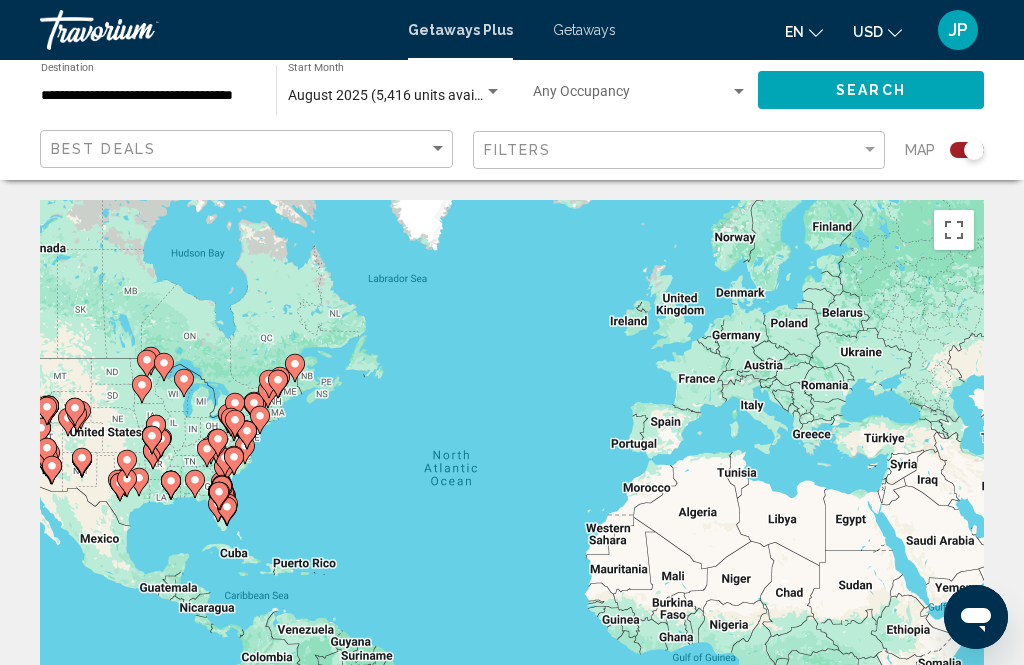 click at bounding box center [260, 420] 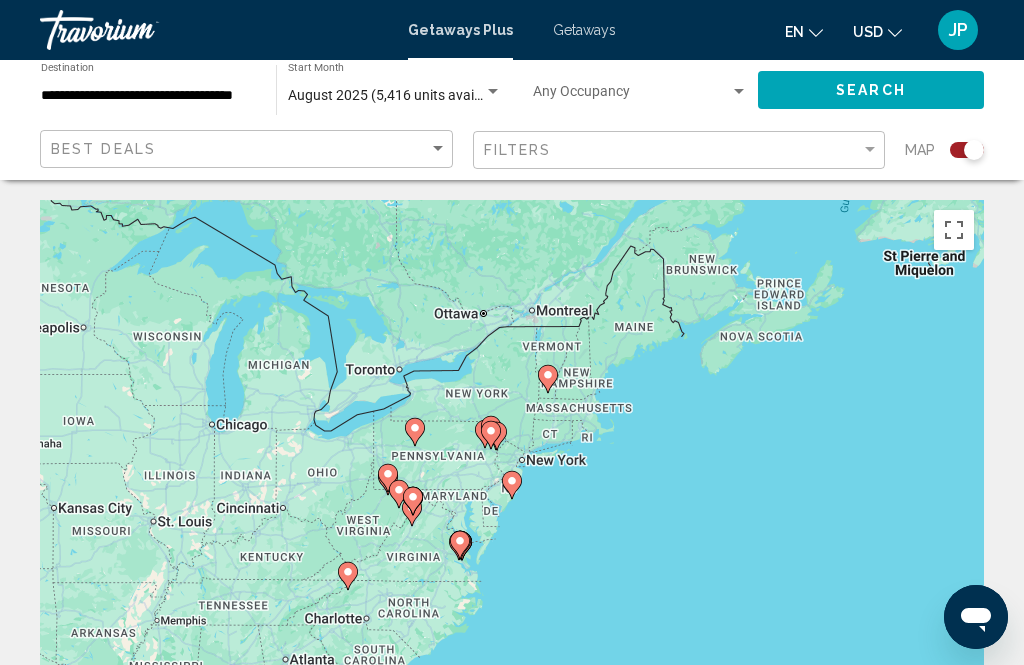 type on "**********" 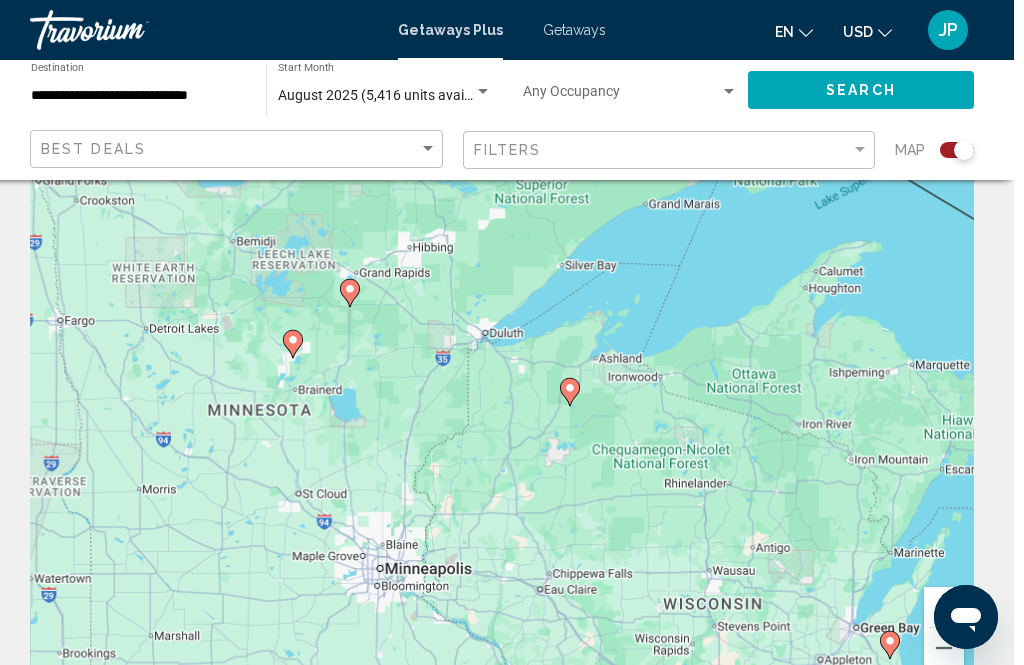 scroll, scrollTop: 118, scrollLeft: 0, axis: vertical 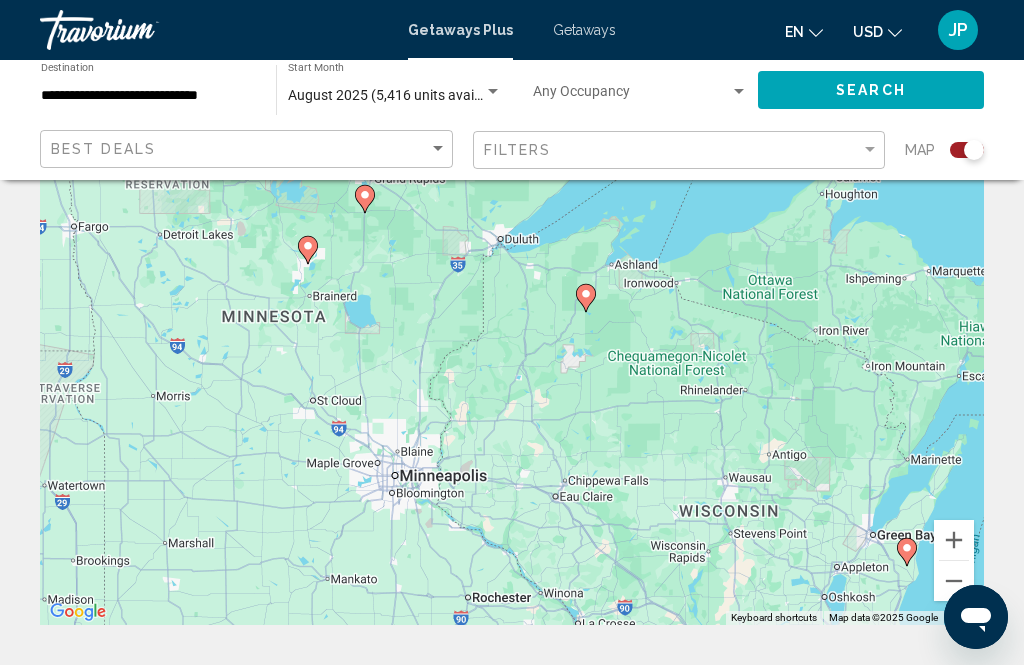 click 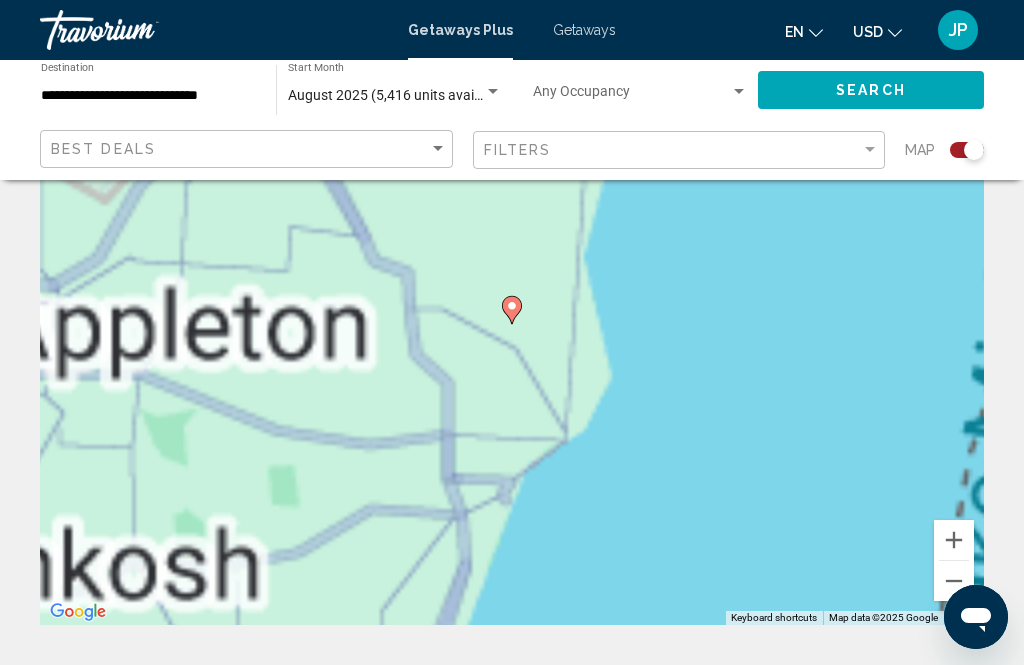 click on "To navigate, press the arrow keys. To activate drag with keyboard, press Alt + Enter. Once in keyboard drag state, use the arrow keys to move the marker. To complete the drag, press the Enter key. To cancel, press Escape." at bounding box center (512, 325) 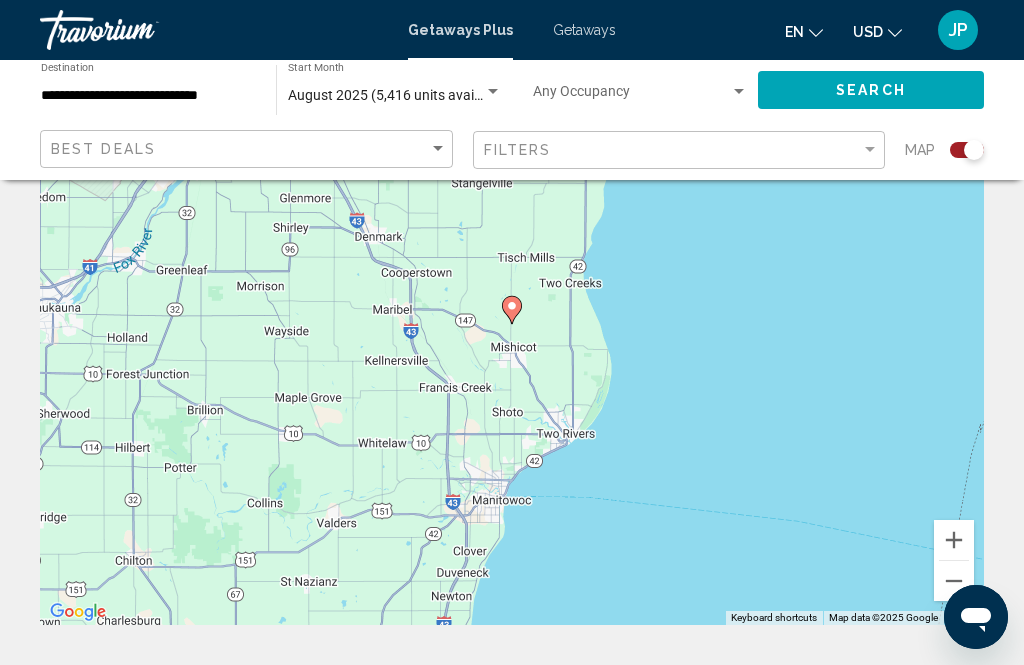 click on "To activate drag with keyboard, press Alt + Enter. Once in keyboard drag state, use the arrow keys to move the marker. To complete the drag, press the Enter key. To cancel, press Escape." at bounding box center (512, 325) 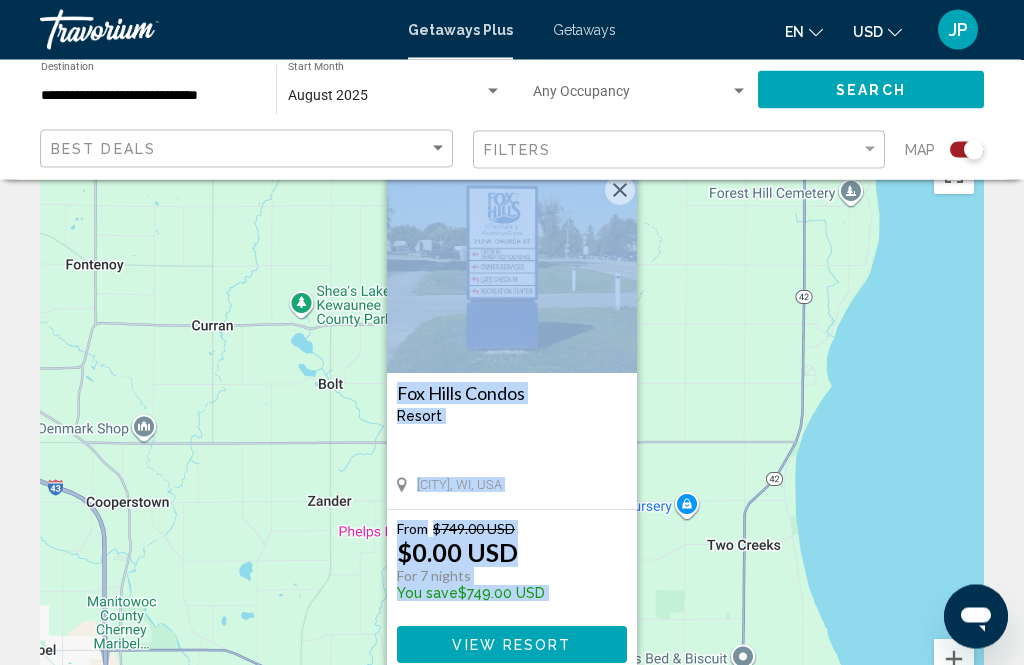 scroll, scrollTop: 0, scrollLeft: 0, axis: both 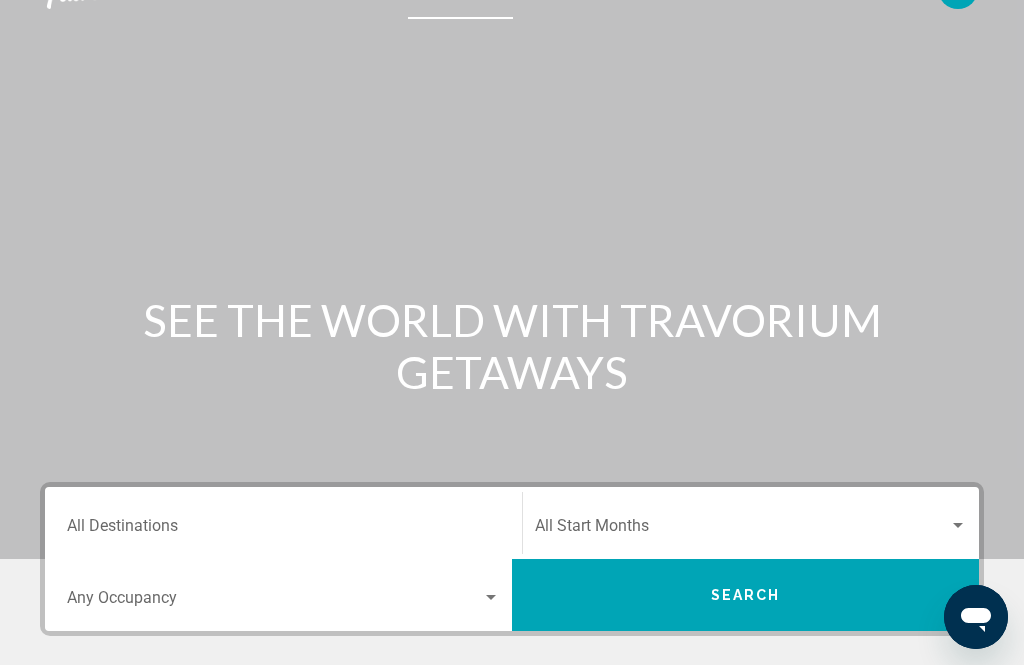 click on "Destination All Destinations" at bounding box center [283, 530] 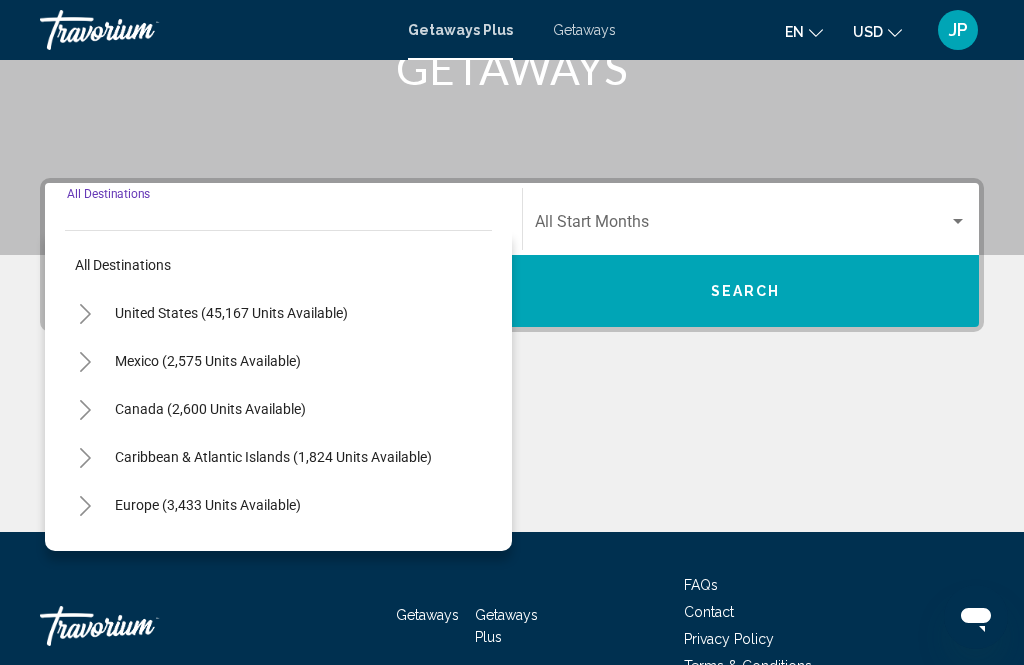 scroll, scrollTop: 457, scrollLeft: 0, axis: vertical 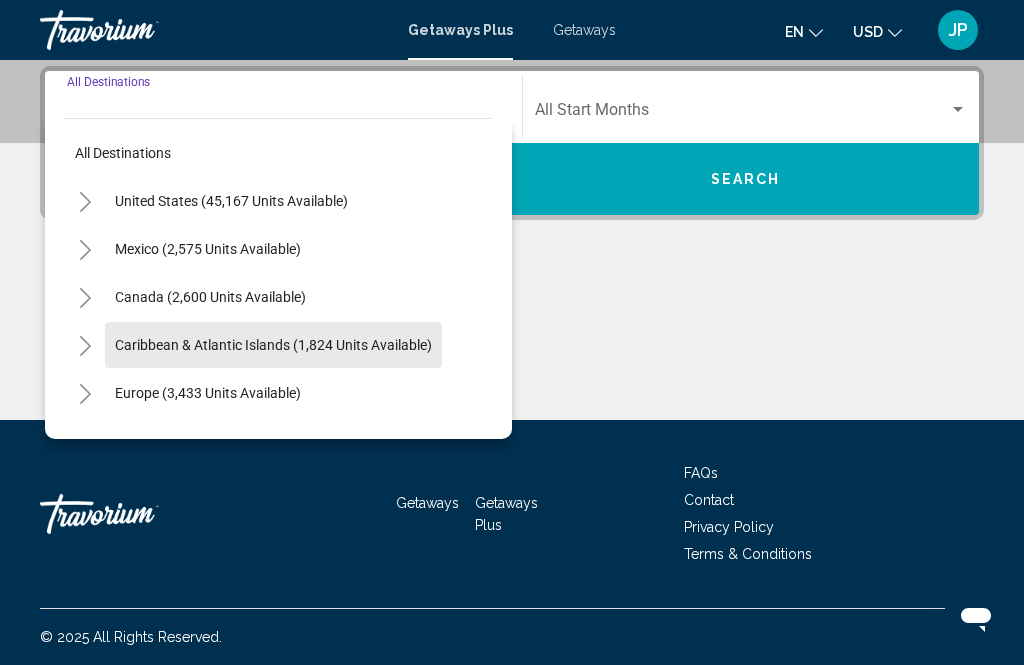 click on "Caribbean & Atlantic Islands (1,824 units available)" at bounding box center (208, 393) 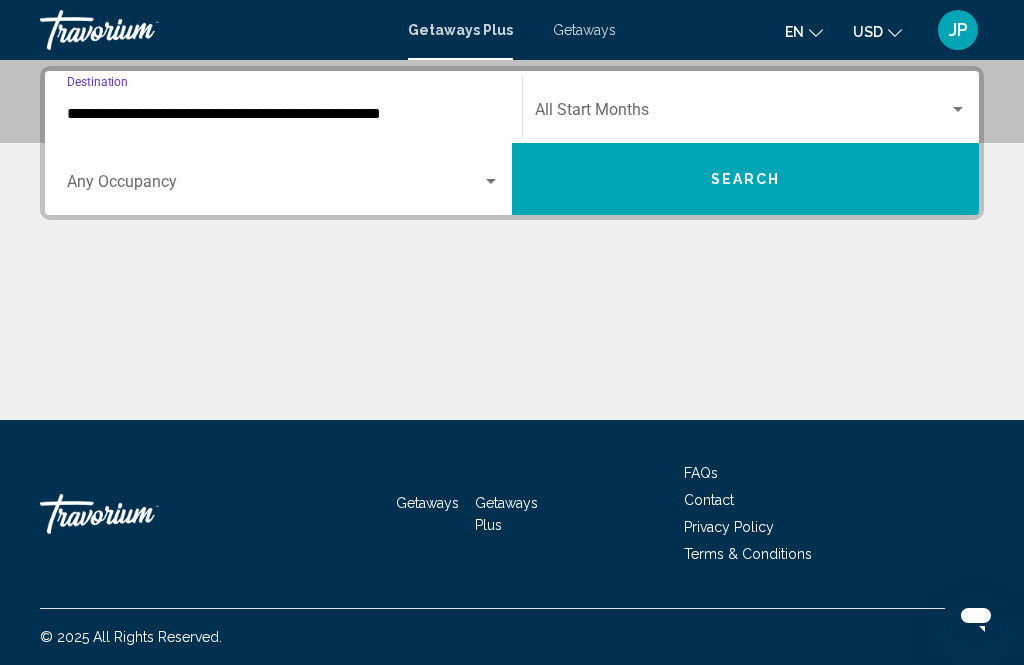 click at bounding box center (742, 114) 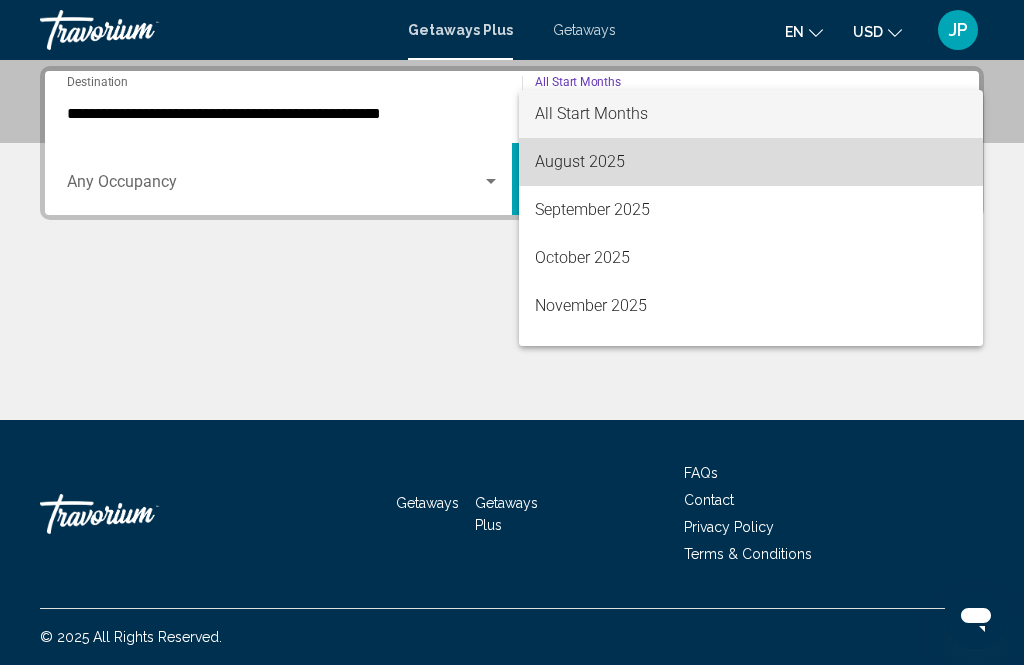 click on "August 2025" at bounding box center (751, 162) 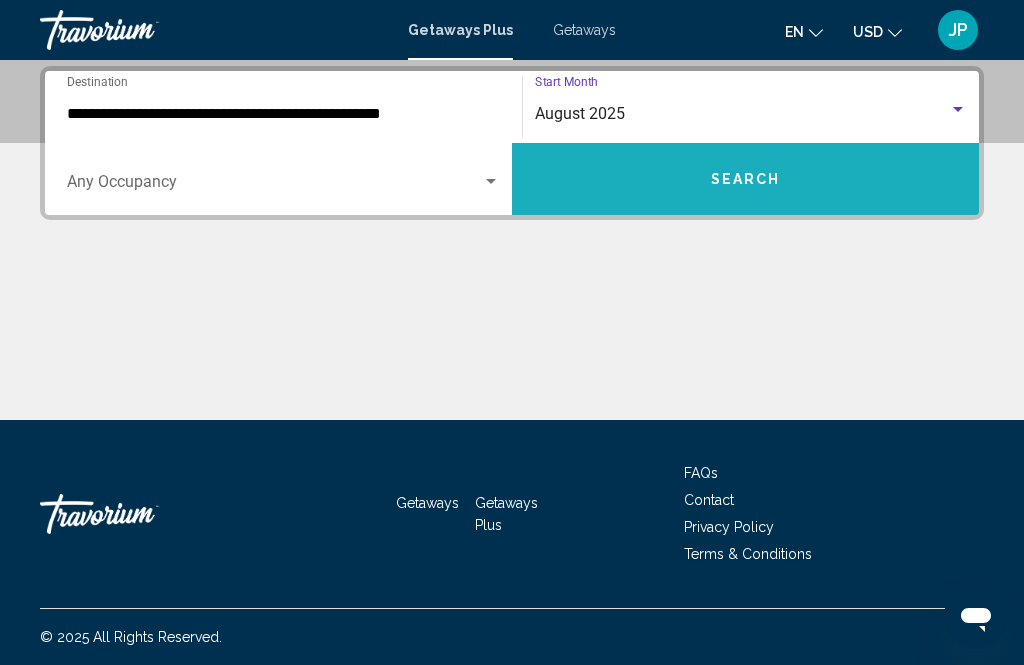 click on "Search" at bounding box center [746, 180] 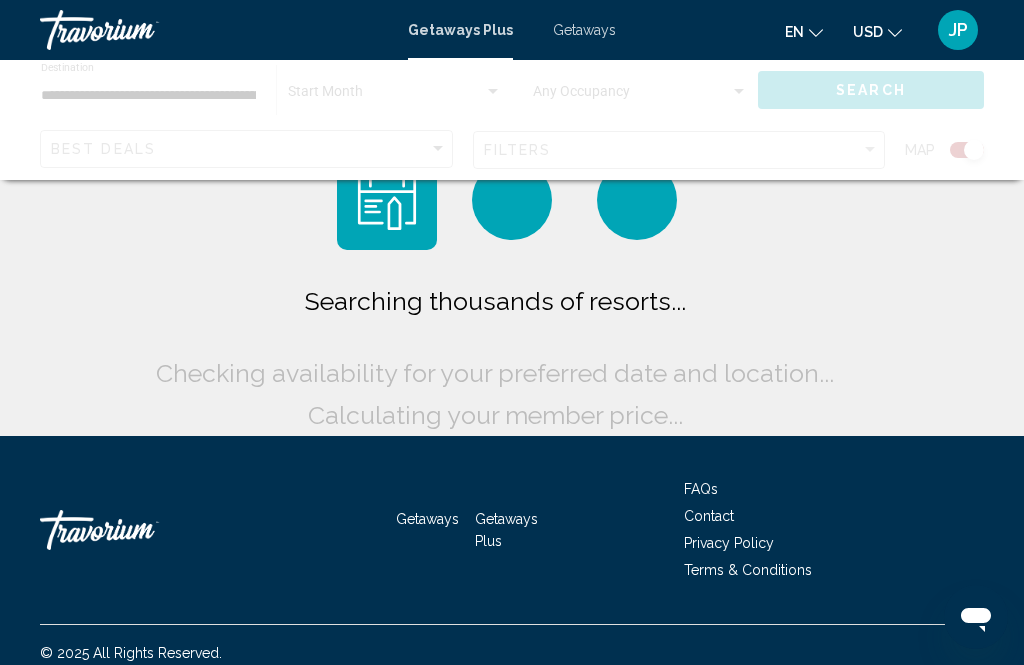 scroll, scrollTop: 64, scrollLeft: 0, axis: vertical 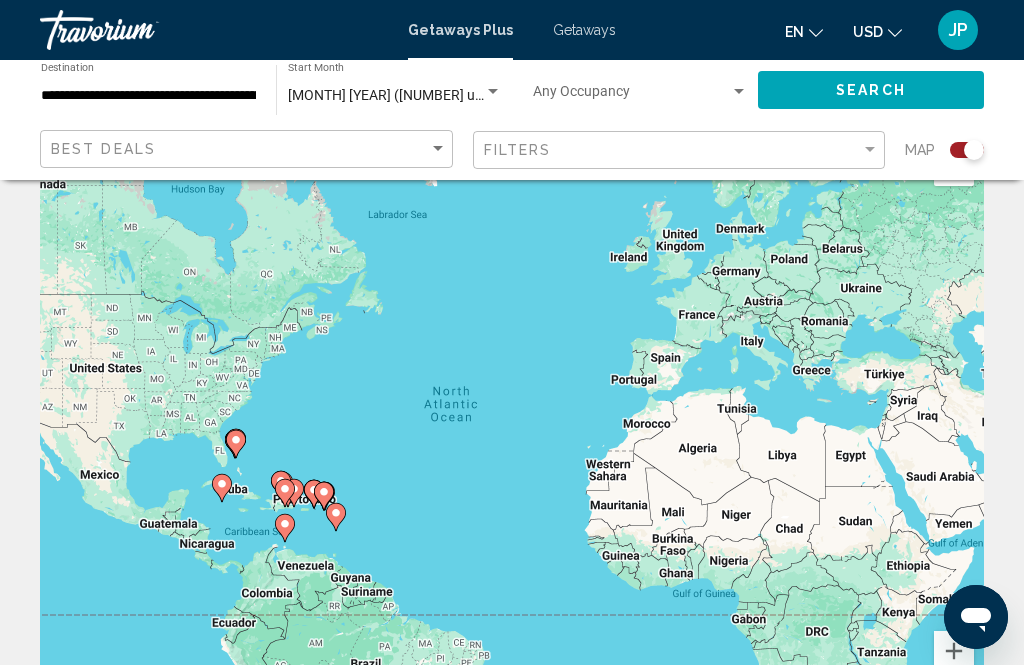 click 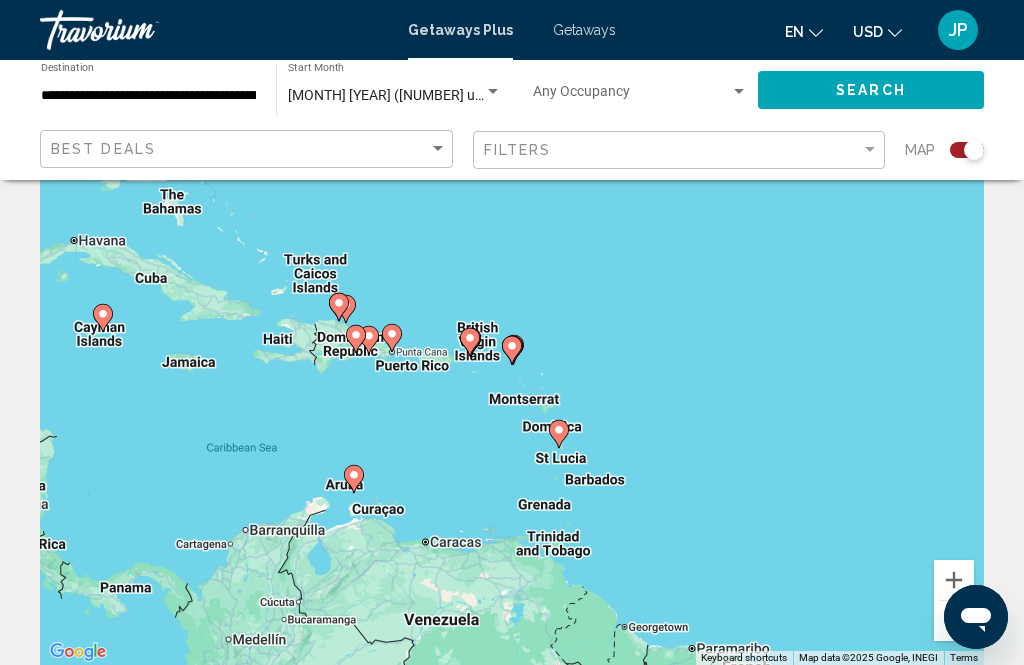 click 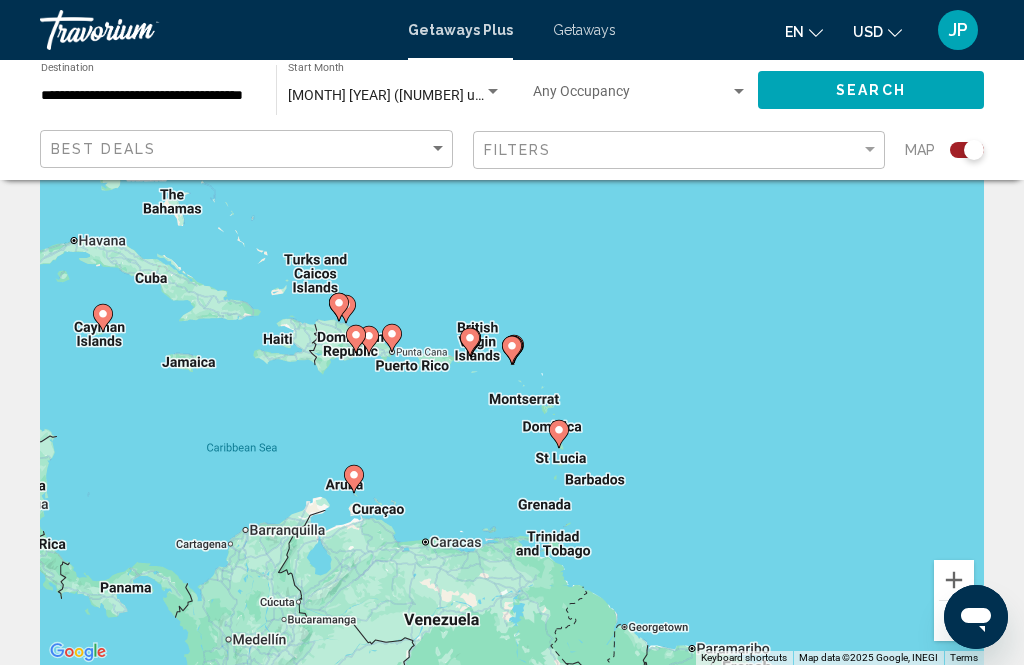 click 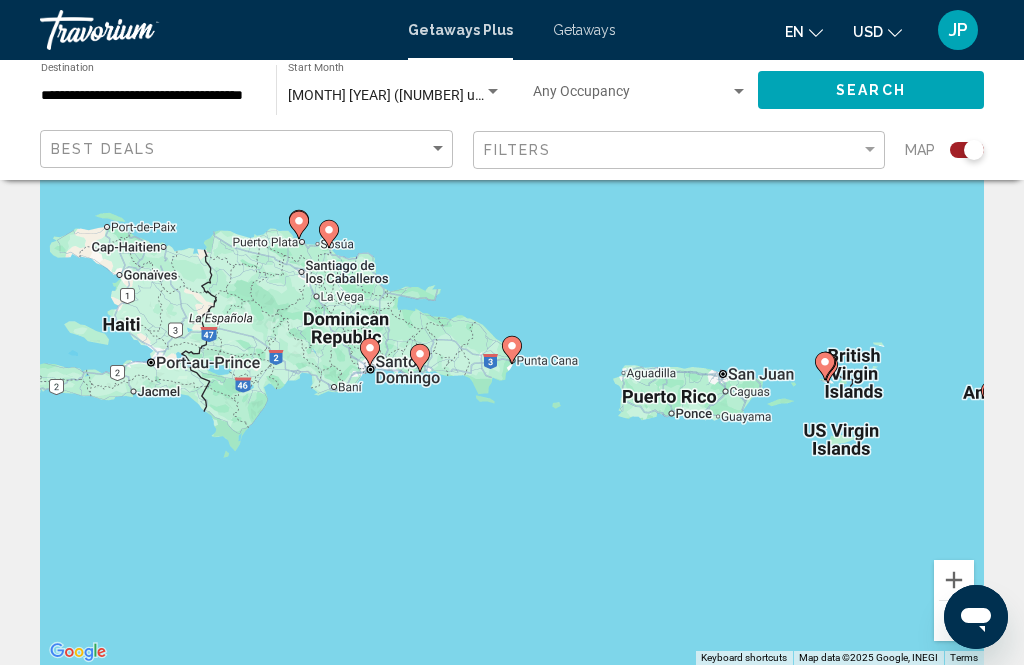 click 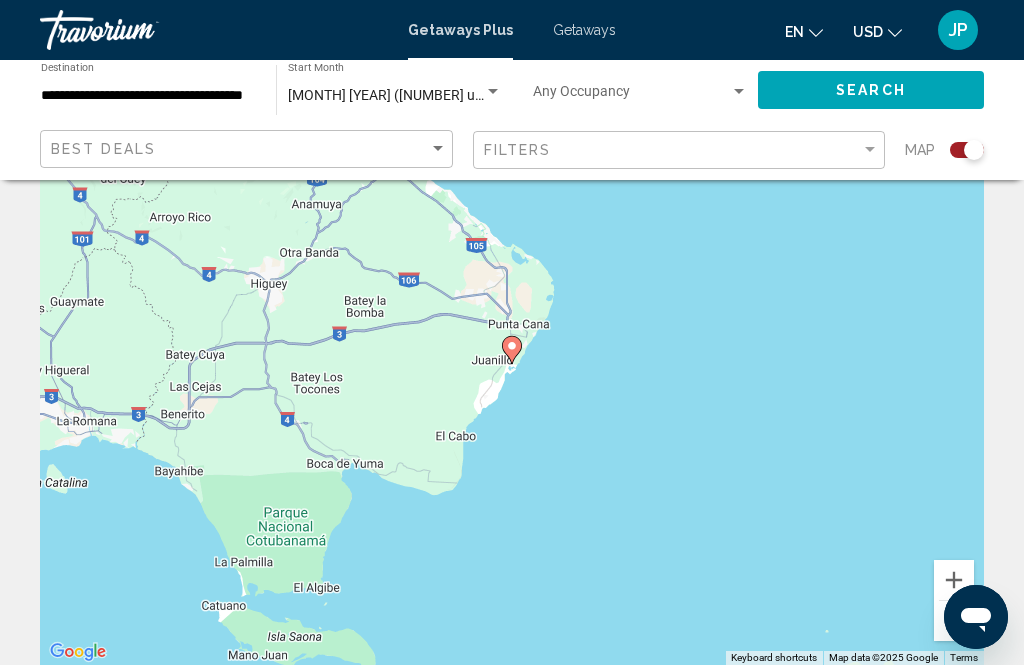 click at bounding box center (512, 350) 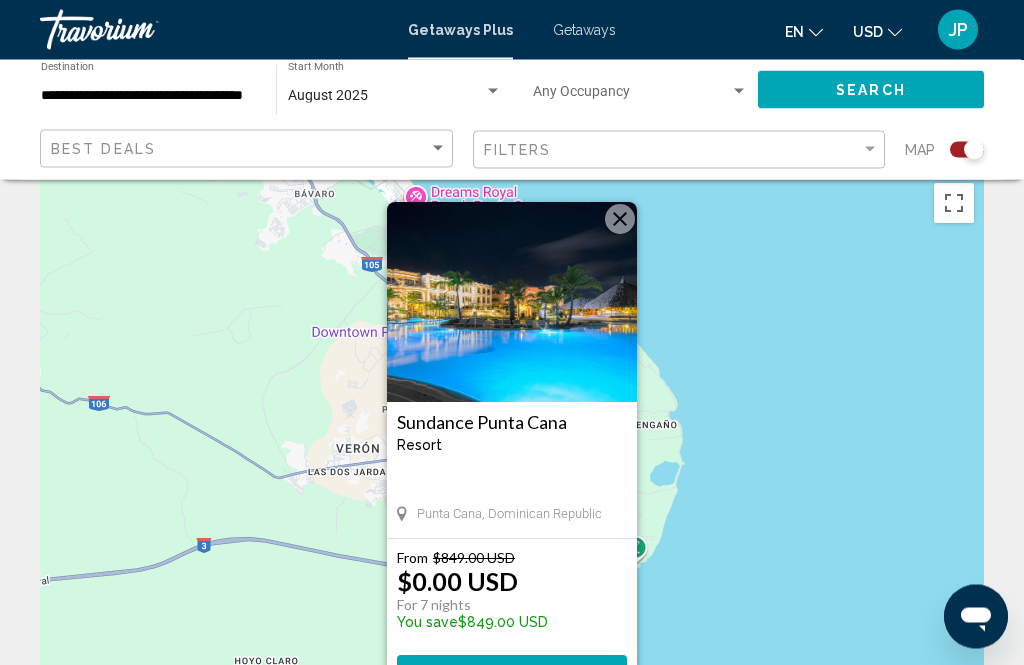 scroll, scrollTop: 0, scrollLeft: 0, axis: both 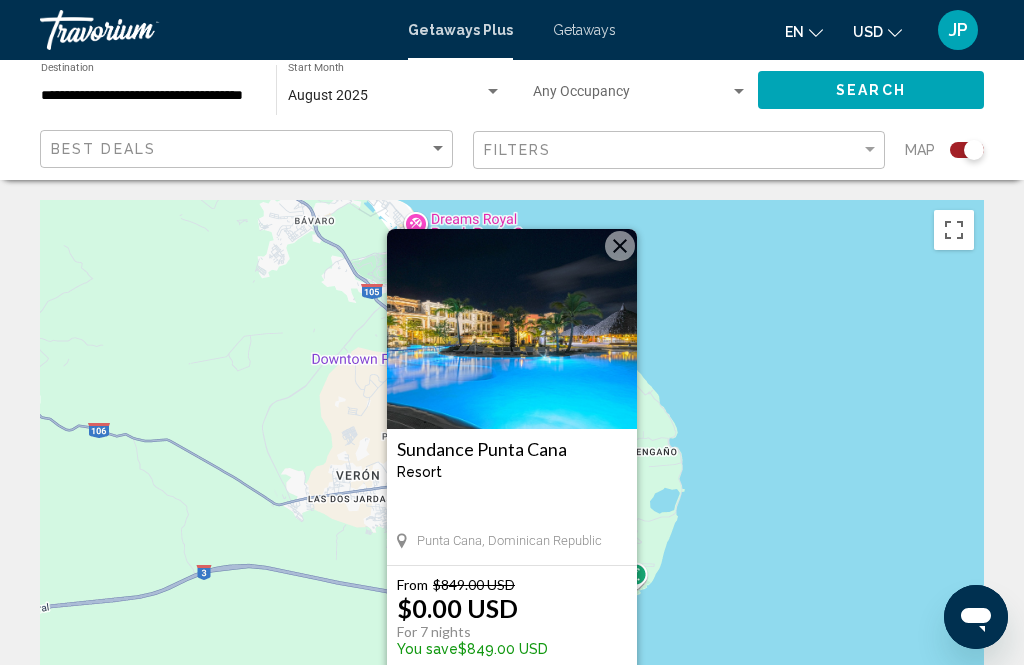 click at bounding box center [620, 246] 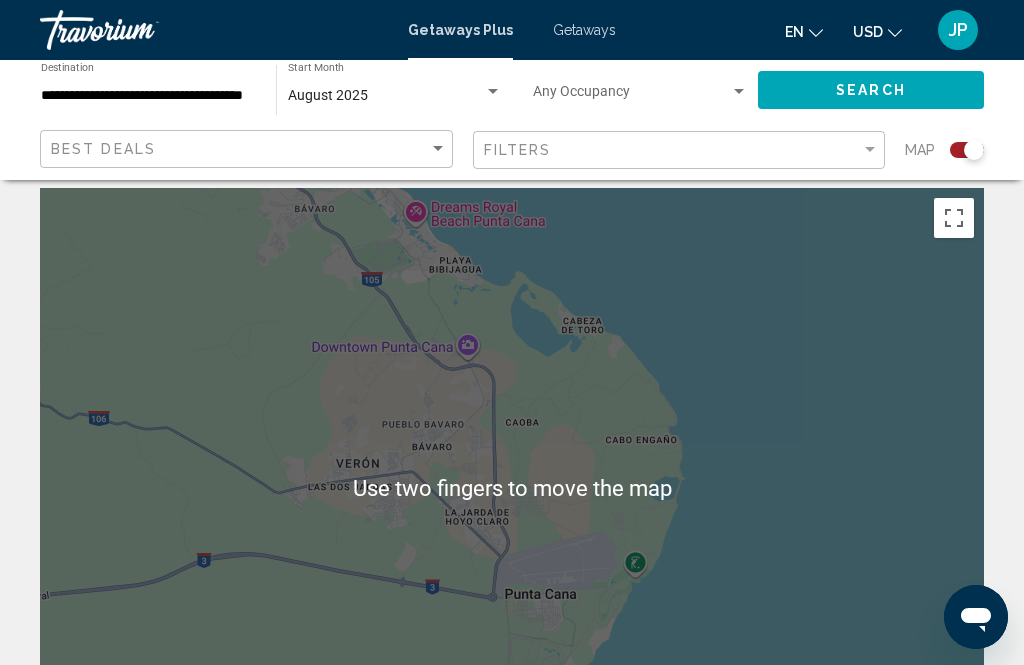 scroll, scrollTop: 1, scrollLeft: 0, axis: vertical 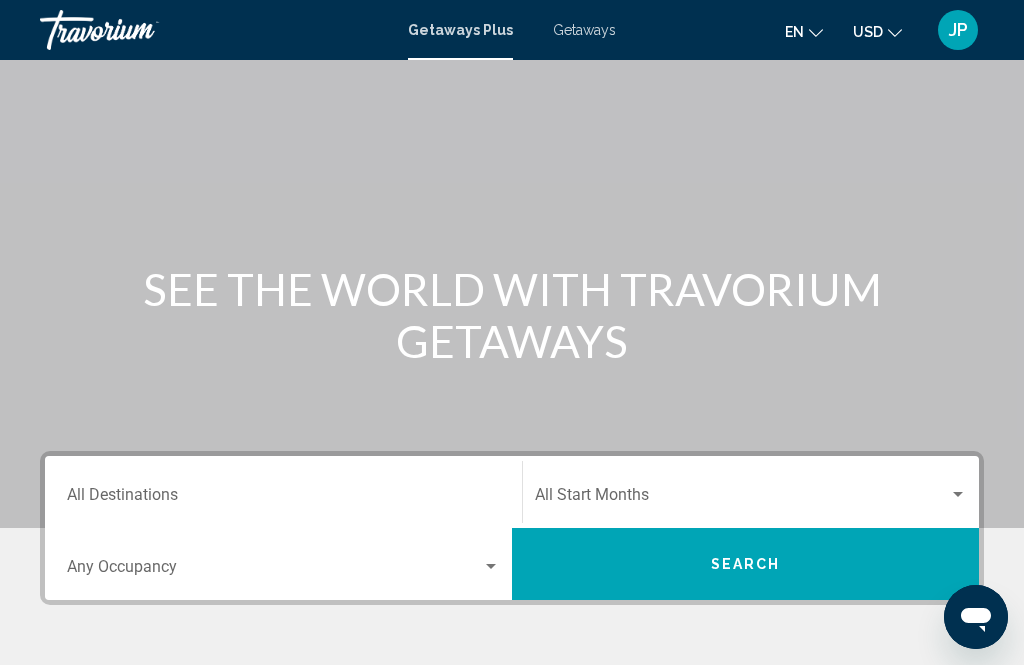 click on "Destination All Destinations" at bounding box center [283, 492] 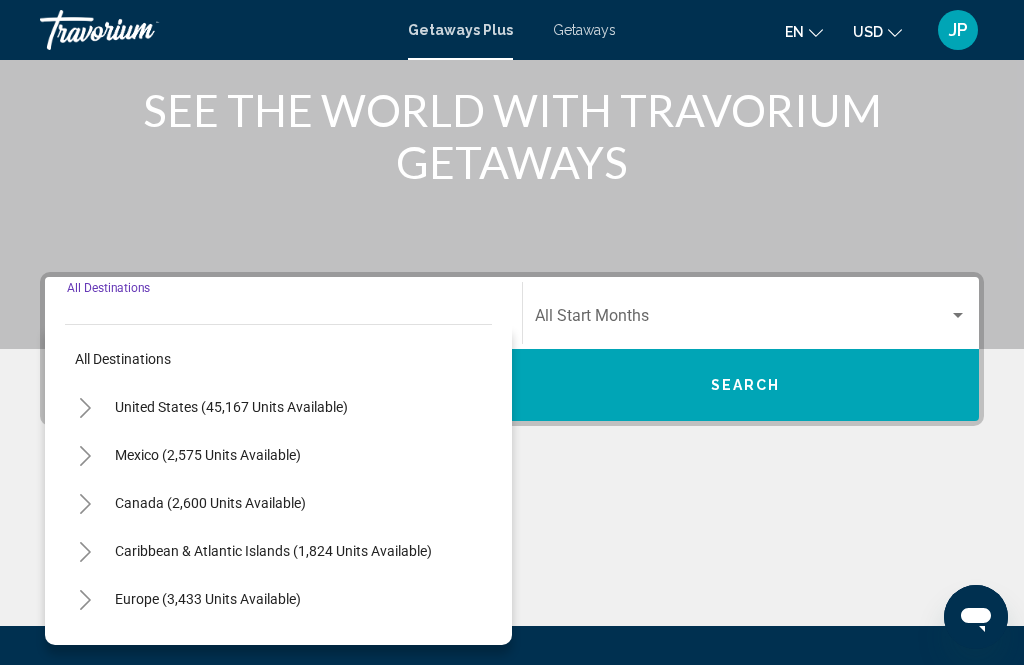 scroll, scrollTop: 393, scrollLeft: 0, axis: vertical 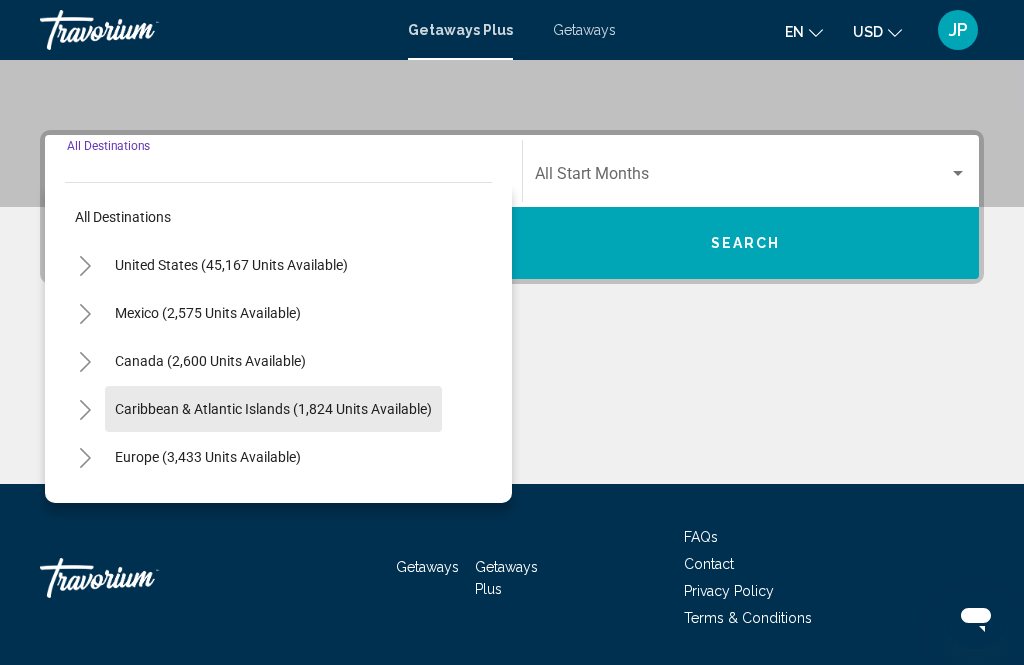 click on "Caribbean & Atlantic Islands (1,824 units available)" at bounding box center (208, 457) 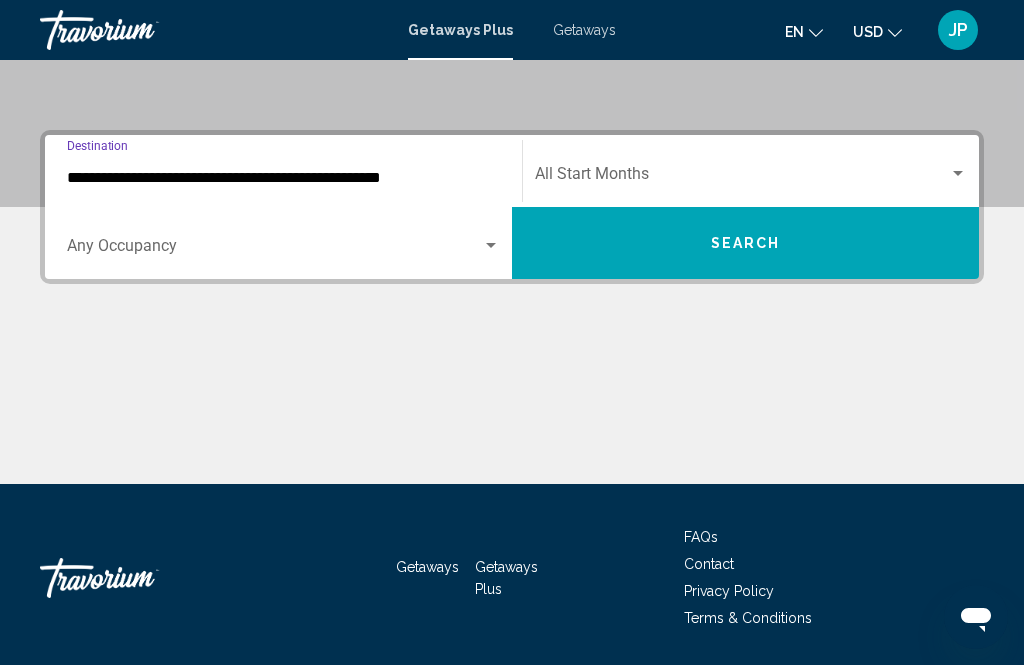 click at bounding box center (742, 178) 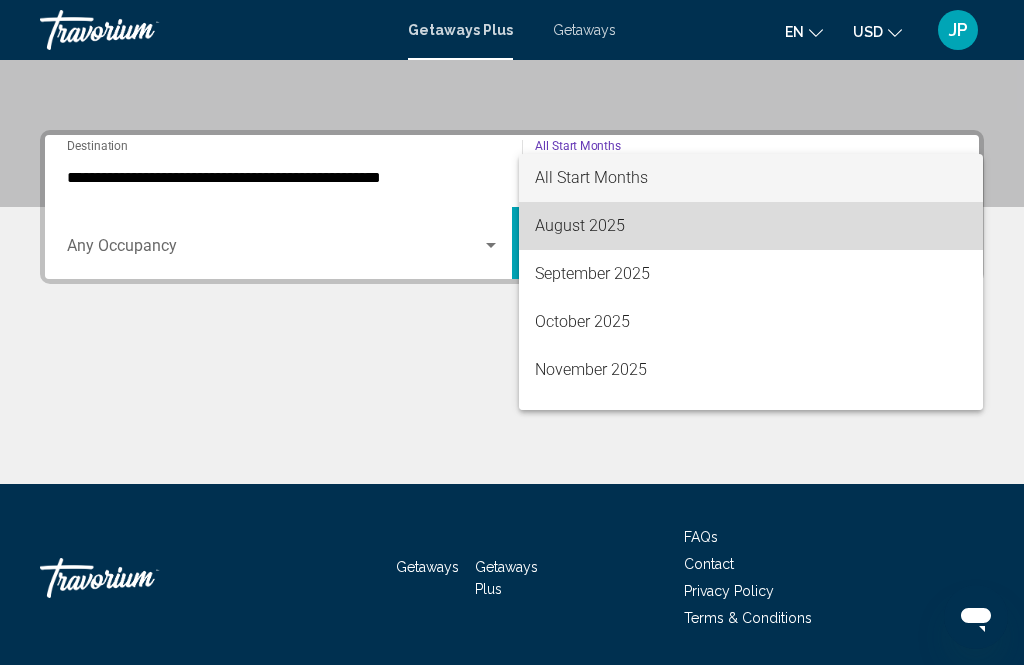 click on "August 2025" at bounding box center [751, 226] 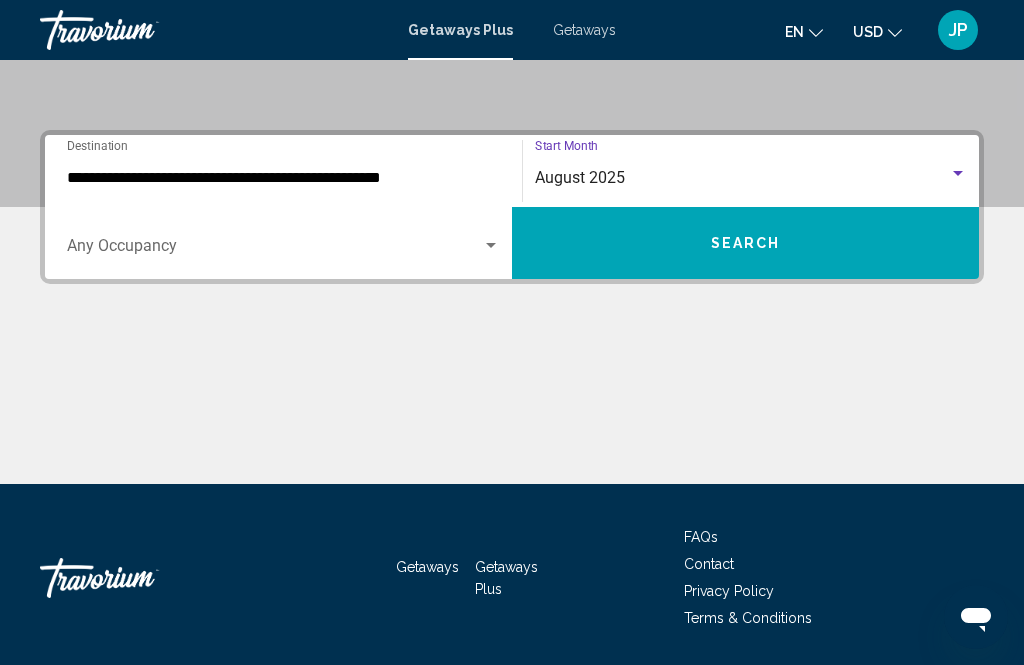 click on "Search" at bounding box center [746, 244] 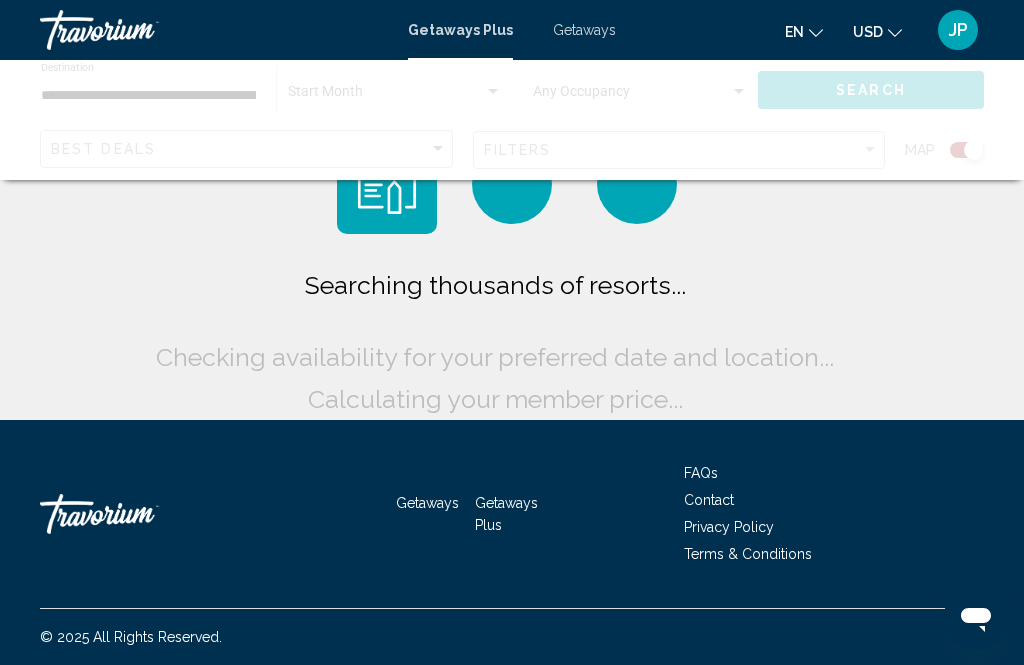 scroll, scrollTop: 0, scrollLeft: 0, axis: both 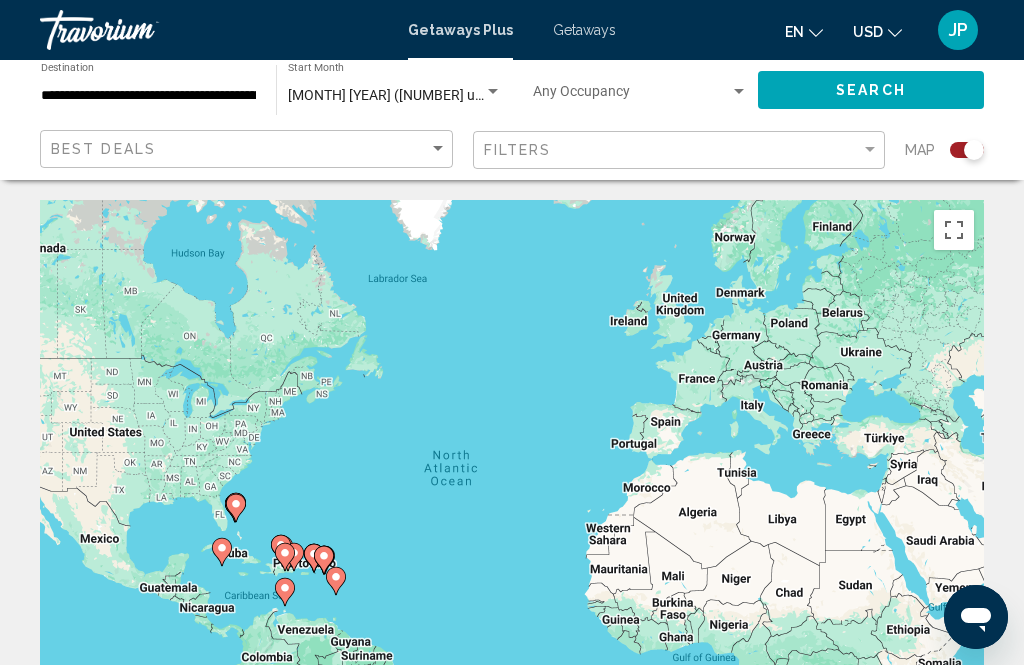 click 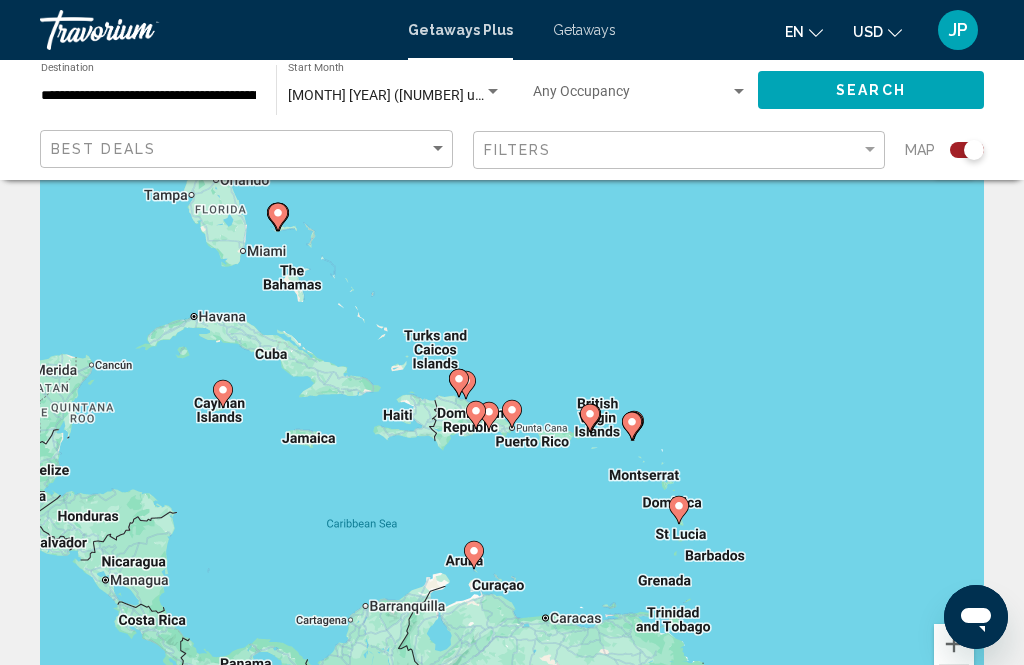 click 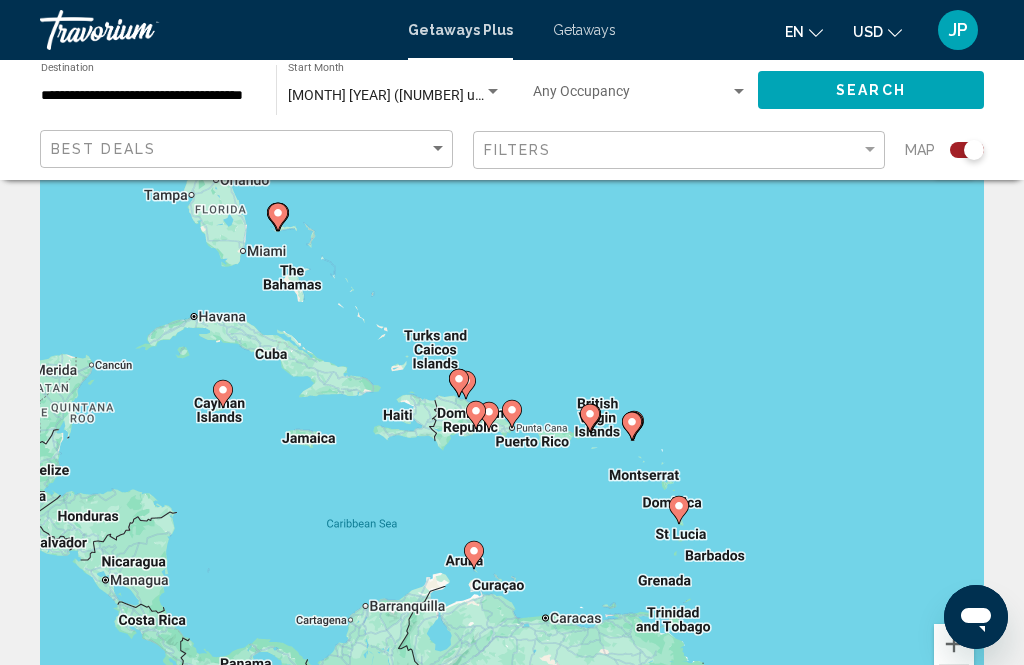 click 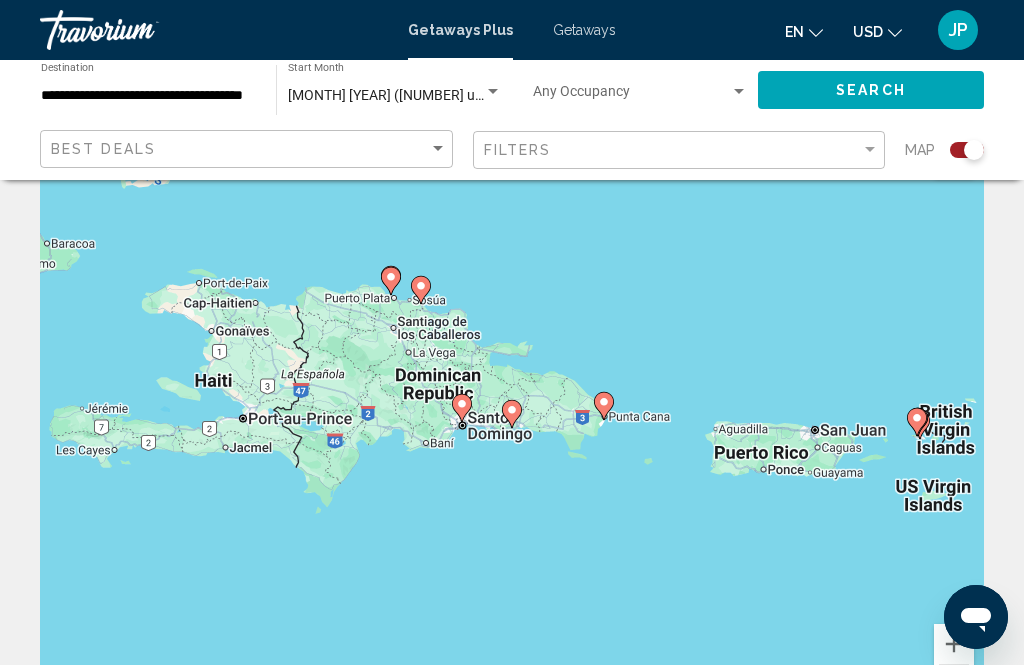 click 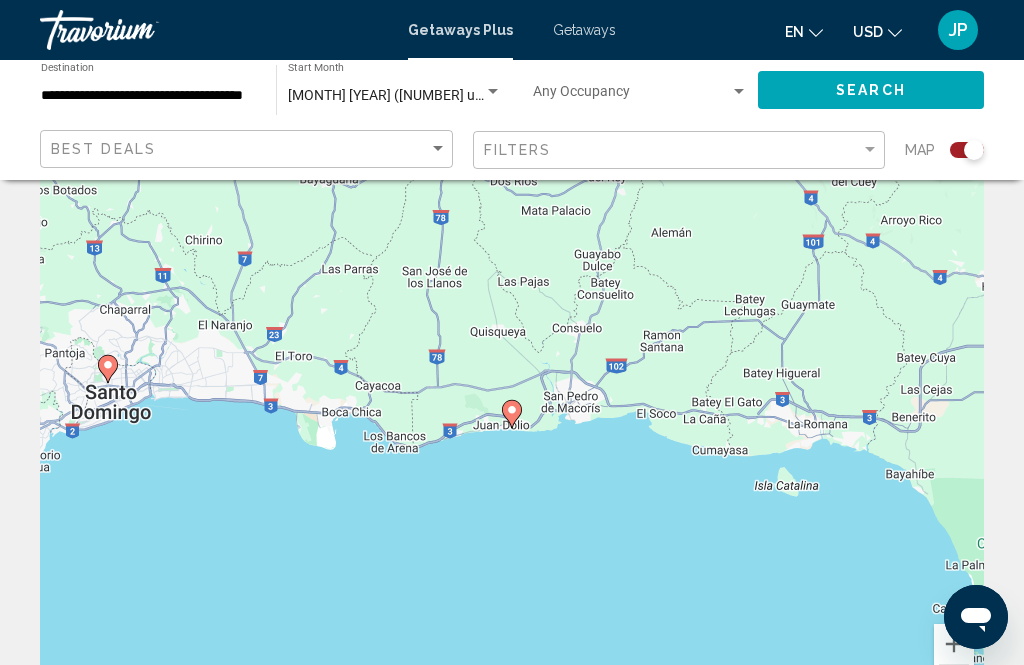 click 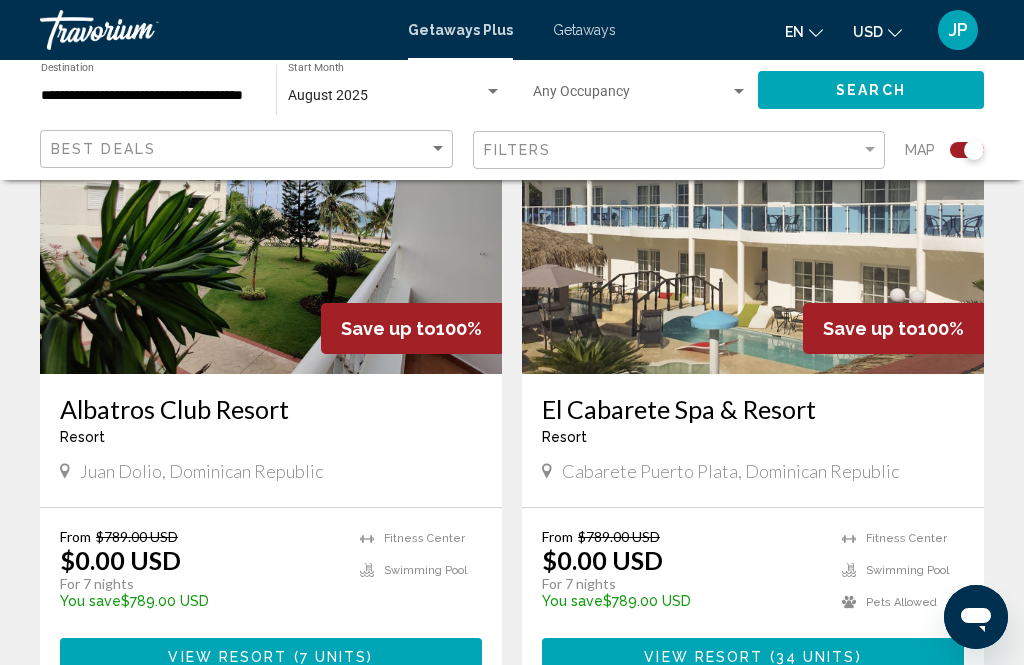 scroll, scrollTop: 829, scrollLeft: 0, axis: vertical 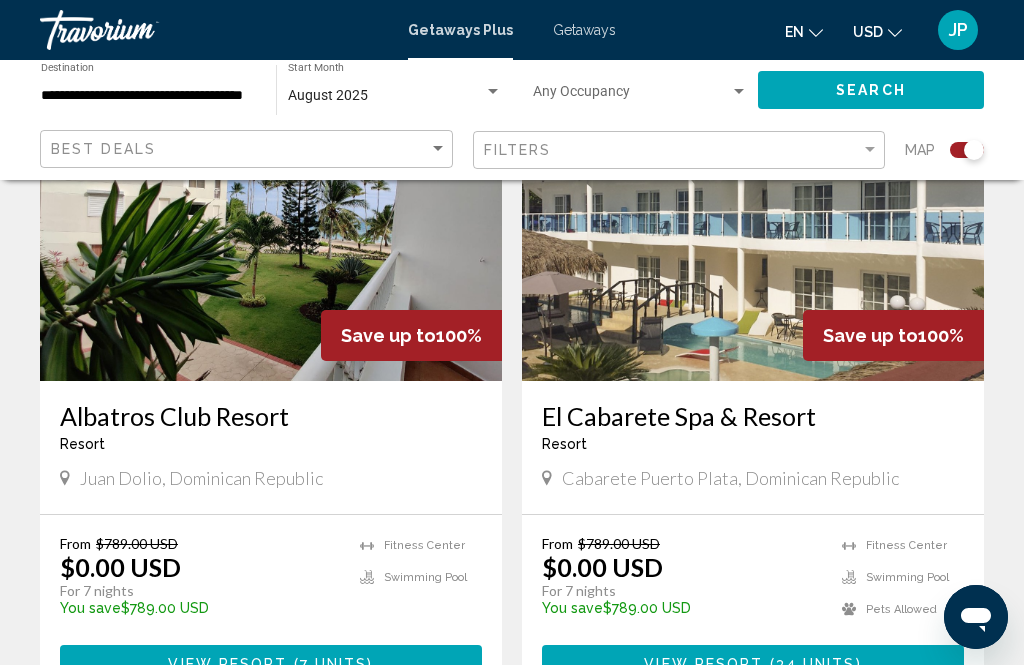 click on "From $789.00 USD $0.00 USD For 7 nights You save  $789.00 USD   temp  3.7
Fitness Center
Swimming Pool
Pets Allowed" at bounding box center (753, 582) 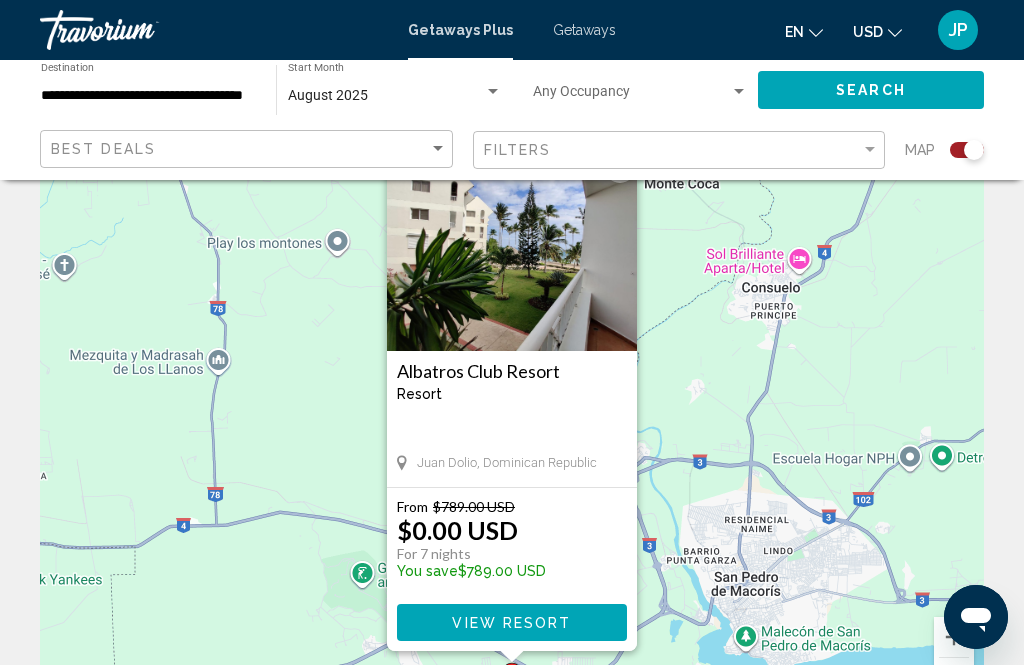 scroll, scrollTop: 0, scrollLeft: 0, axis: both 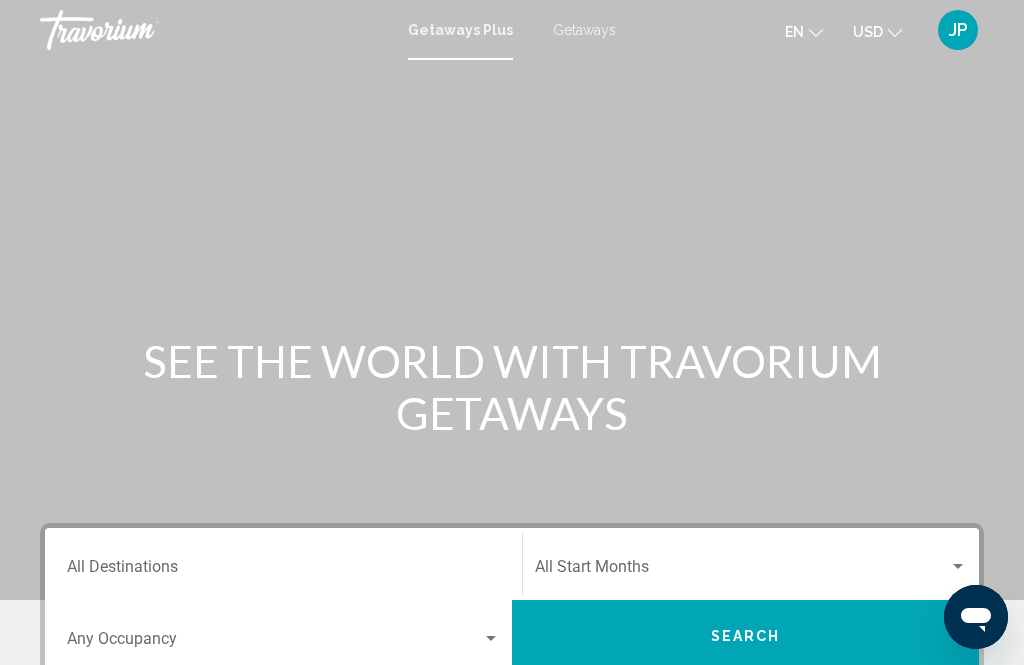 click on "Destination All Destinations" at bounding box center (283, 571) 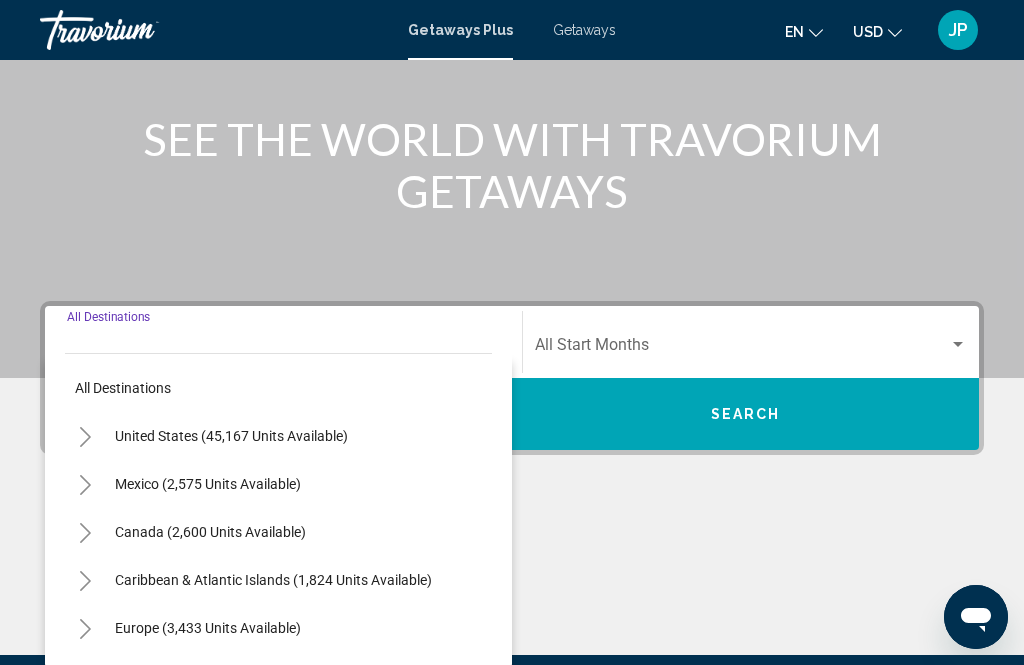 scroll, scrollTop: 457, scrollLeft: 0, axis: vertical 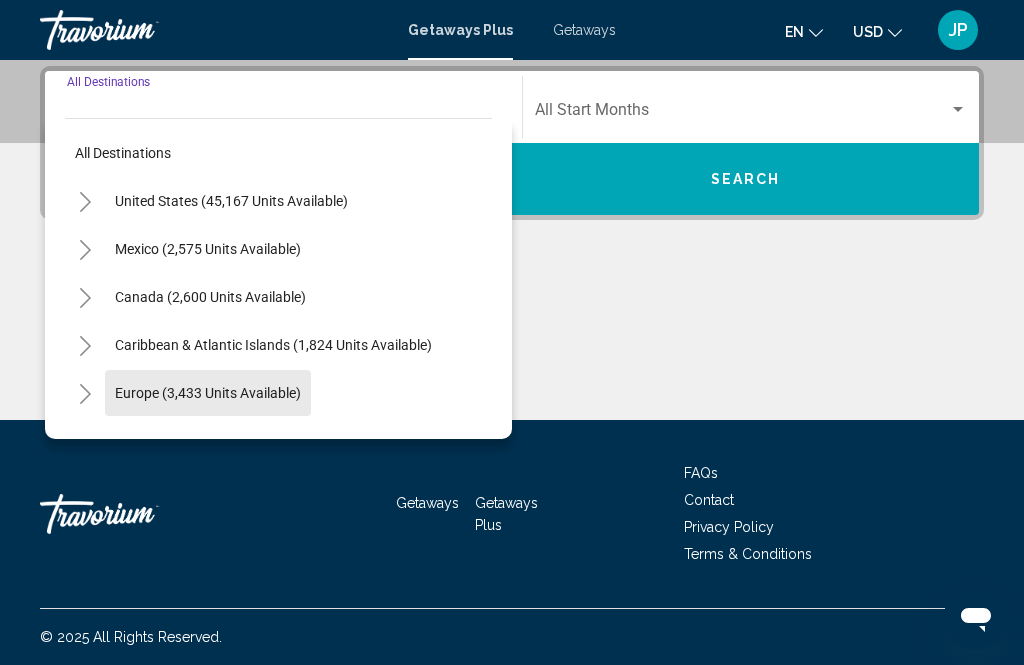 click on "Europe (3,433 units available)" at bounding box center (208, 441) 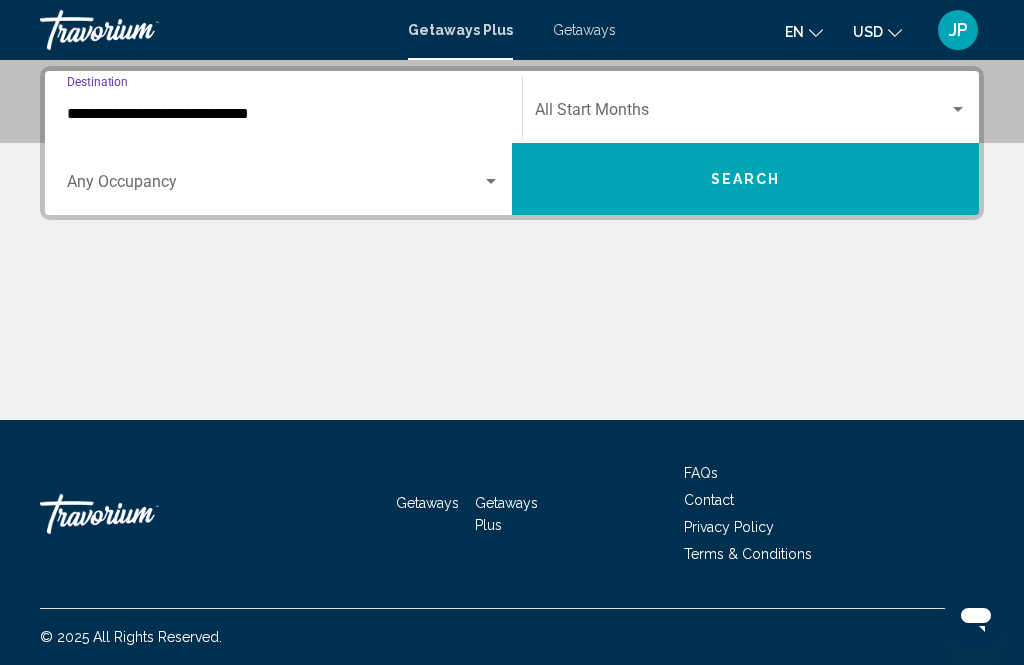 click at bounding box center (742, 114) 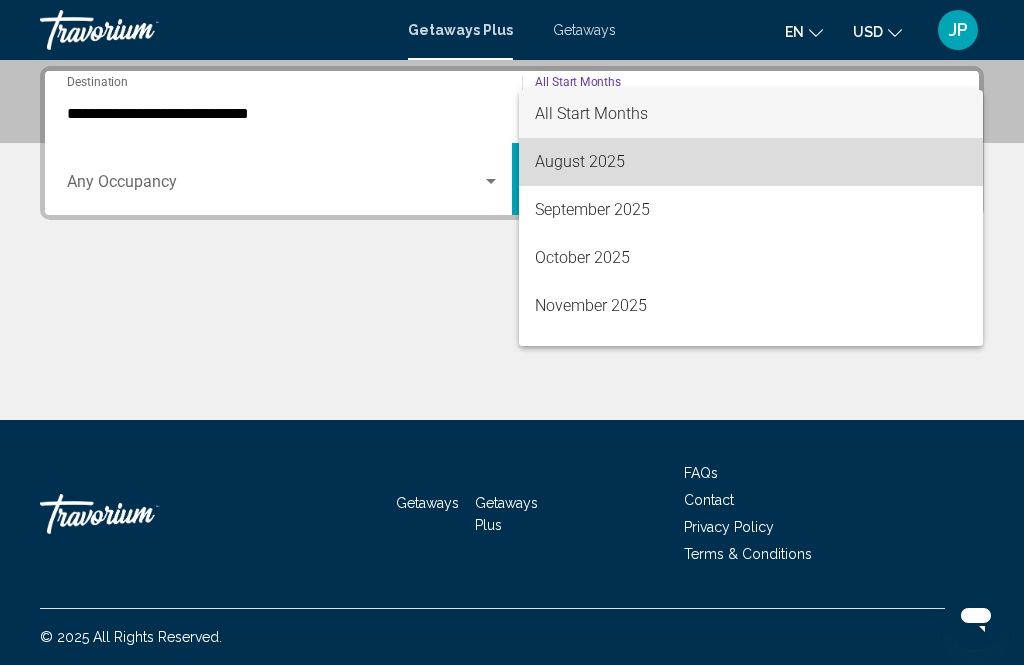 click on "August 2025" at bounding box center (751, 162) 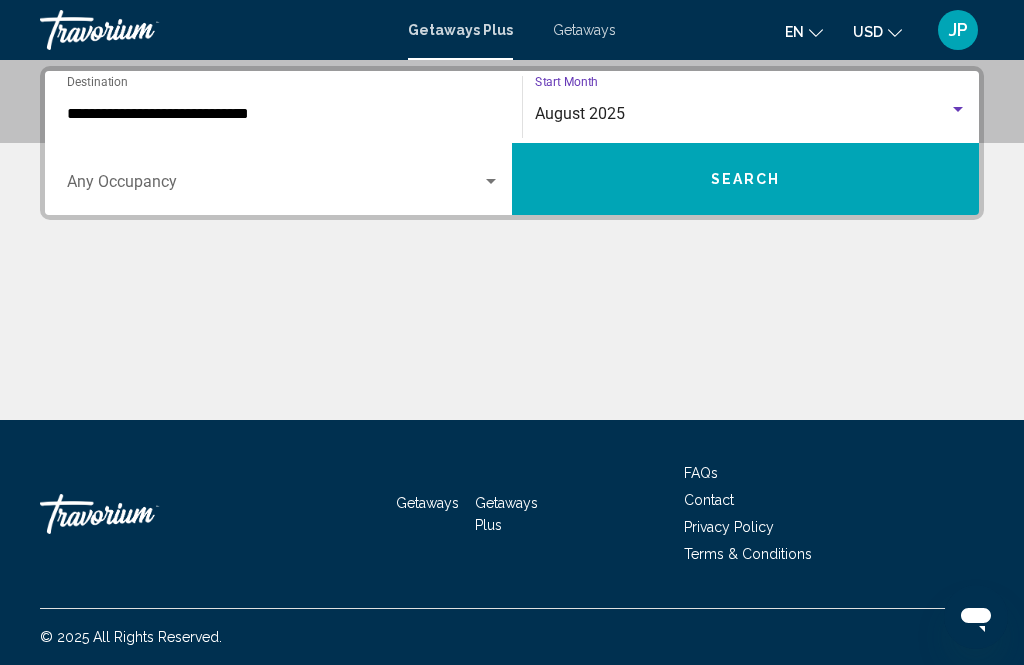 click on "Search" at bounding box center [746, 180] 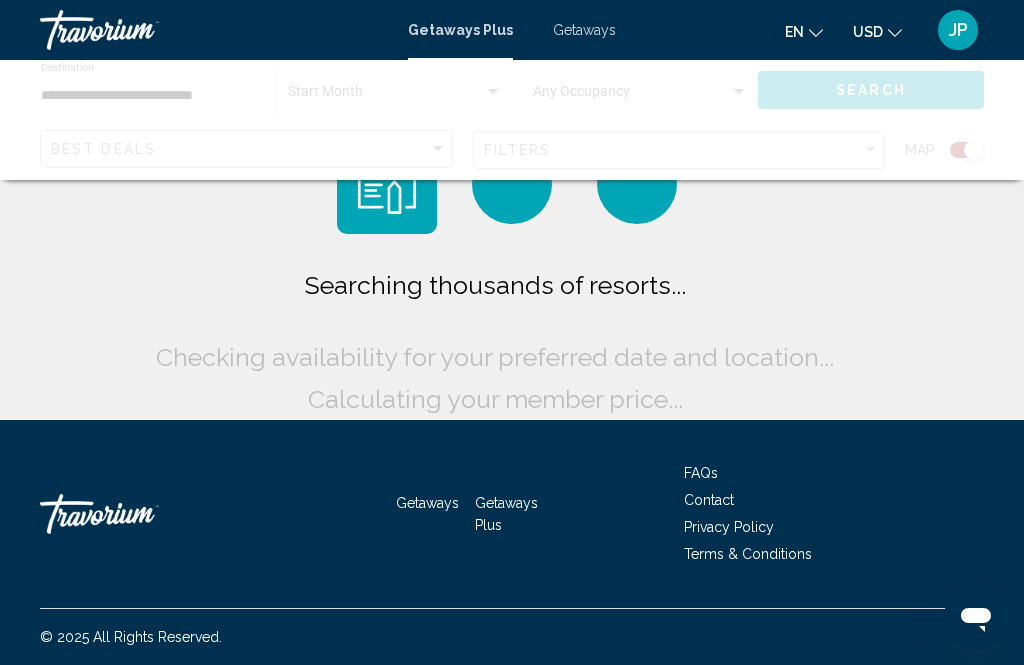 scroll, scrollTop: 64, scrollLeft: 0, axis: vertical 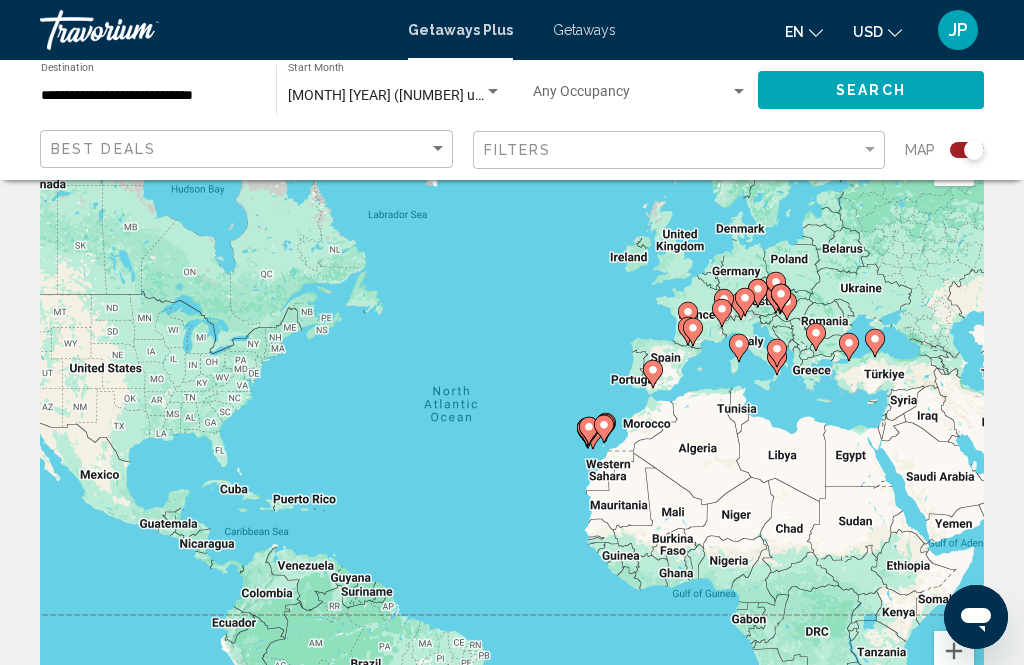 click 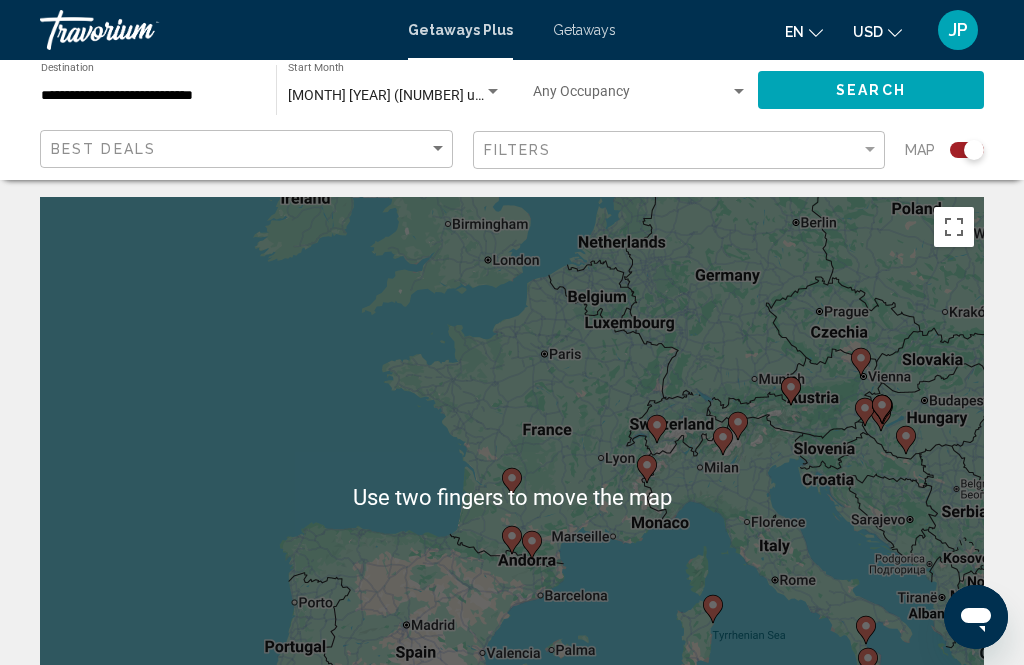 scroll, scrollTop: 0, scrollLeft: 0, axis: both 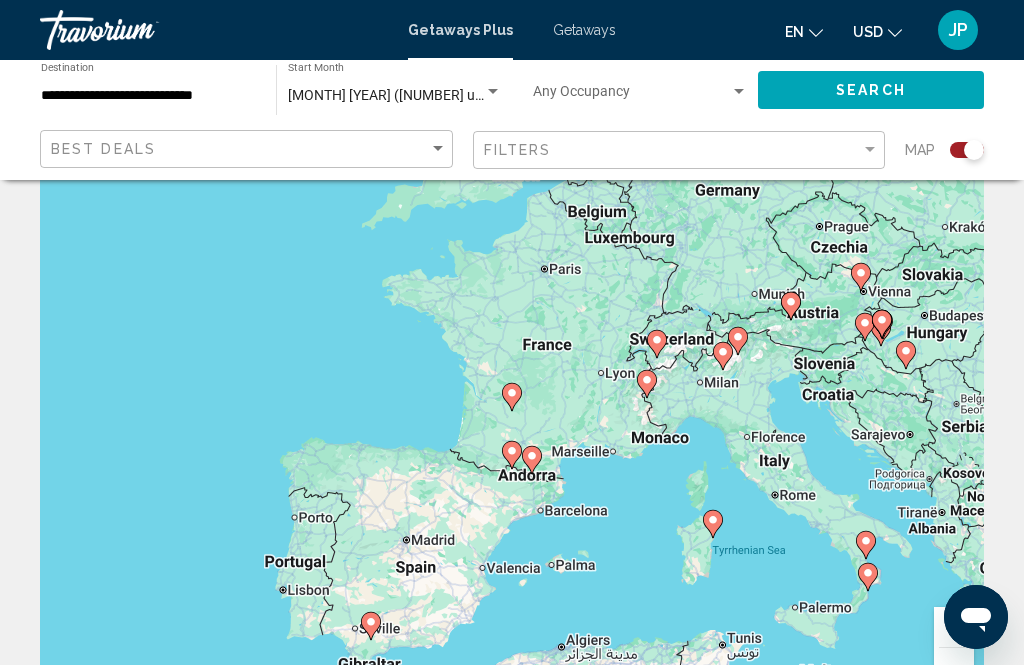 click 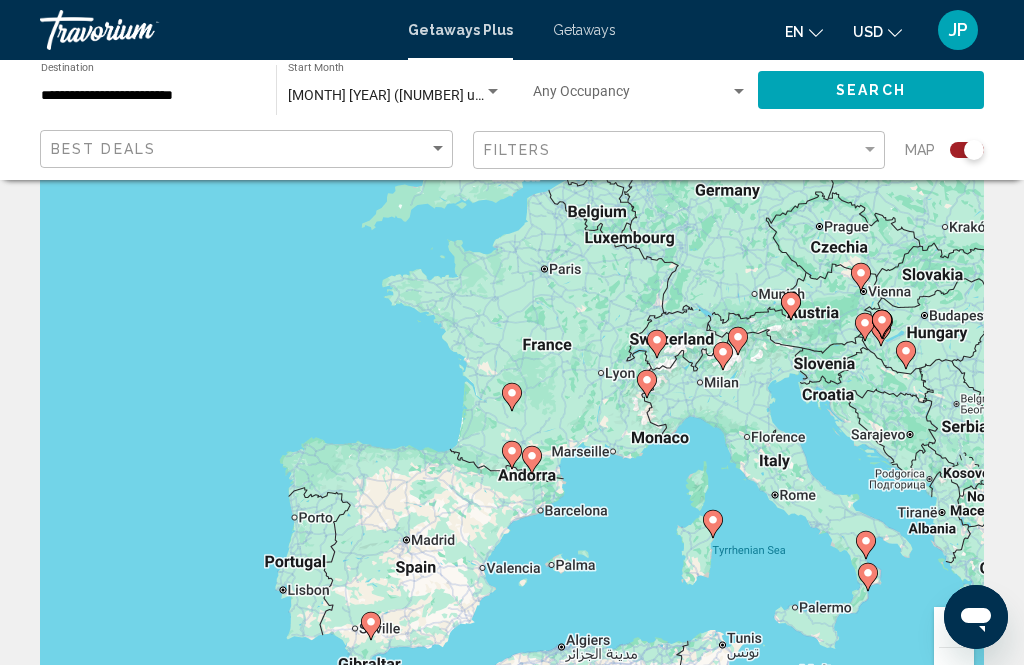 click 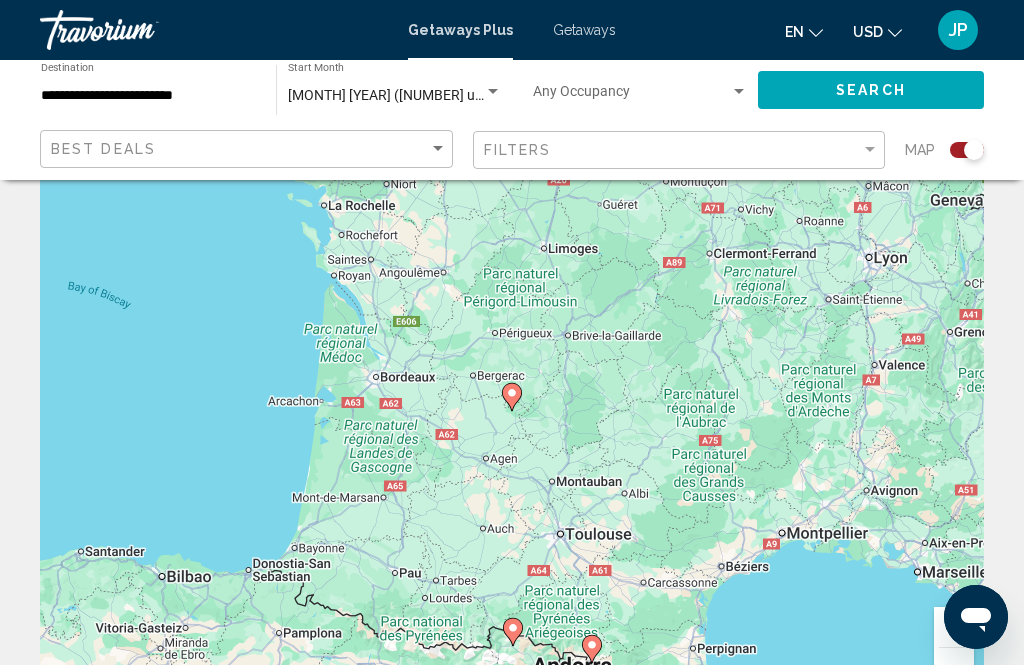 click at bounding box center (512, 397) 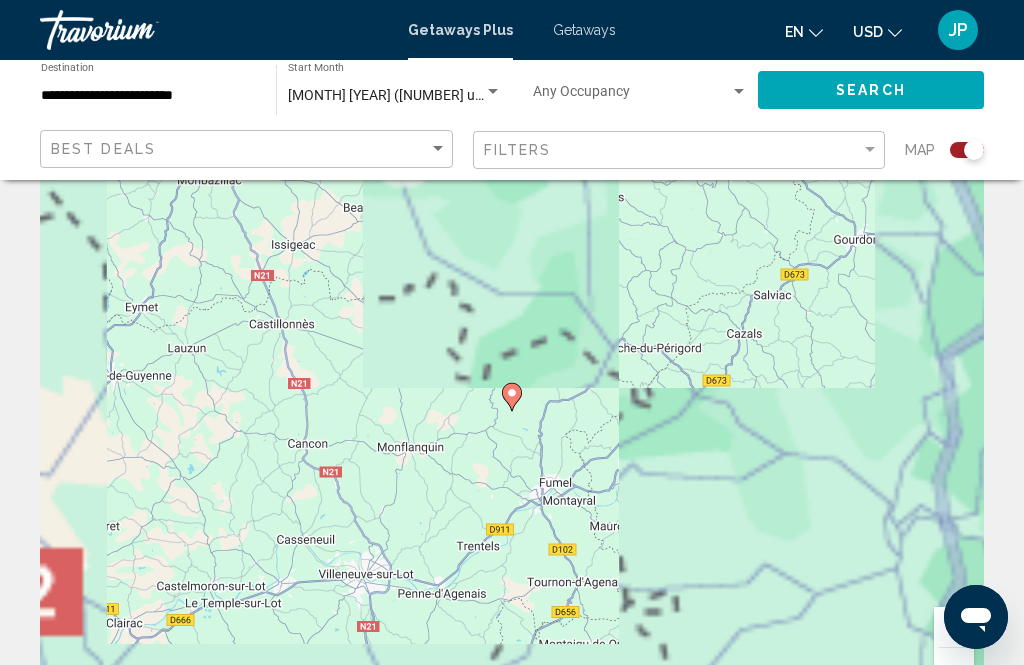 click 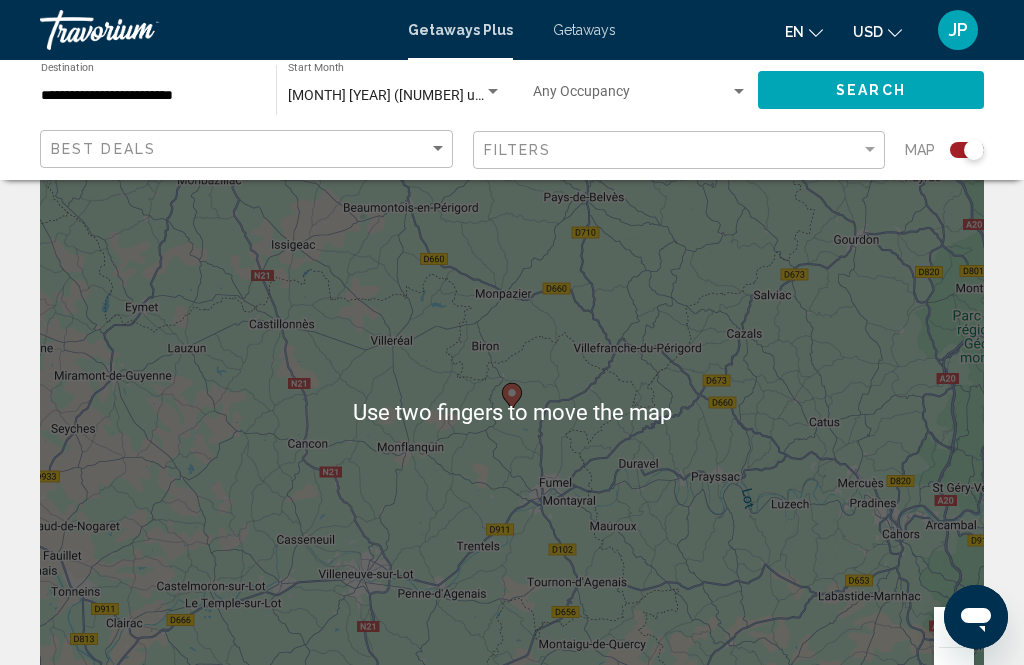 scroll, scrollTop: 74, scrollLeft: 0, axis: vertical 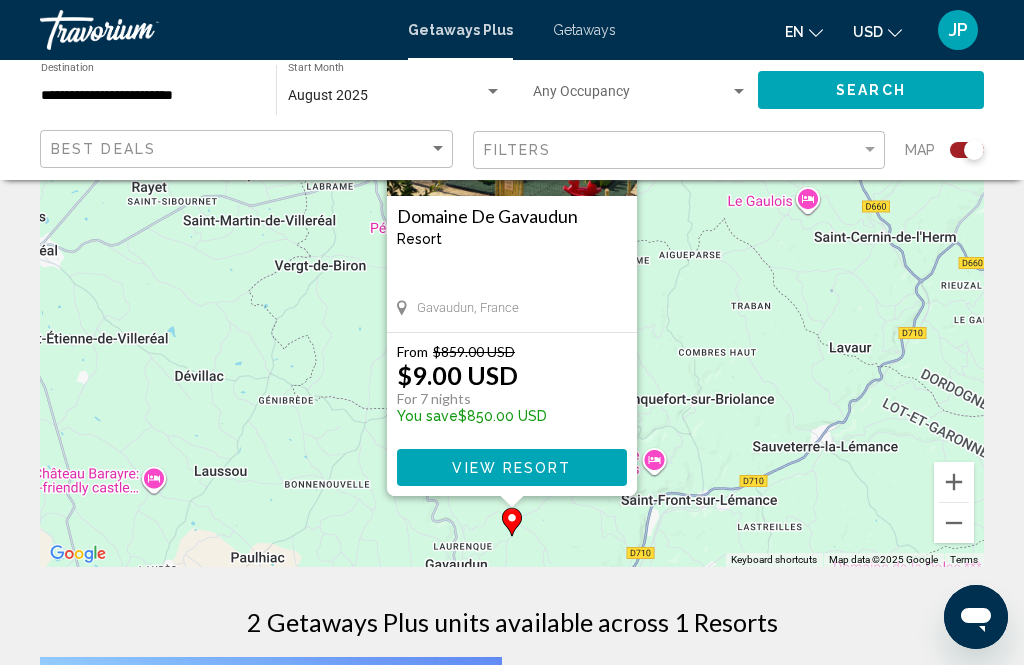 click on "View Resort" at bounding box center [511, 468] 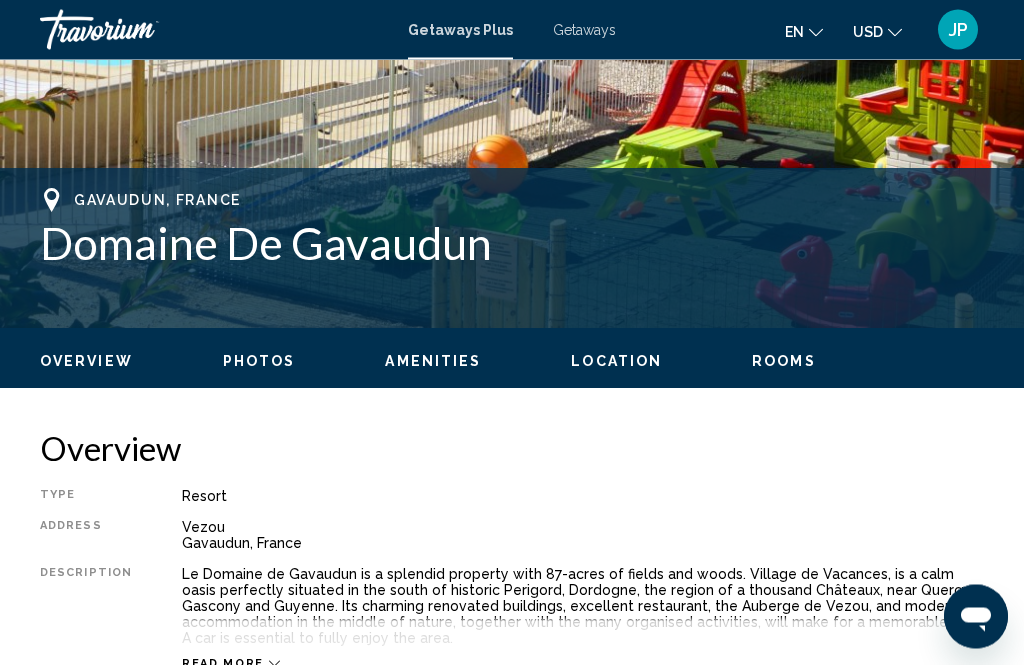 scroll, scrollTop: 683, scrollLeft: 0, axis: vertical 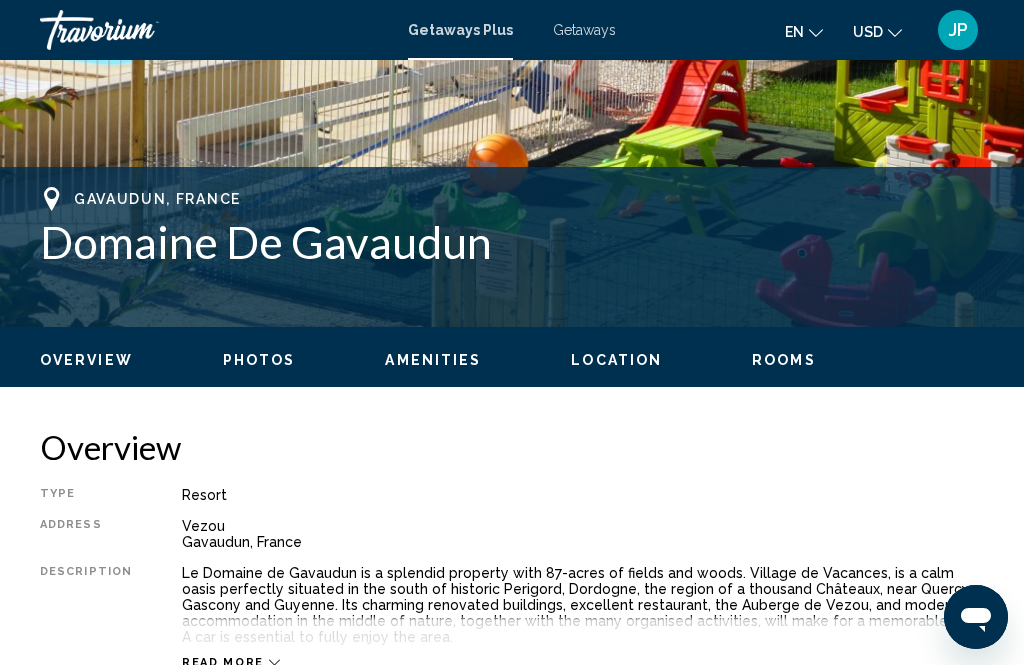click on "Read more" at bounding box center [223, 662] 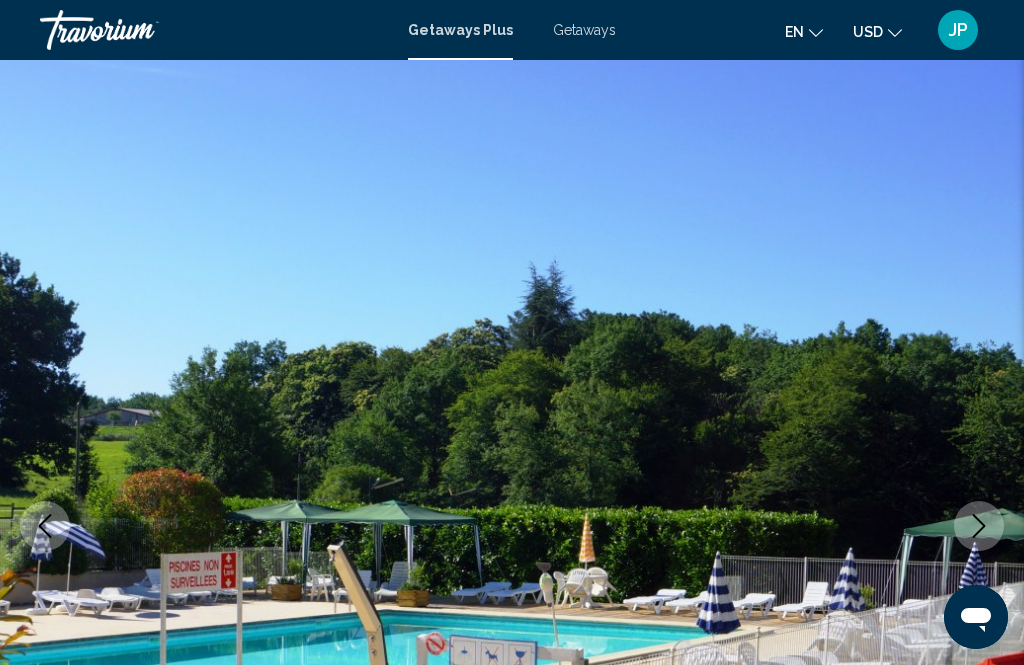 scroll, scrollTop: 0, scrollLeft: 0, axis: both 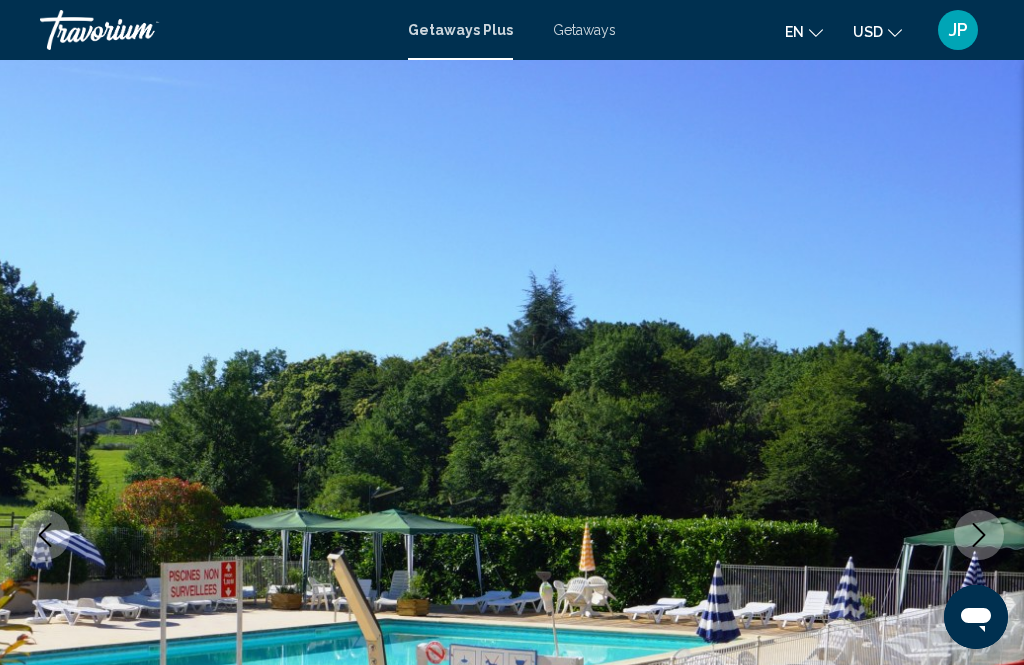 click on "Getaways" at bounding box center (584, 30) 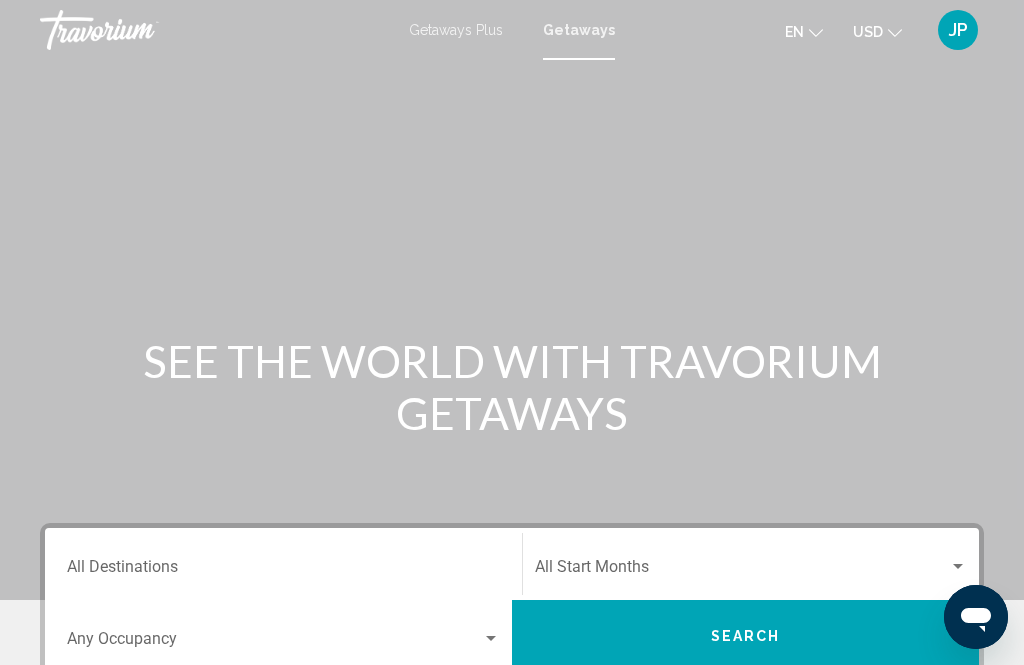 click on "Destination All Destinations" at bounding box center (283, 564) 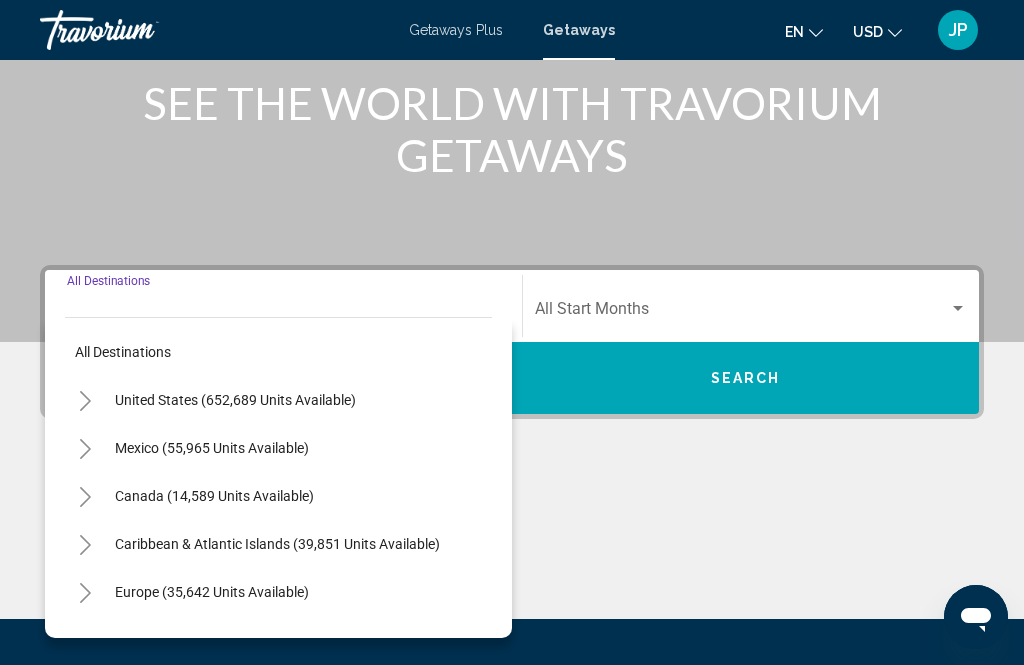 scroll, scrollTop: 457, scrollLeft: 0, axis: vertical 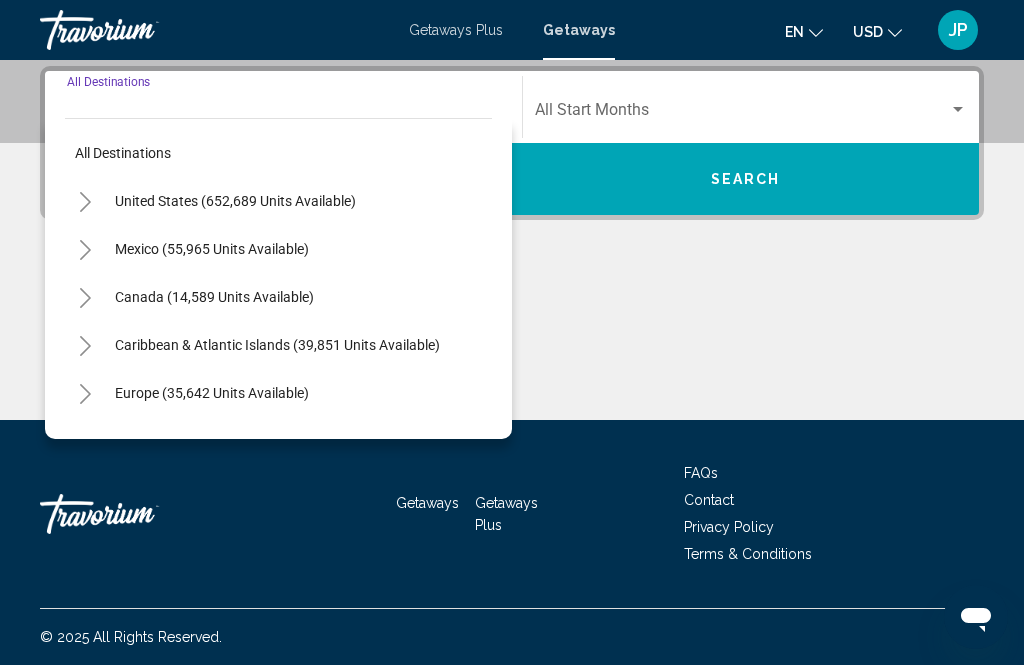 click at bounding box center [742, 114] 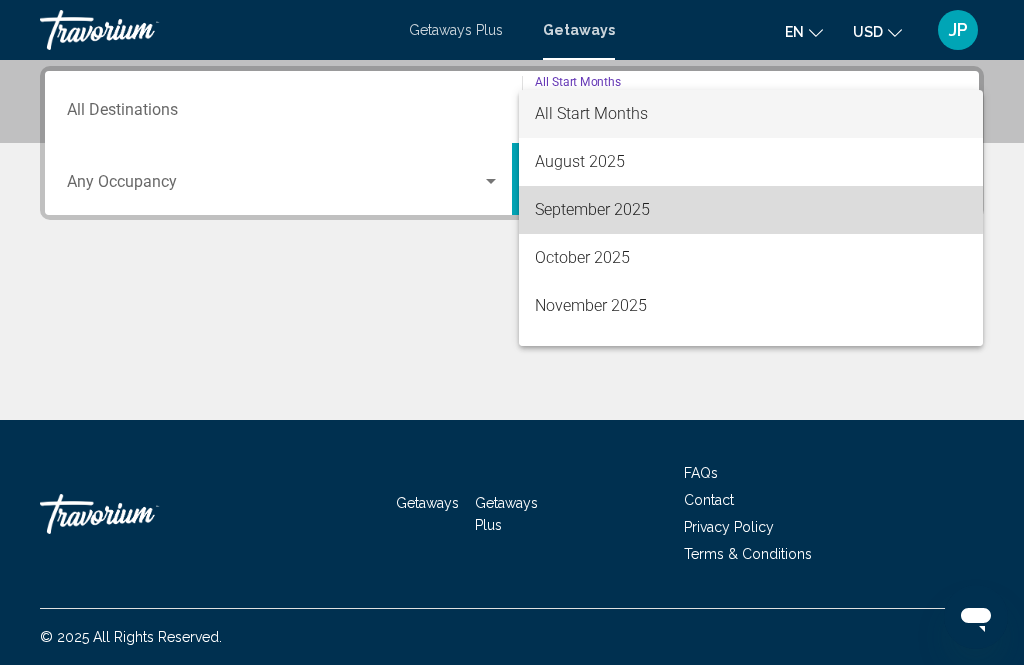 click on "September 2025" at bounding box center [751, 210] 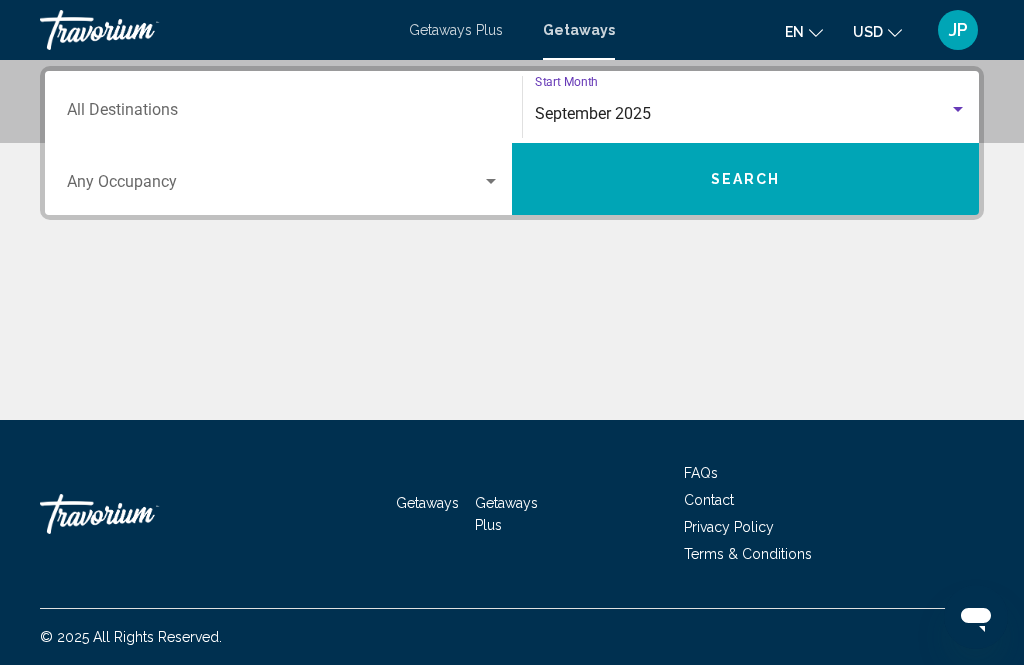 click on "Destination All Destinations" at bounding box center [283, 114] 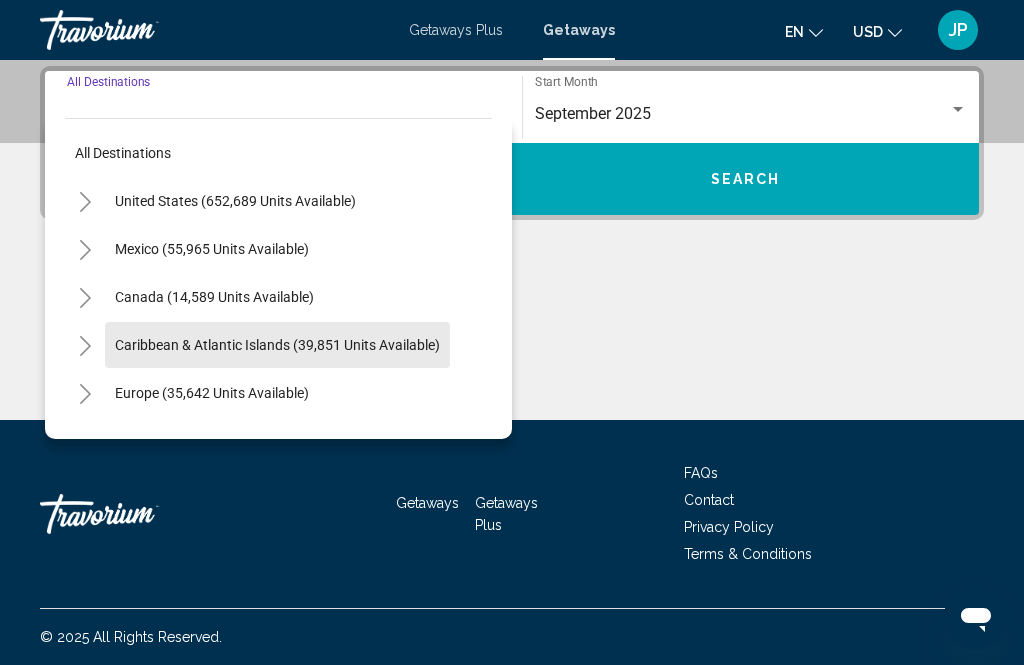 click on "Caribbean & Atlantic Islands (39,851 units available)" at bounding box center (212, 393) 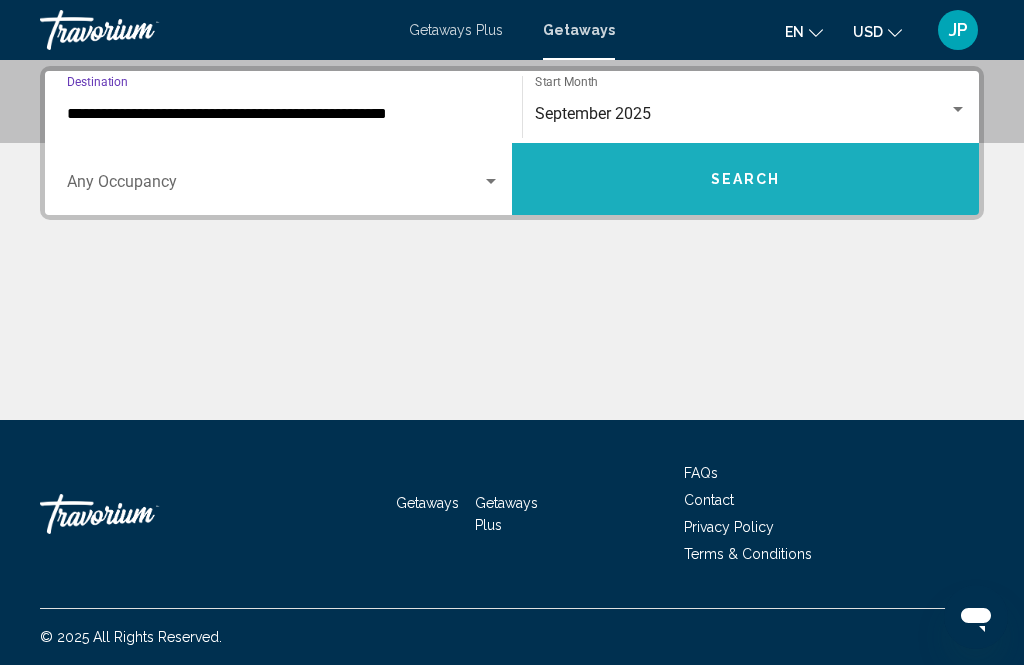 click on "Search" at bounding box center [746, 180] 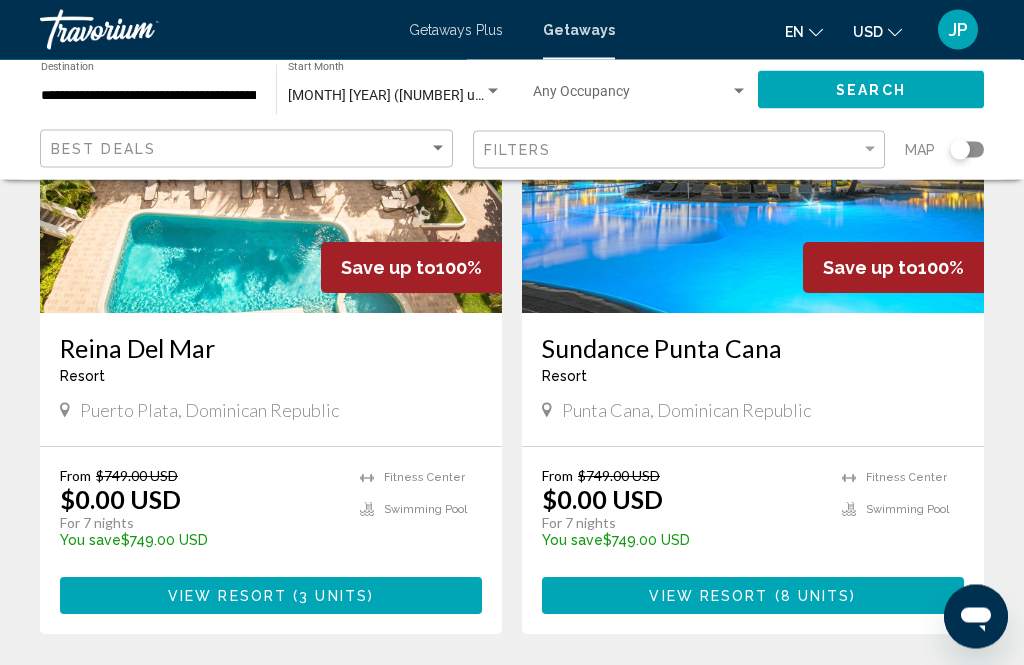 scroll, scrollTop: 1699, scrollLeft: 0, axis: vertical 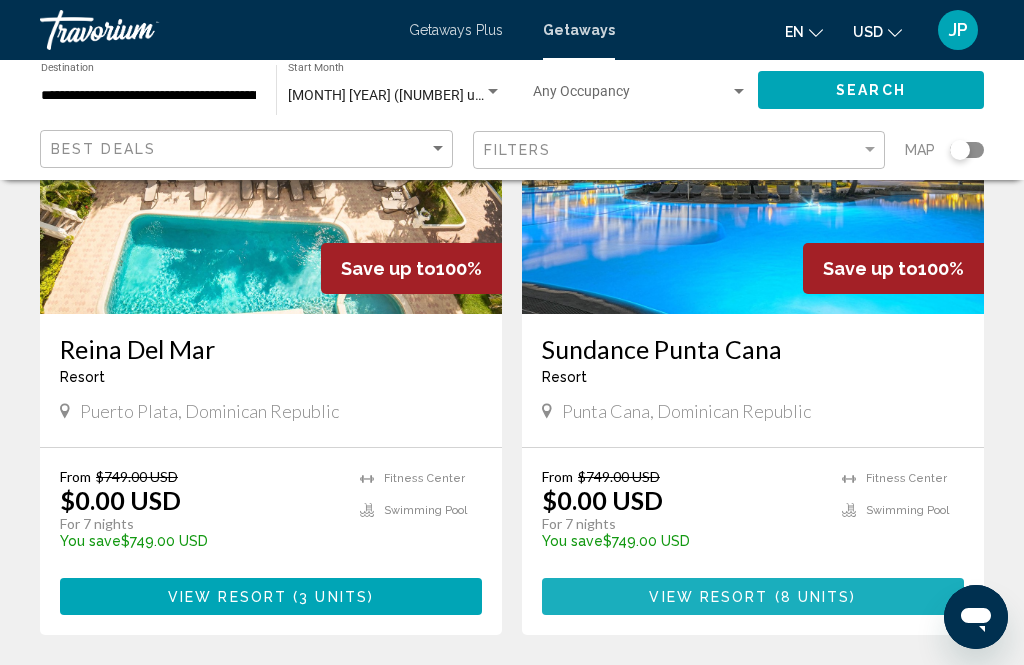 click on "8 units" at bounding box center (816, 597) 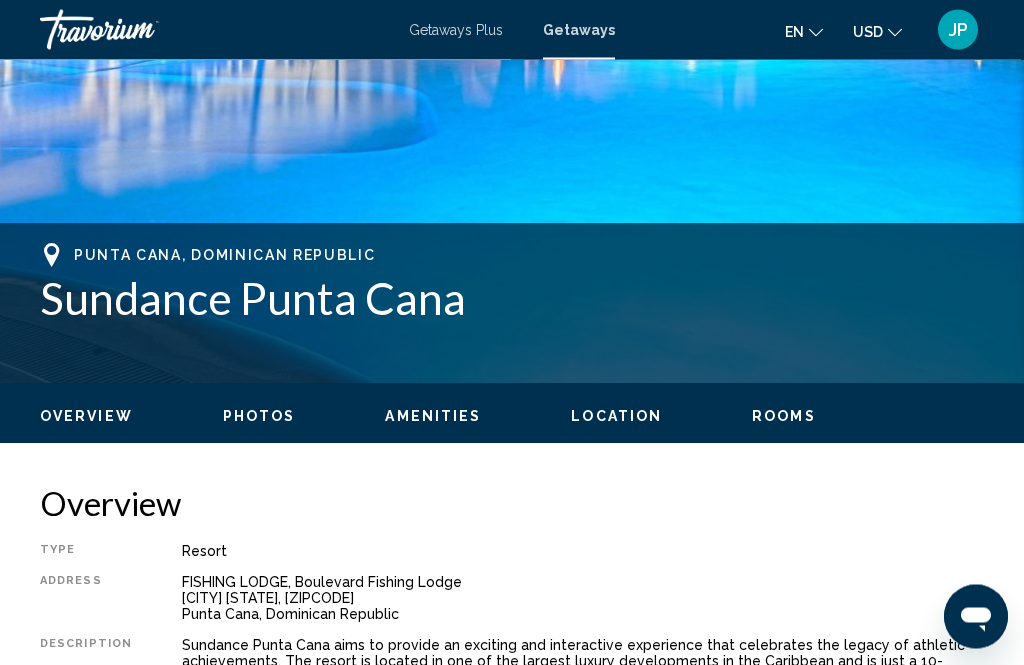 scroll, scrollTop: 631, scrollLeft: 0, axis: vertical 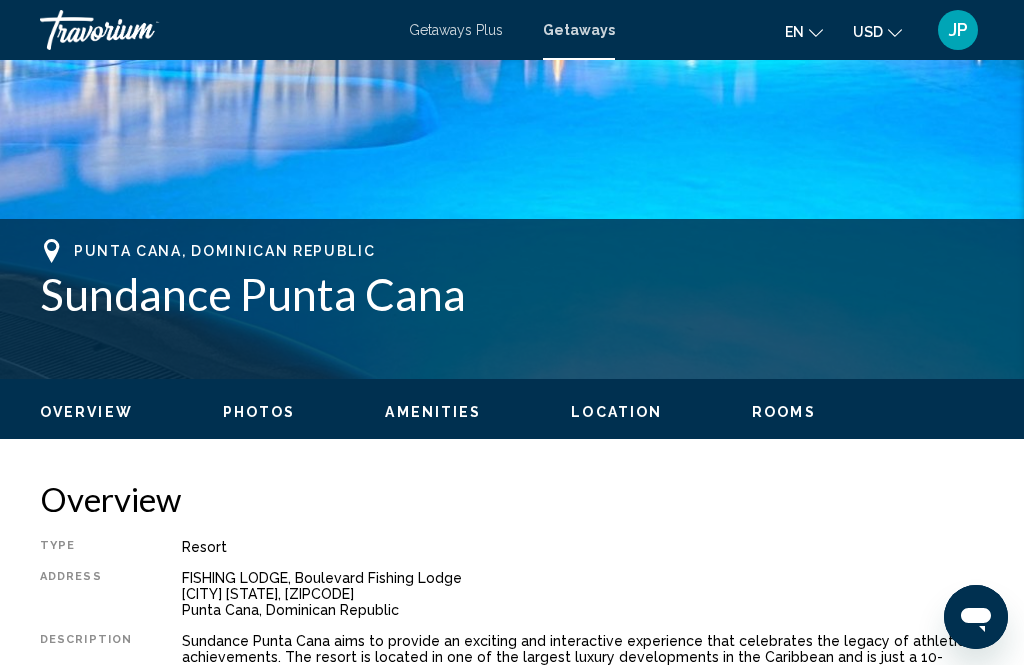 click on "Rooms" at bounding box center [784, 412] 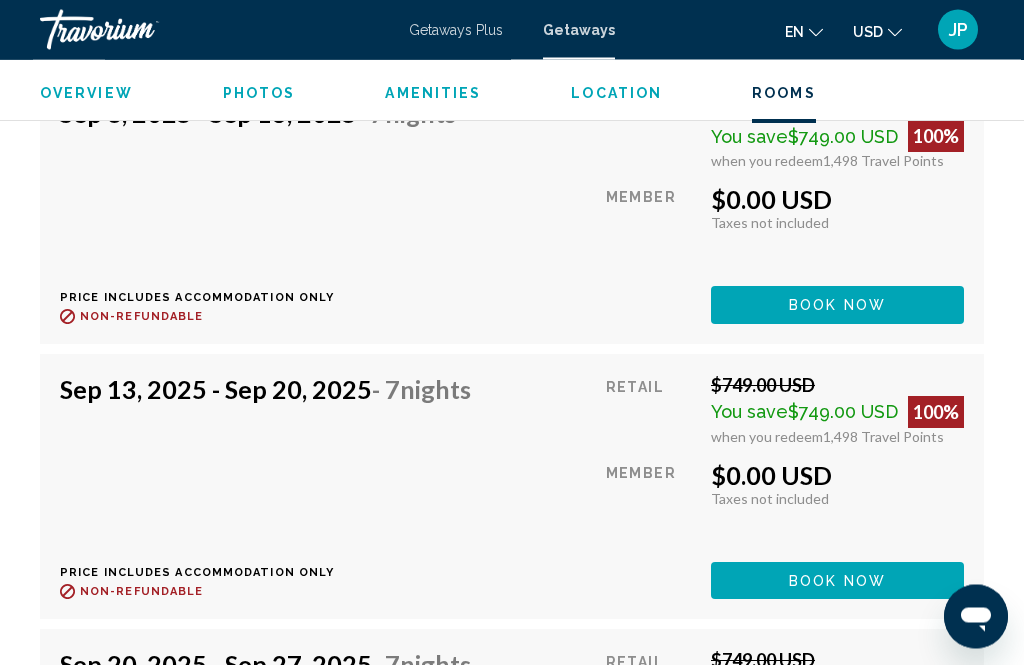 scroll, scrollTop: 3753, scrollLeft: 0, axis: vertical 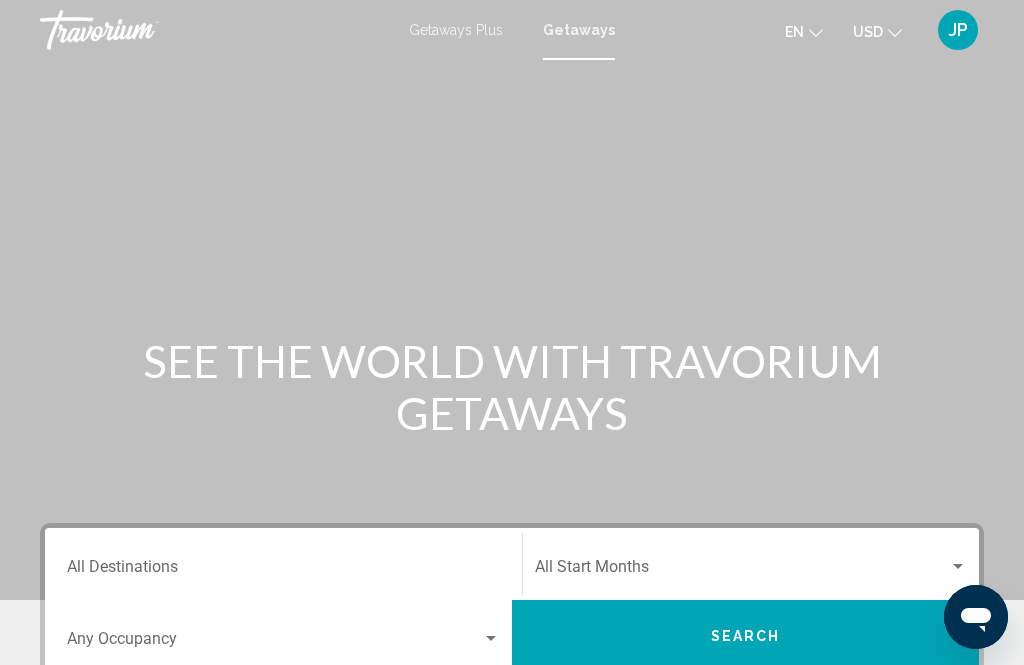 click on "Getaways Plus" at bounding box center (456, 30) 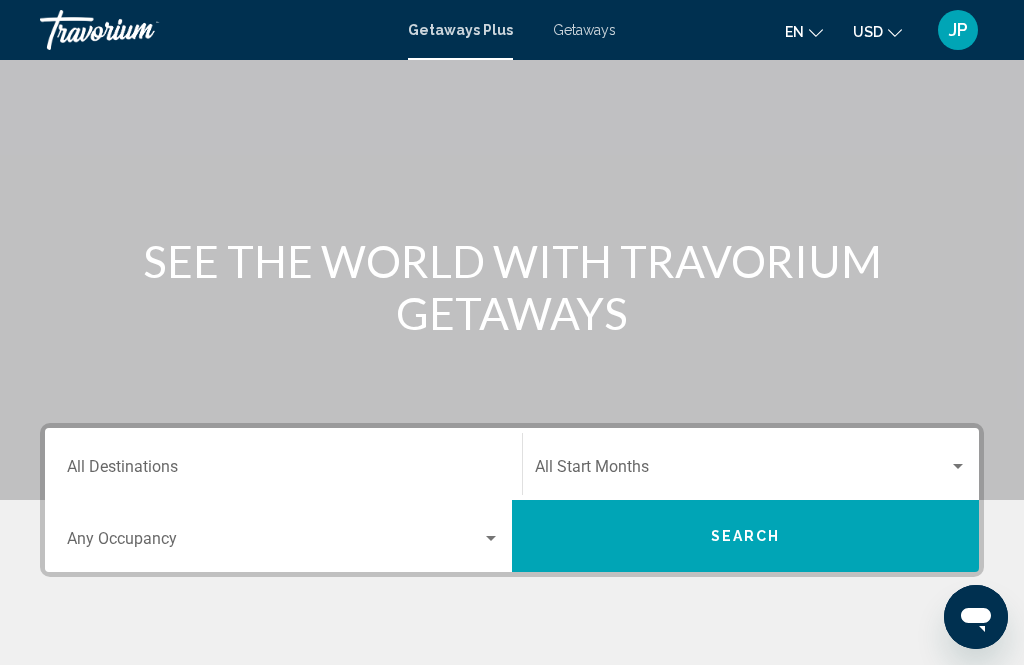 click on "Destination All Destinations" at bounding box center (283, 471) 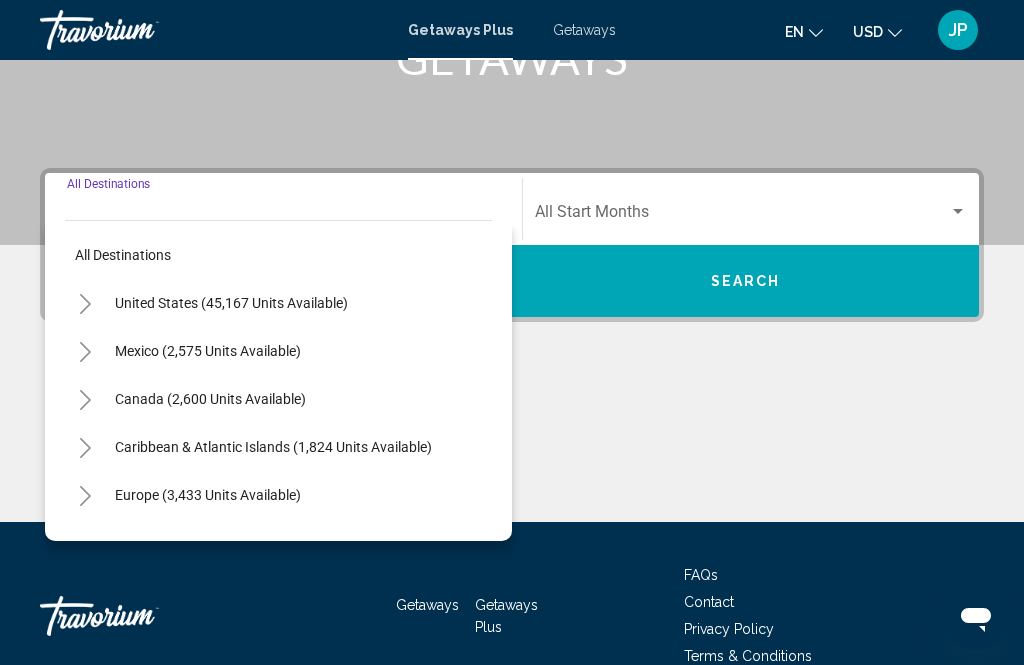 scroll, scrollTop: 393, scrollLeft: 0, axis: vertical 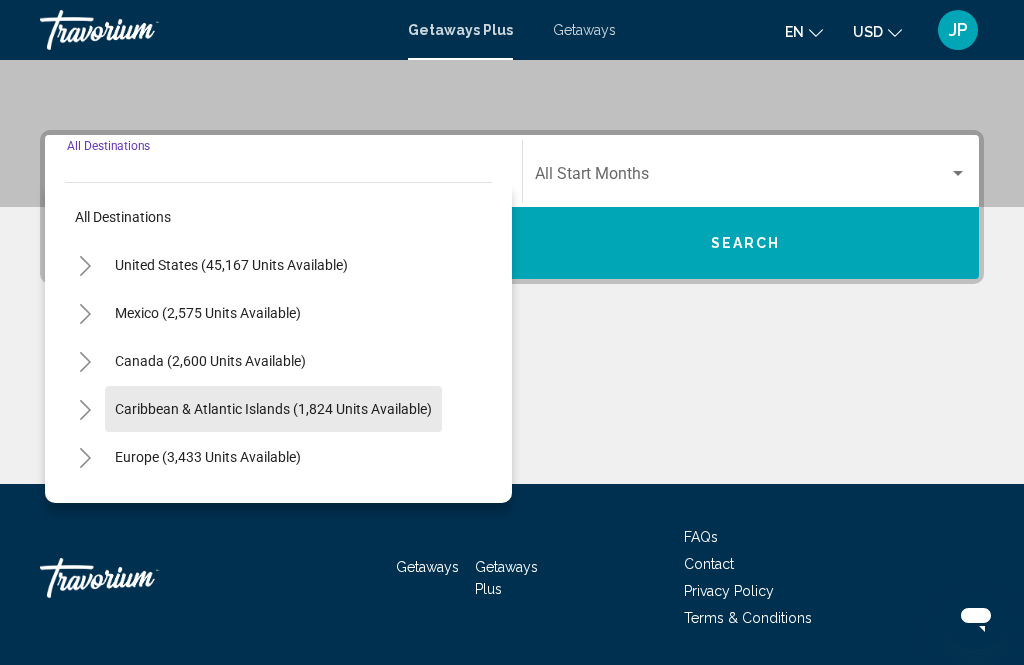 click on "Caribbean & Atlantic Islands (1,824 units available)" at bounding box center (208, 457) 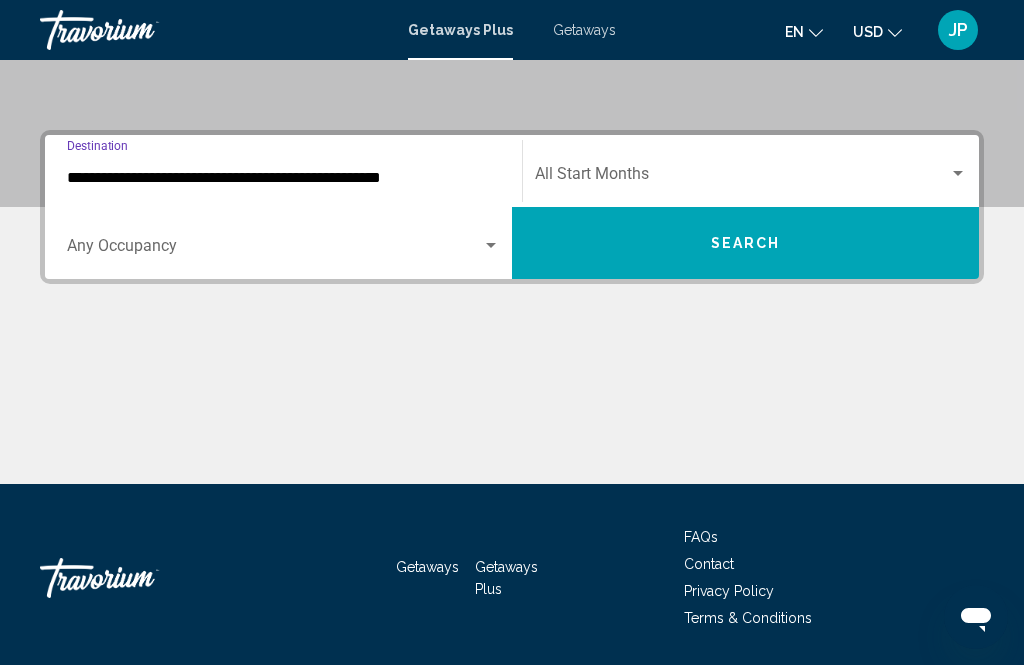 click at bounding box center (742, 178) 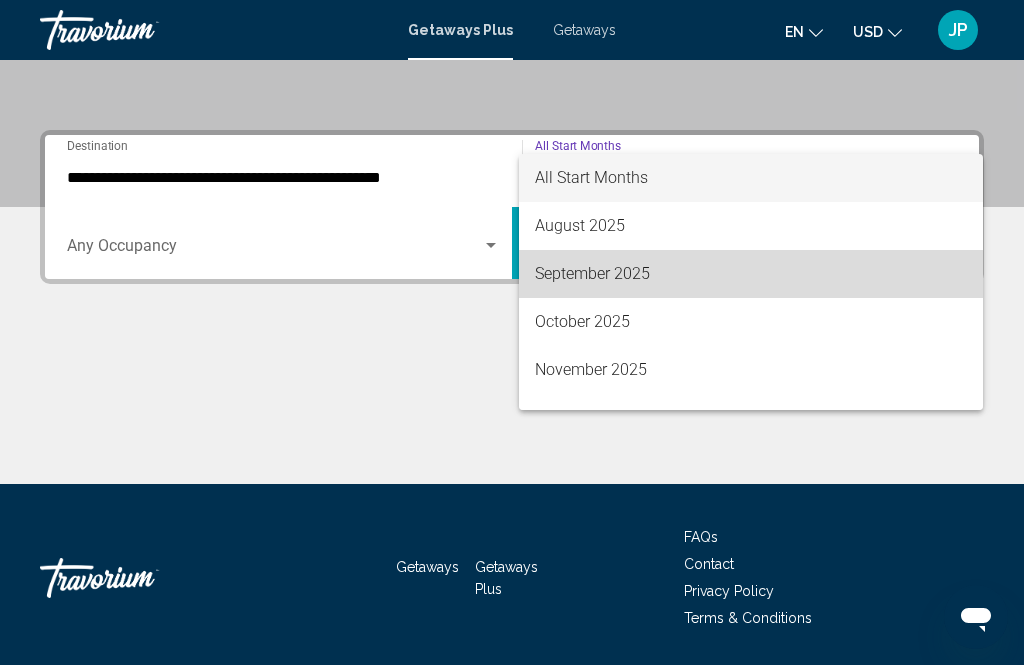 click on "September 2025" at bounding box center [751, 274] 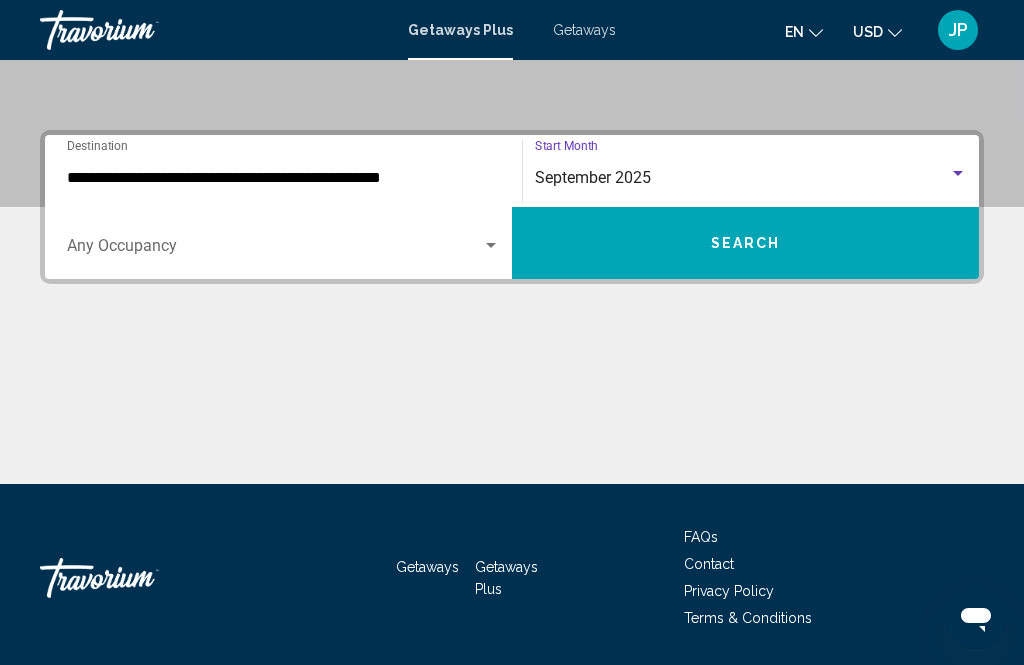 click on "Search" at bounding box center [746, 244] 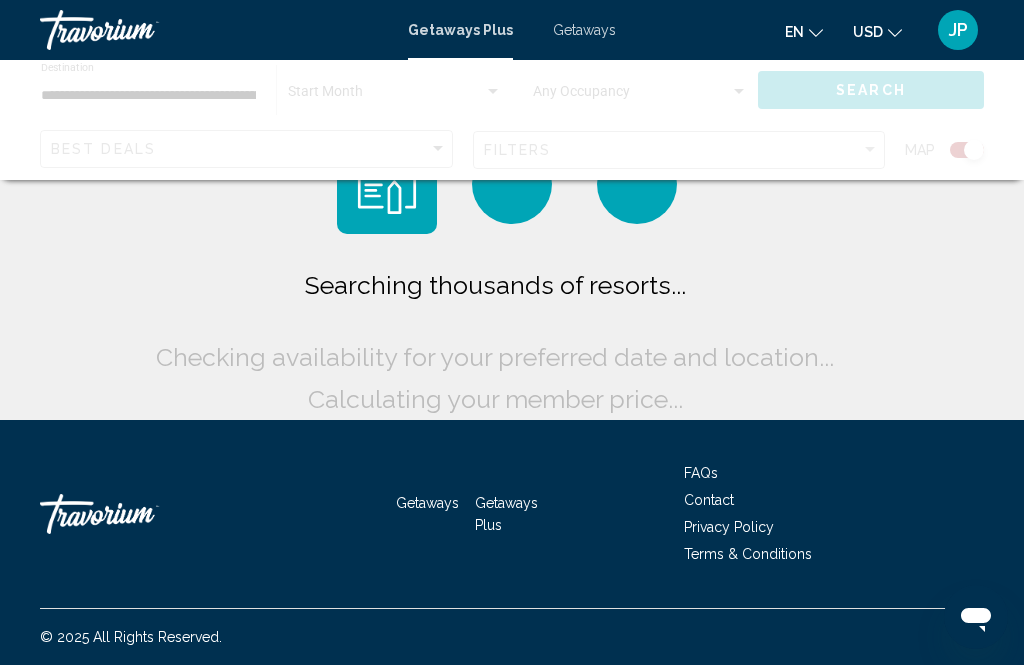 scroll, scrollTop: 0, scrollLeft: 0, axis: both 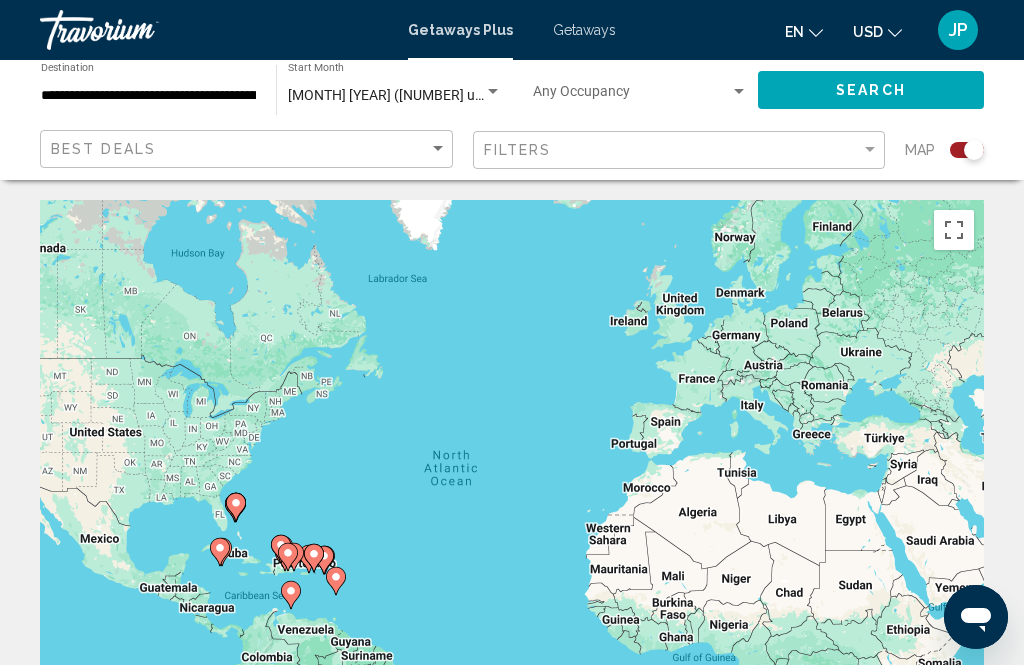 click at bounding box center [283, 550] 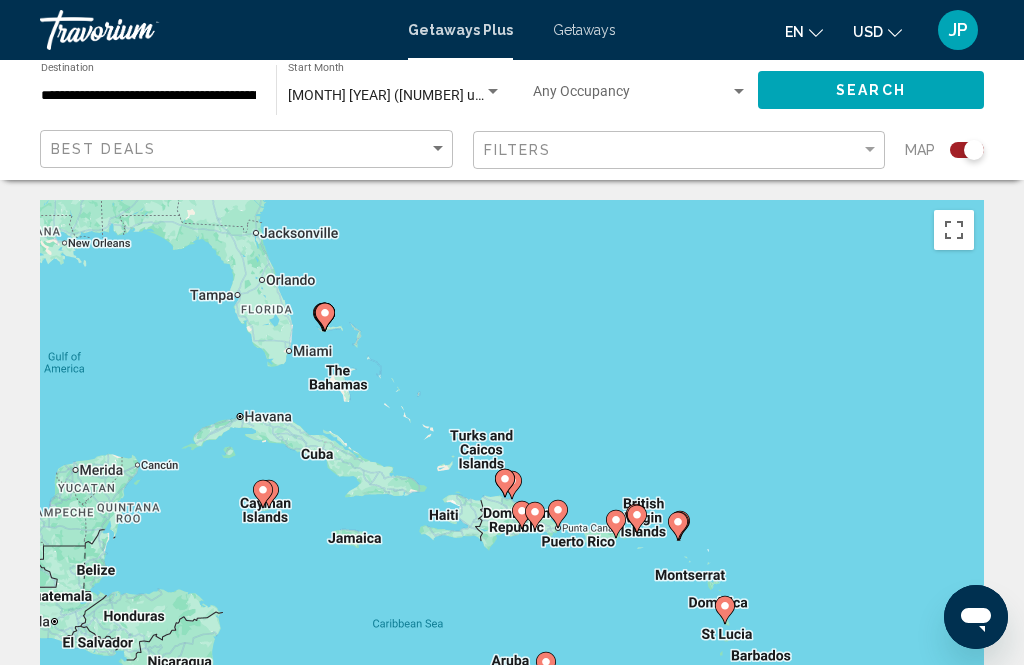 click on "To activate drag with keyboard, press Alt + Enter. Once in keyboard drag state, use the arrow keys to move the marker. To complete the drag, press the Enter key. To cancel, press Escape." at bounding box center (512, 500) 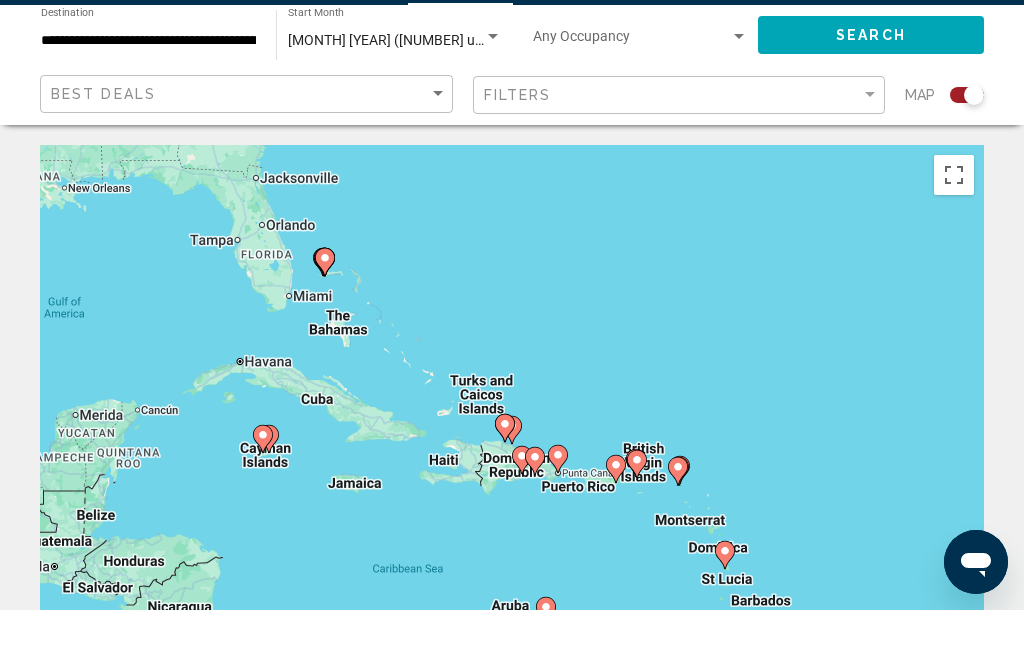 scroll, scrollTop: 57, scrollLeft: 0, axis: vertical 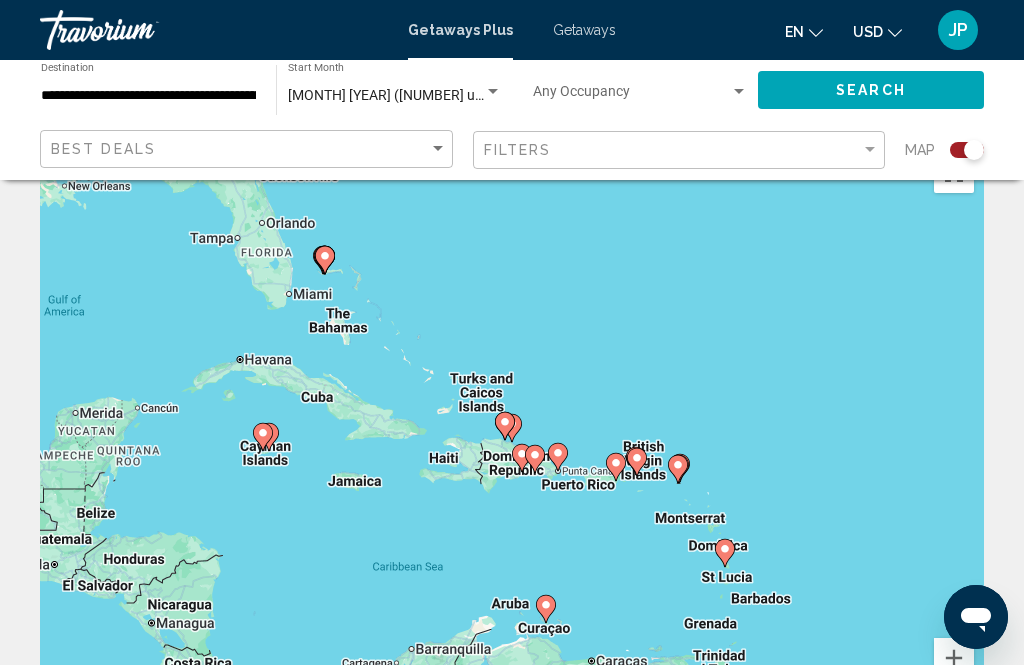type on "**********" 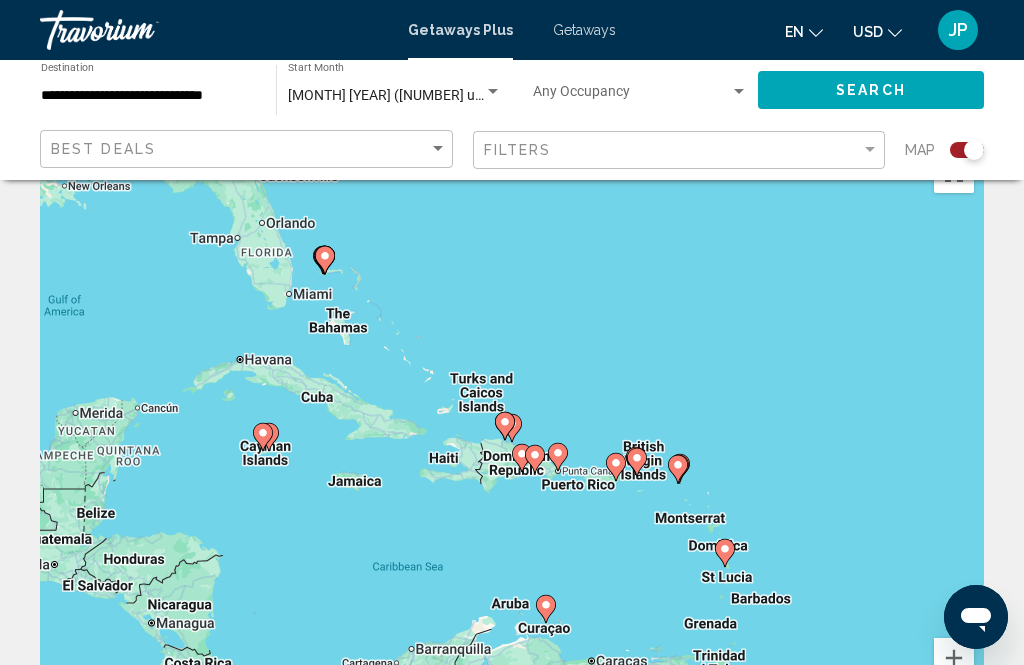 click 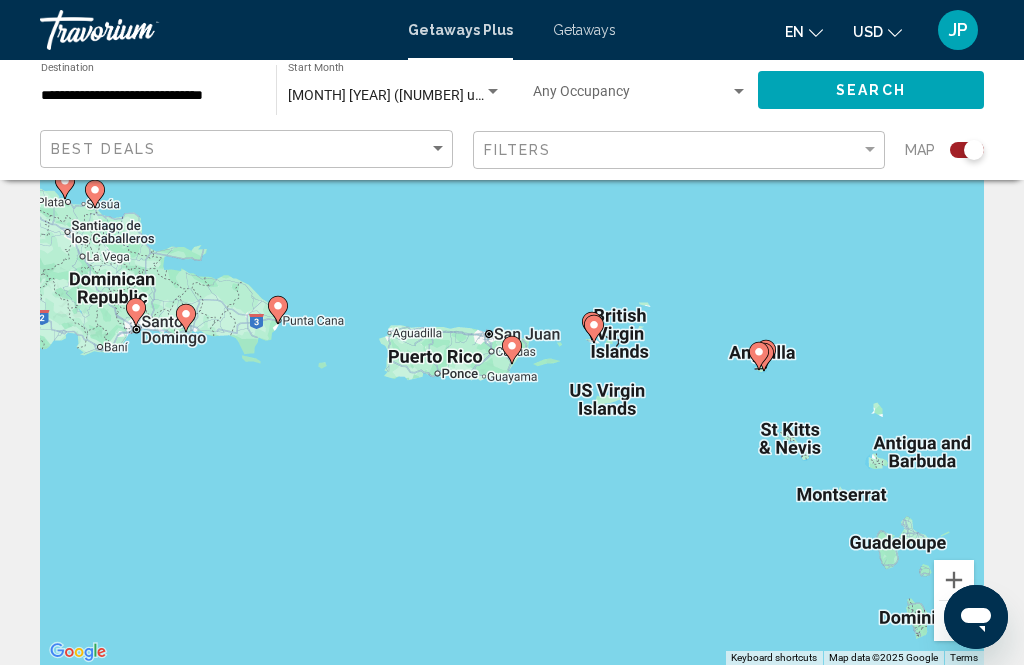 click 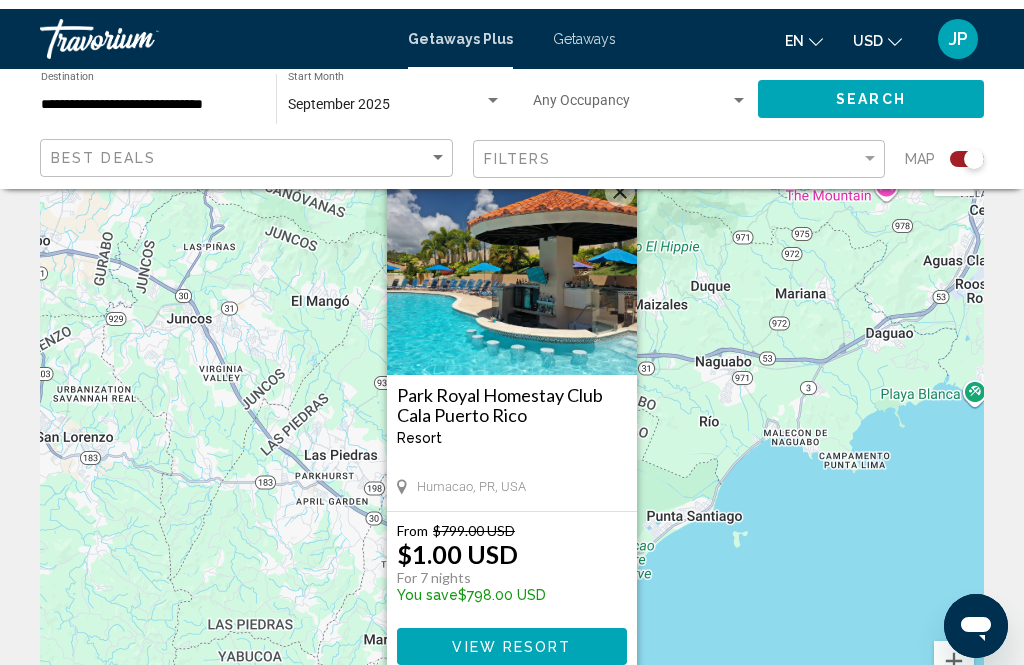 scroll, scrollTop: 0, scrollLeft: 0, axis: both 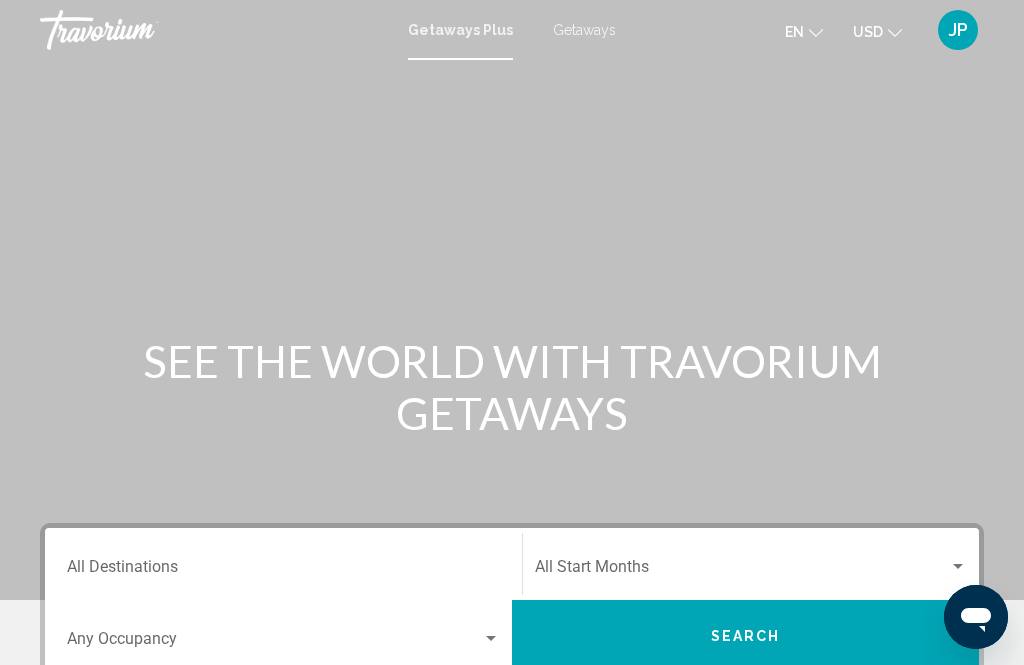 click at bounding box center (140, 30) 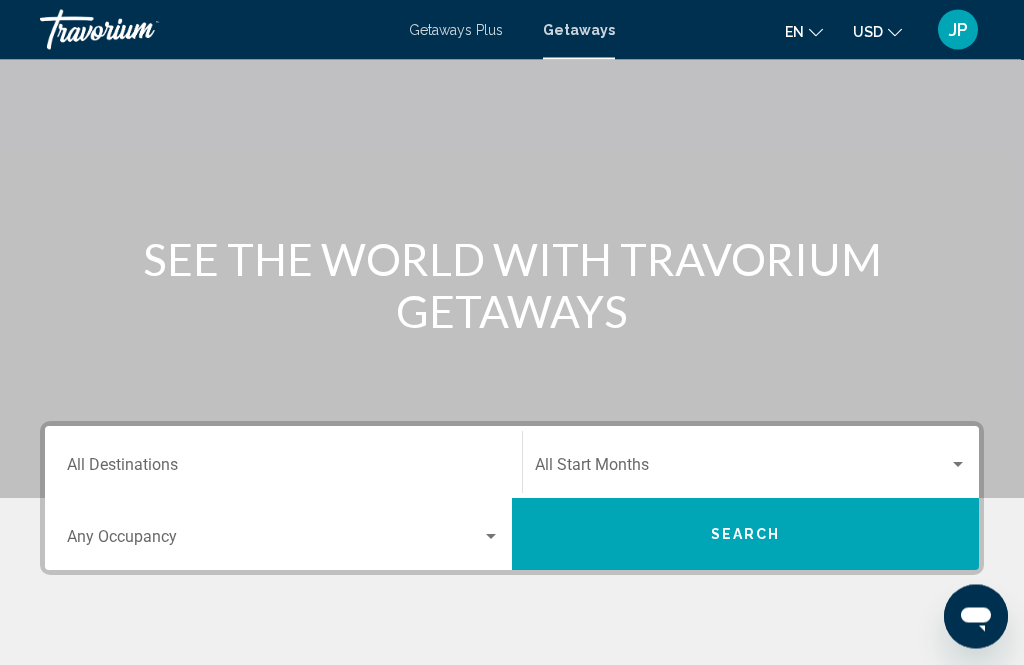 scroll, scrollTop: 102, scrollLeft: 0, axis: vertical 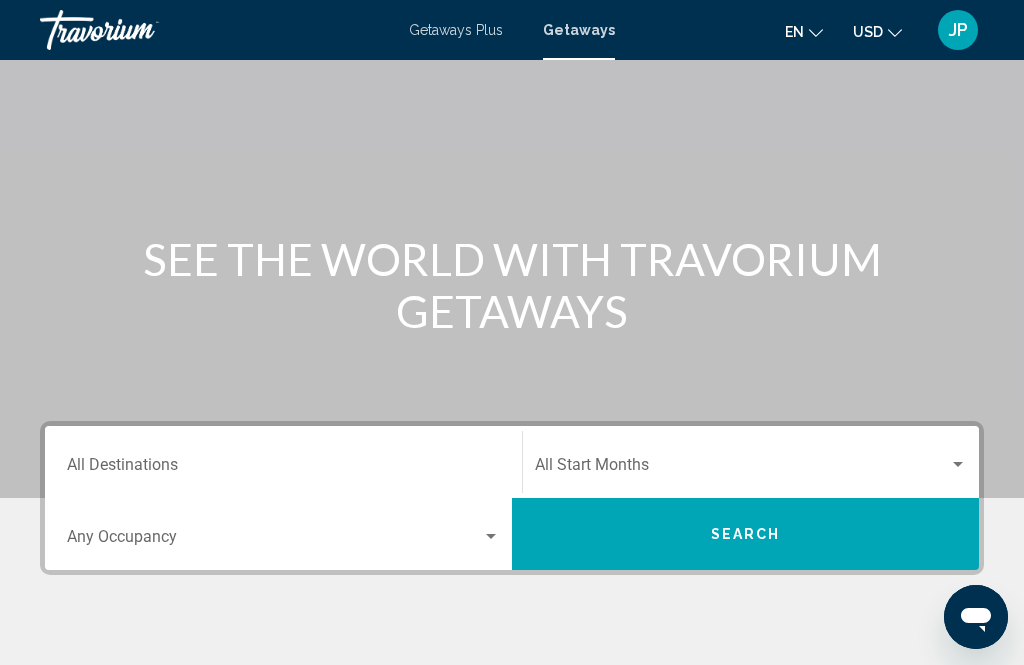 click on "Destination All Destinations" at bounding box center (283, 469) 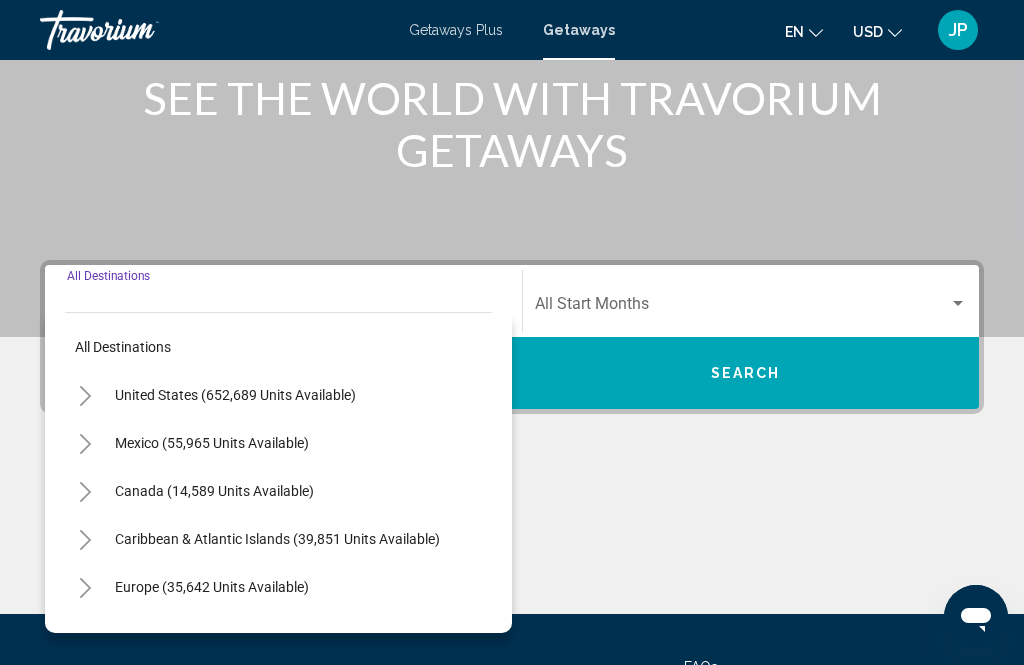 scroll, scrollTop: 393, scrollLeft: 0, axis: vertical 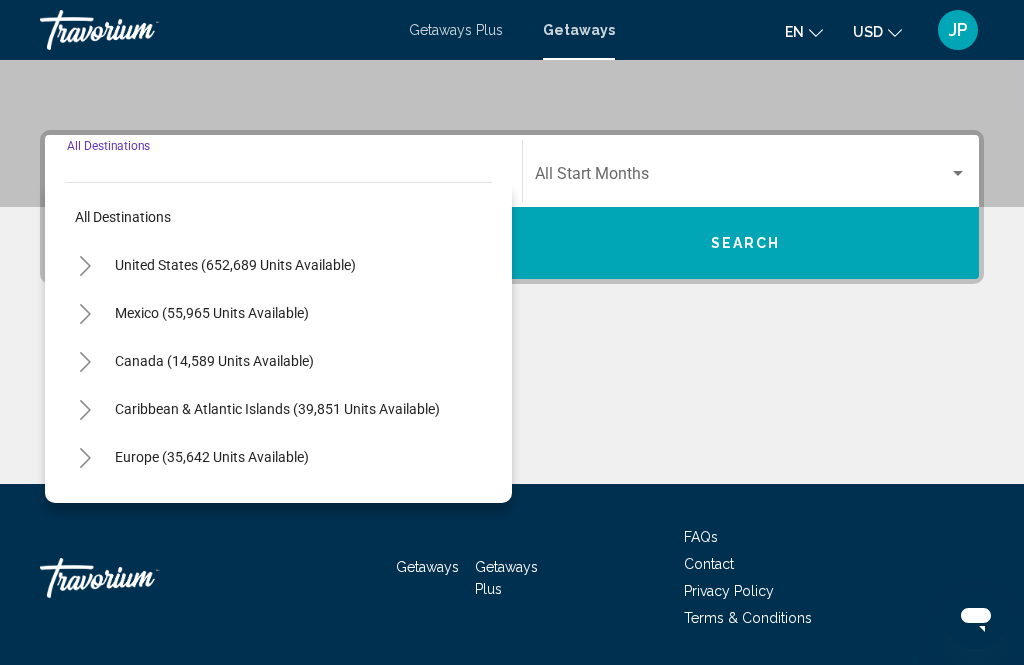 click on "Getaways Getaways Plus FAQs Contact Privacy Policy Terms & Conditions" at bounding box center [512, 578] 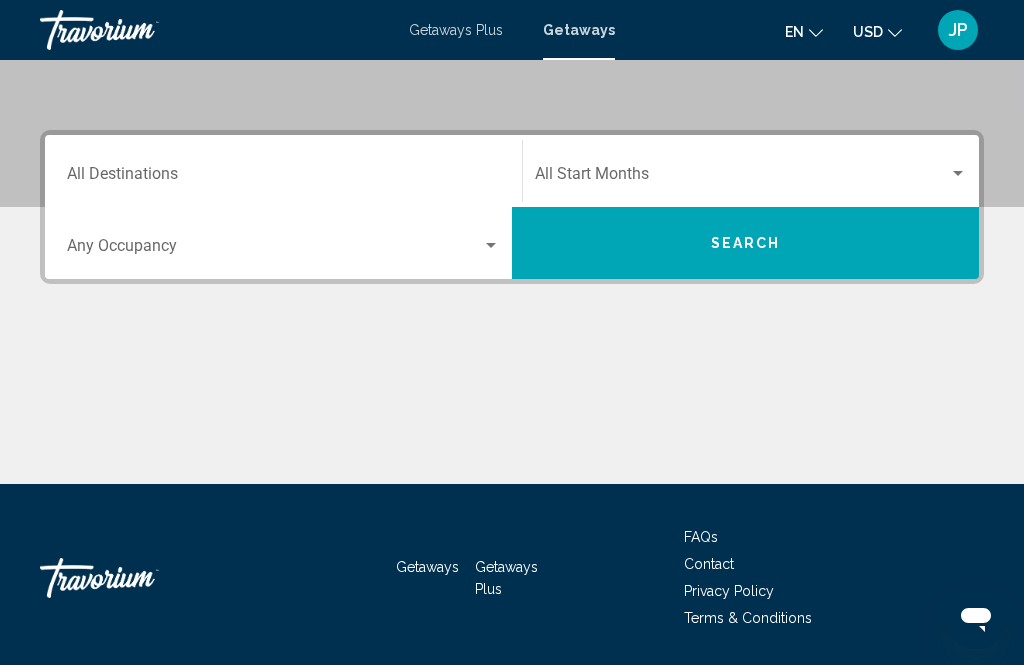 click on "Getaways Getaways Plus FAQs Contact Privacy Policy Terms & Conditions" at bounding box center (512, 578) 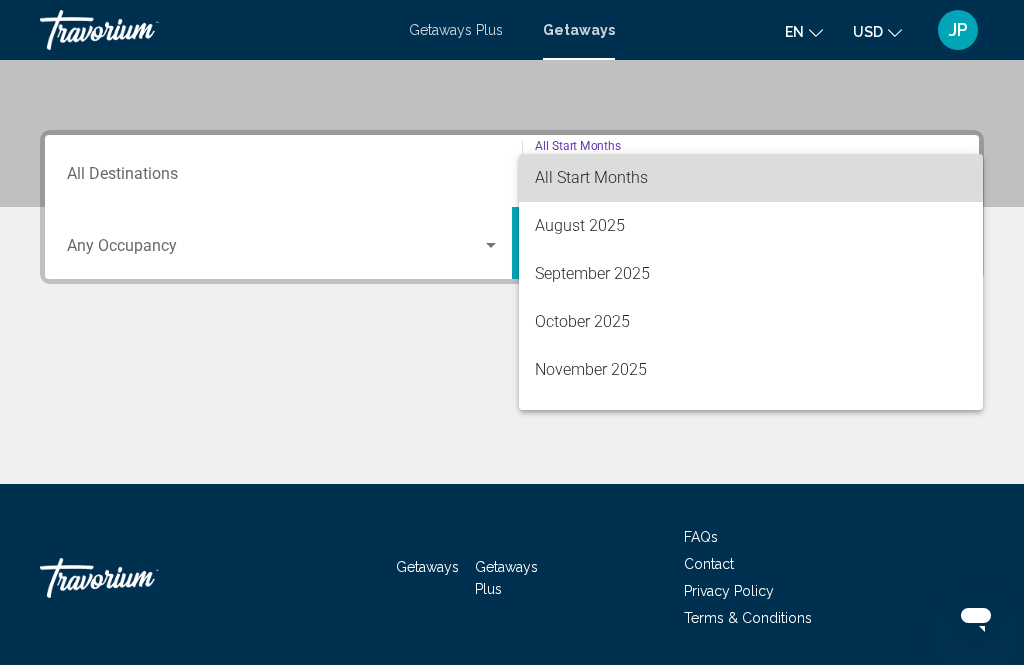 click on "All Start Months" at bounding box center (591, 177) 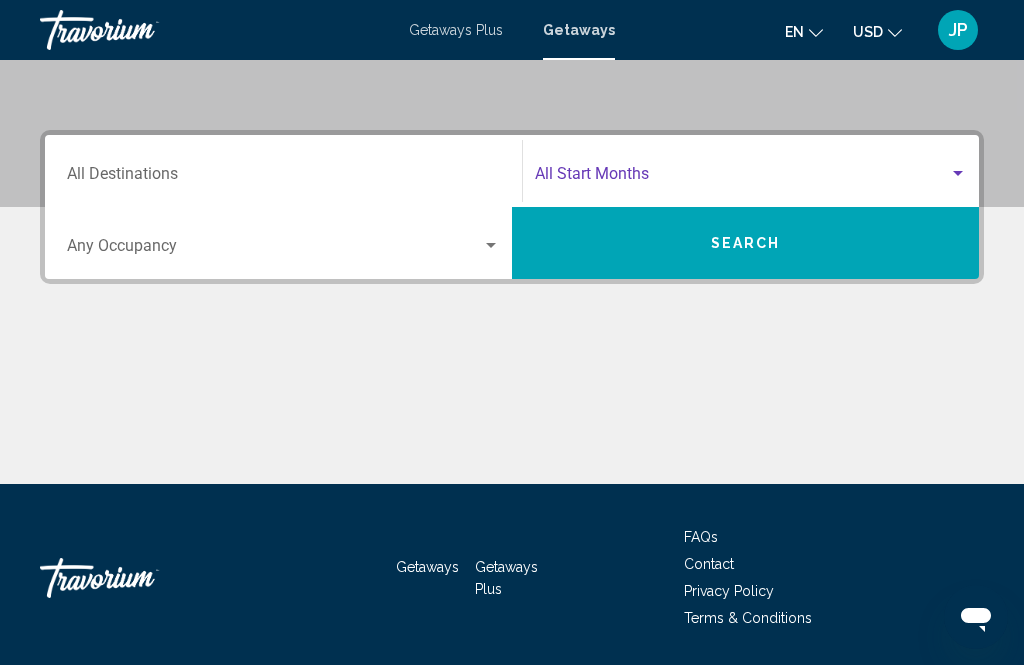 click at bounding box center (742, 178) 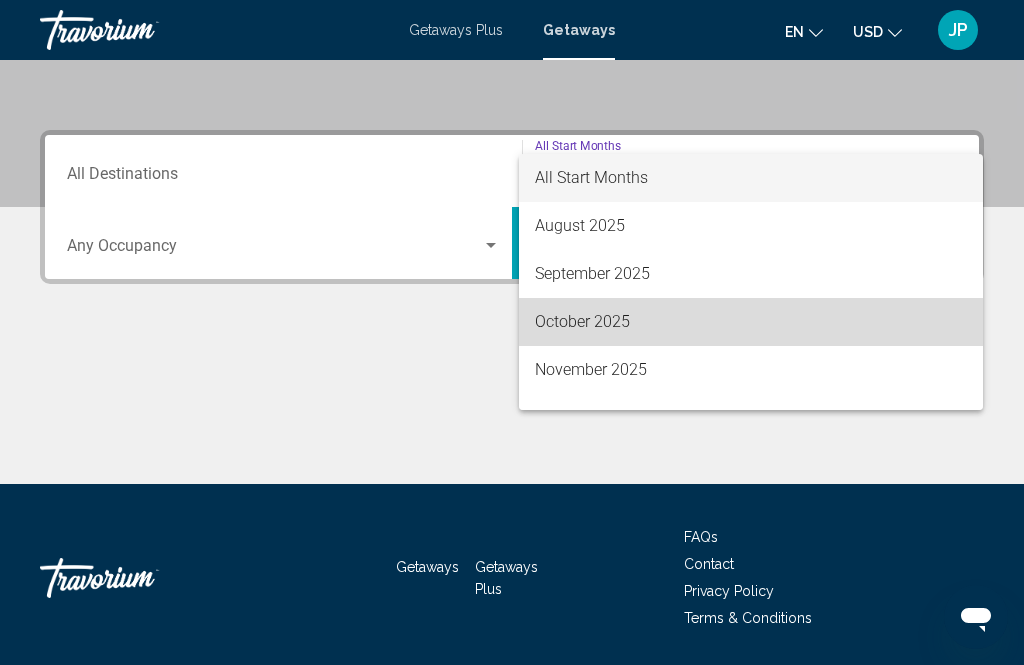 click on "October 2025" at bounding box center [751, 322] 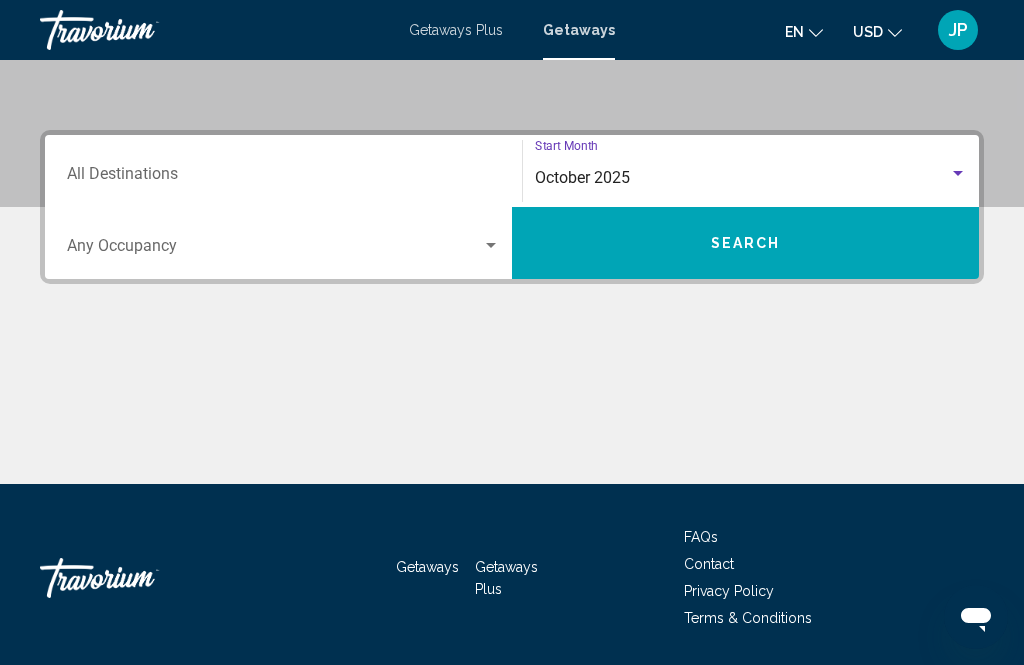 click on "Destination All Destinations" at bounding box center [283, 178] 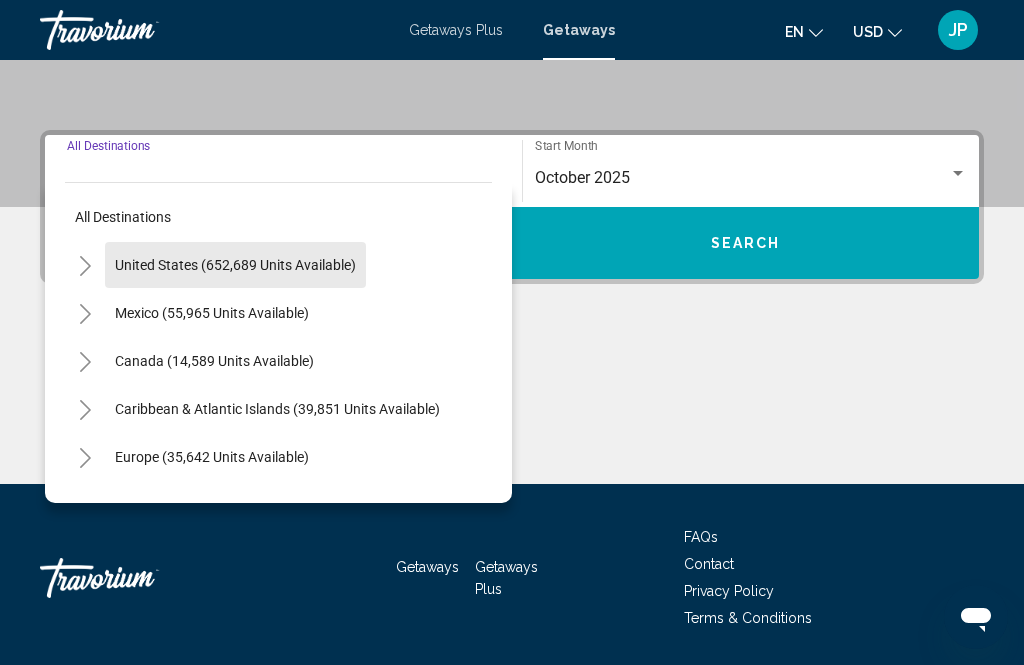 click on "United States (652,689 units available)" at bounding box center (212, 313) 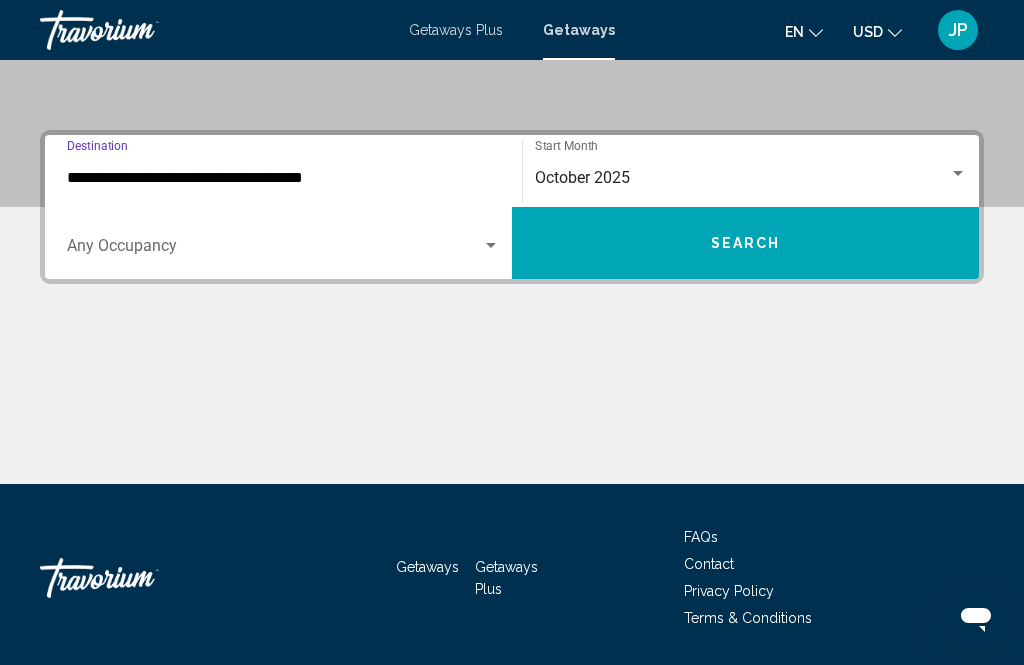 click at bounding box center [512, 409] 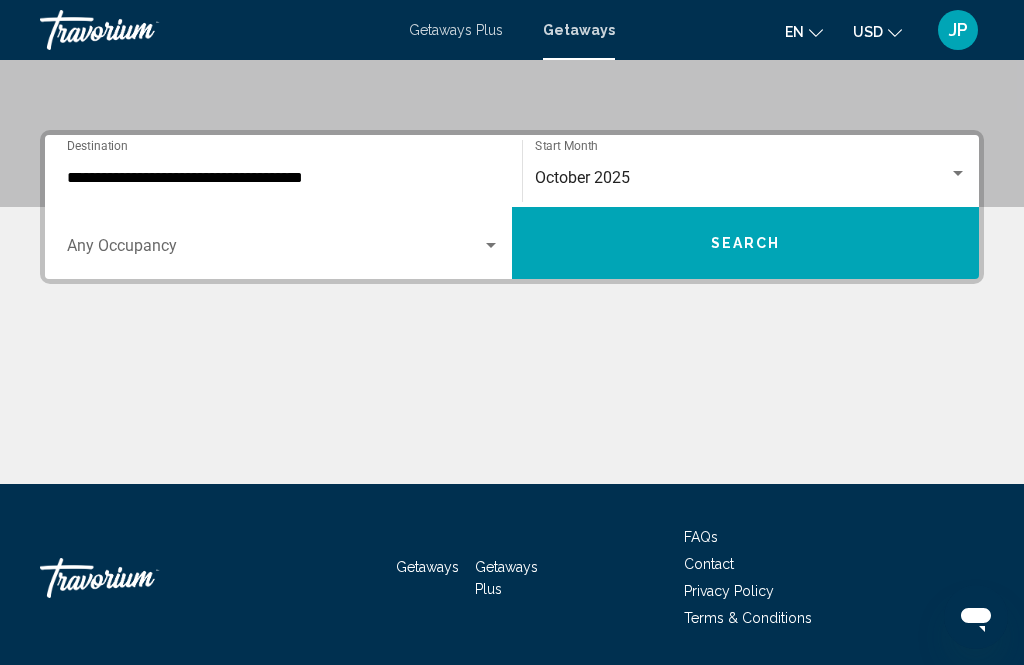 click on "**********" at bounding box center [283, 178] 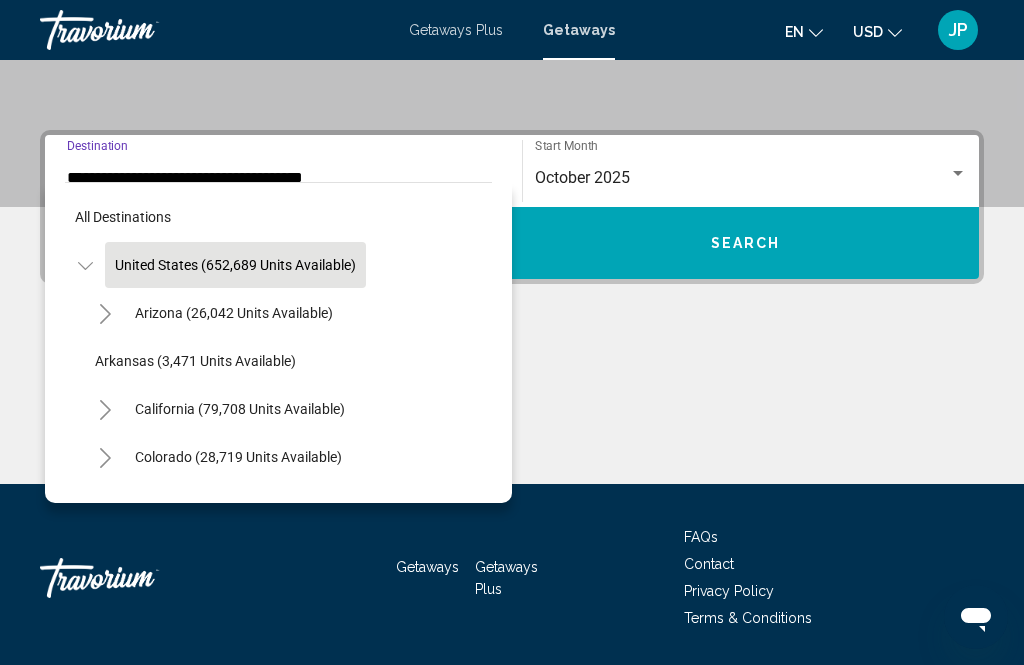 scroll, scrollTop: 294, scrollLeft: 0, axis: vertical 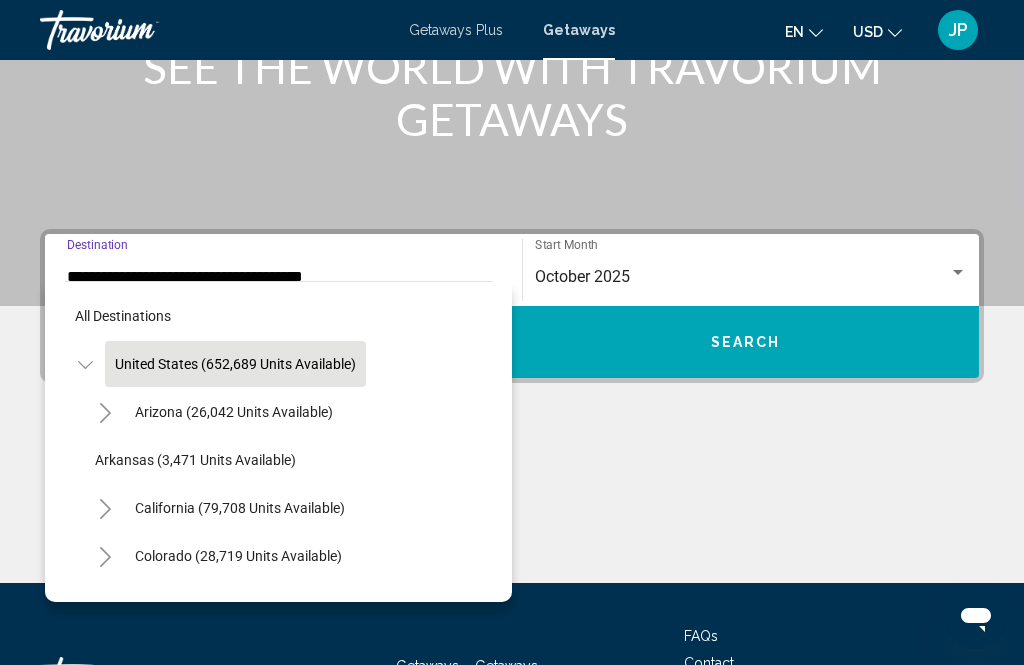 click on "All destinations" at bounding box center (278, 316) 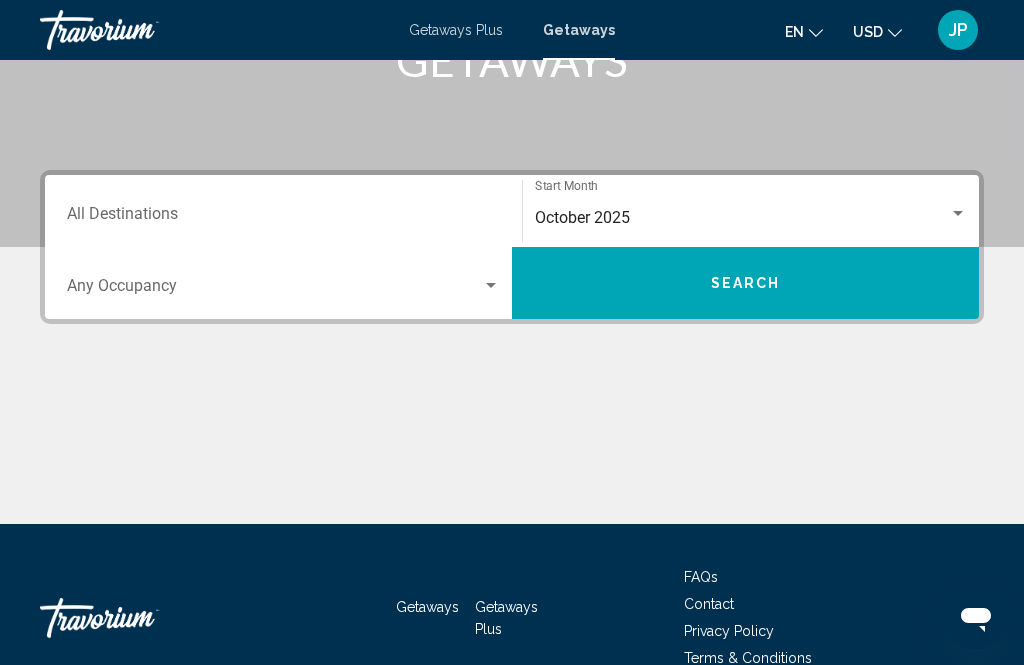 scroll, scrollTop: 393, scrollLeft: 0, axis: vertical 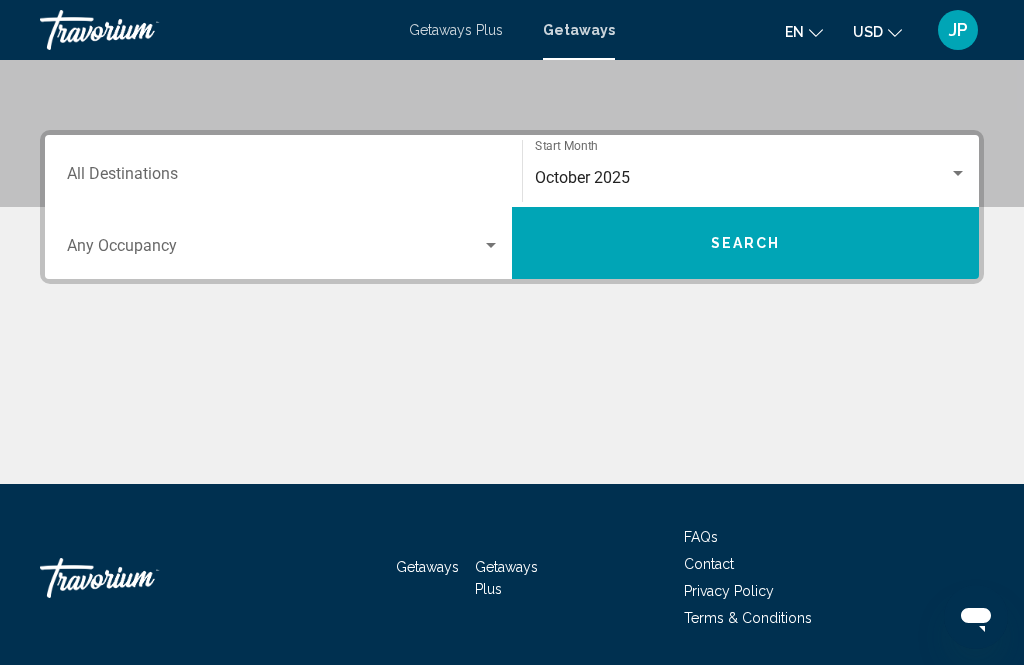 click on "Destination All Destinations" at bounding box center [283, 178] 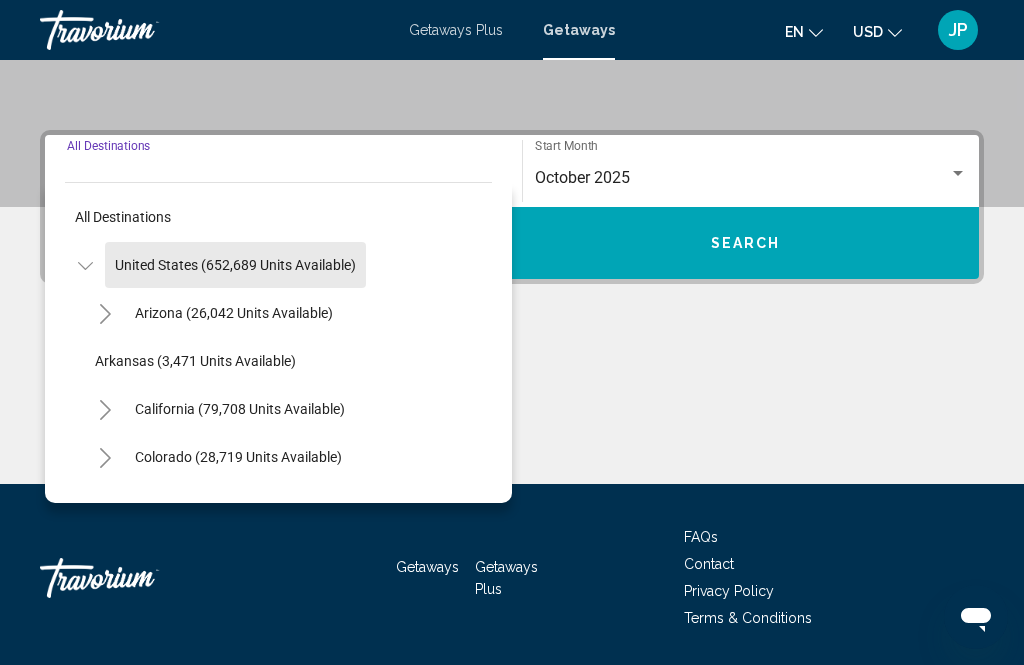 click on "United States (652,689 units available)" at bounding box center (212, 2473) 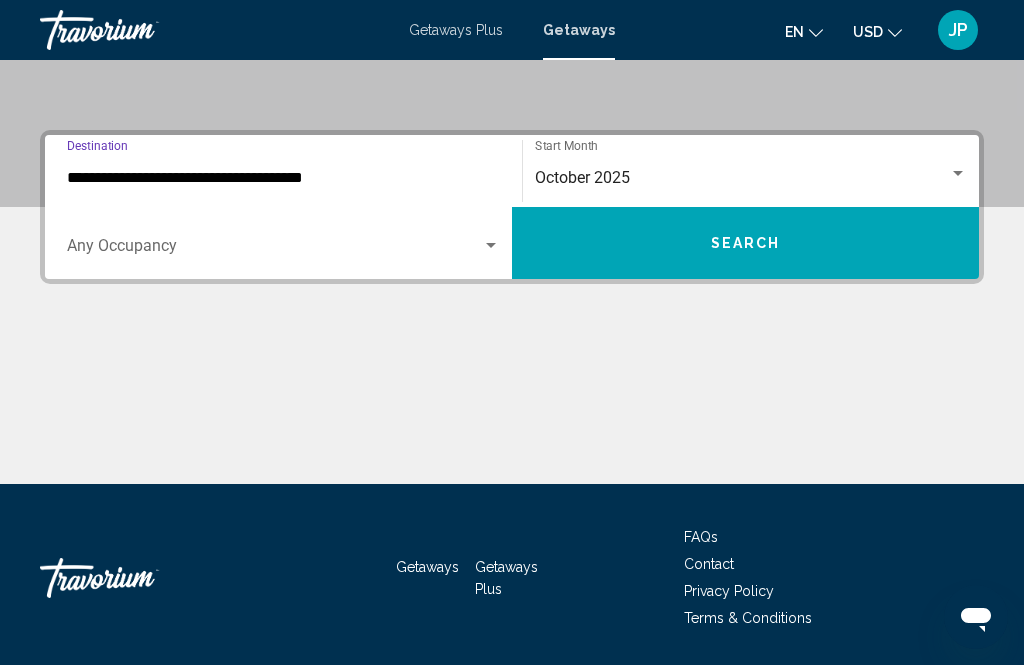 click on "Search" at bounding box center (745, 243) 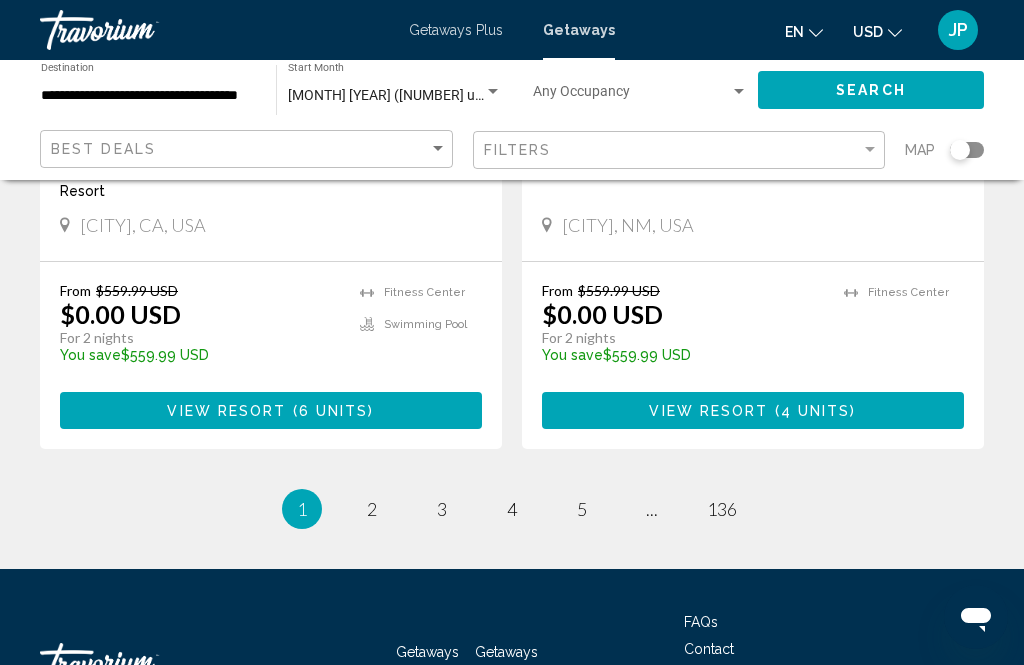 scroll, scrollTop: 4115, scrollLeft: 0, axis: vertical 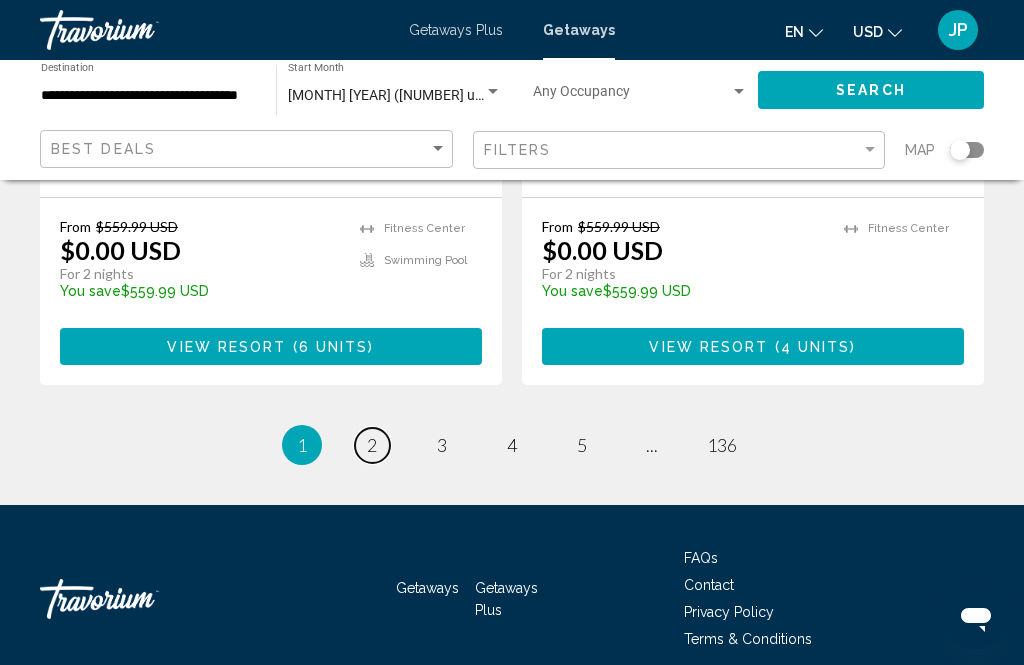 click on "2" at bounding box center (372, 445) 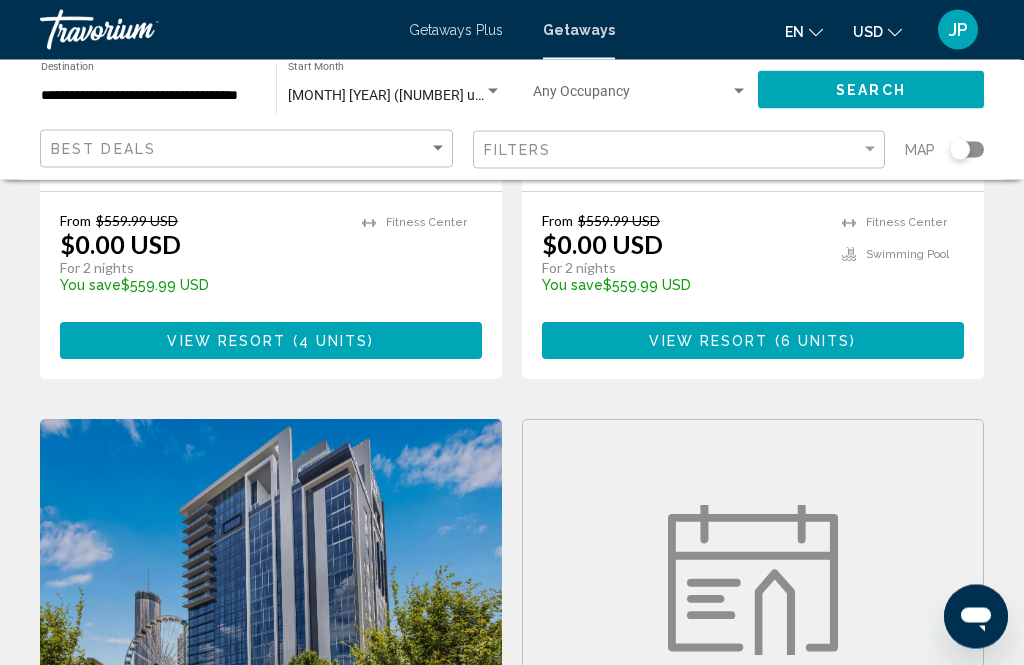 scroll, scrollTop: 537, scrollLeft: 0, axis: vertical 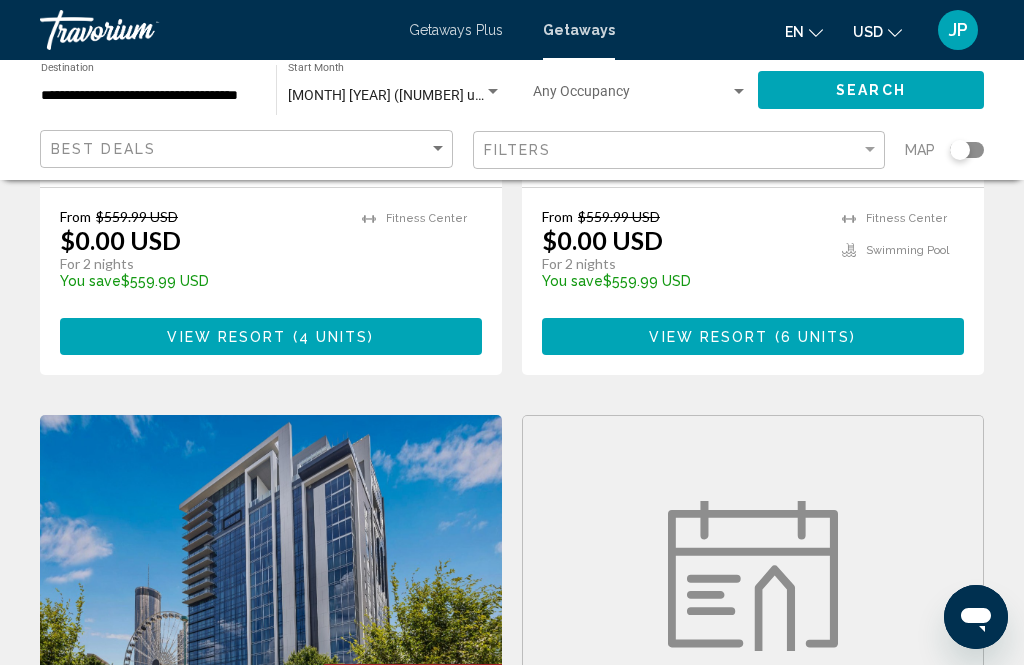 click at bounding box center (271, 575) 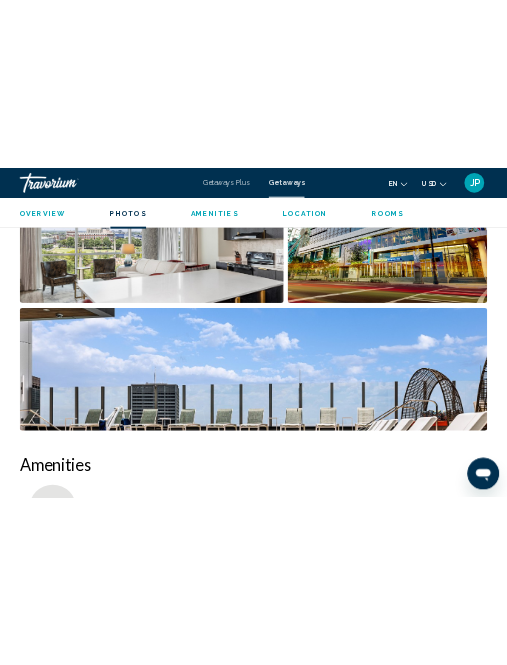 scroll, scrollTop: 924, scrollLeft: 0, axis: vertical 